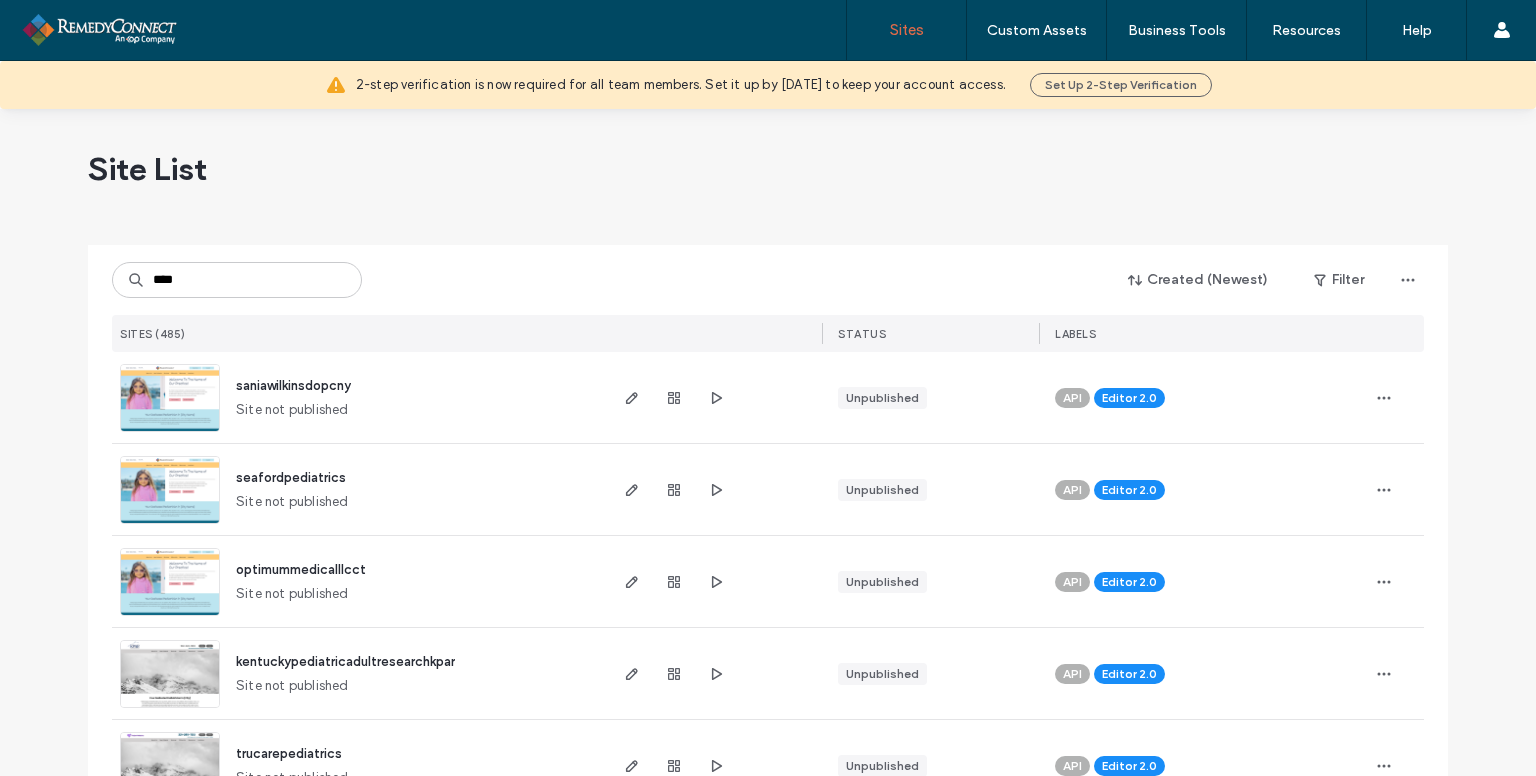scroll, scrollTop: 0, scrollLeft: 0, axis: both 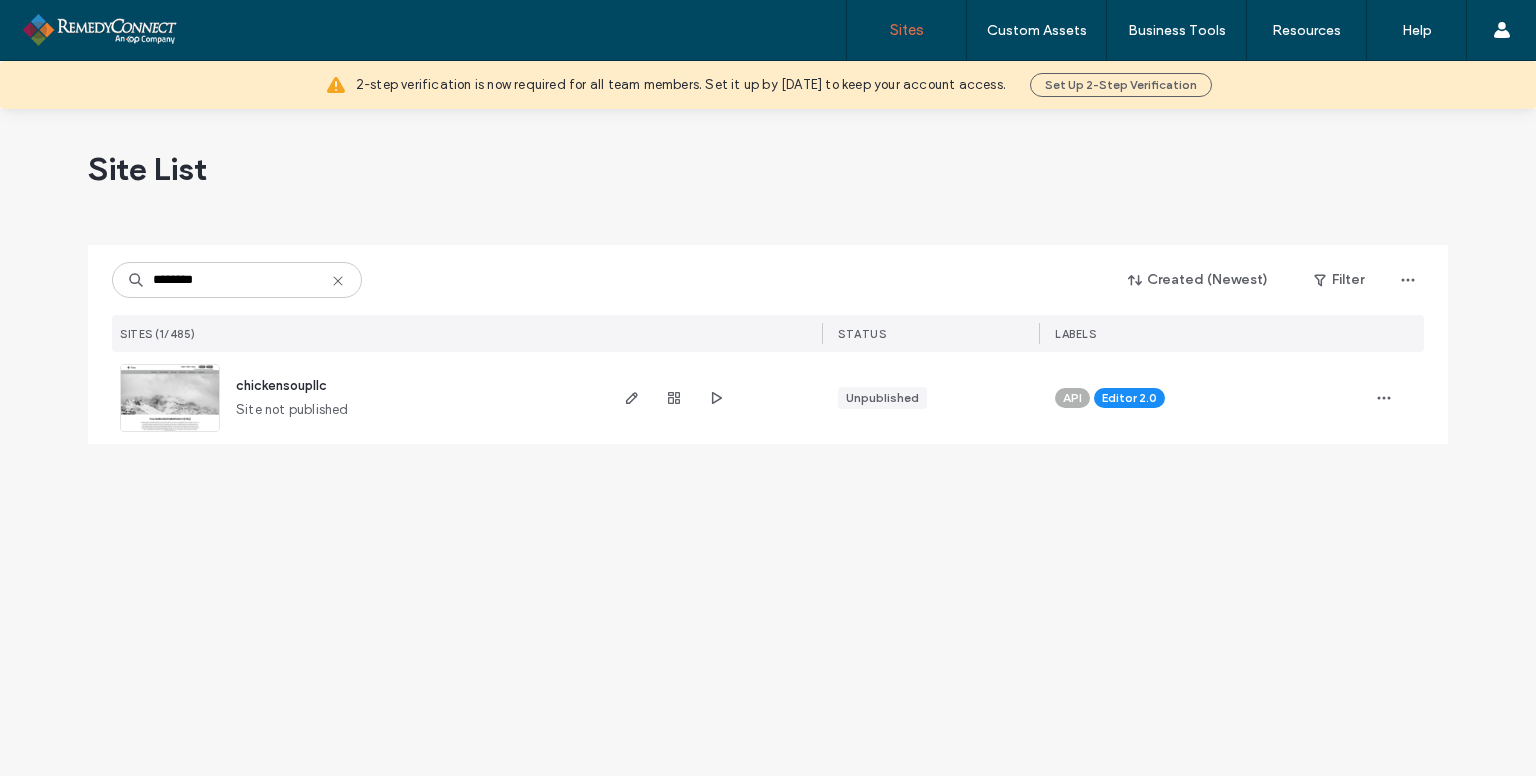 type on "********" 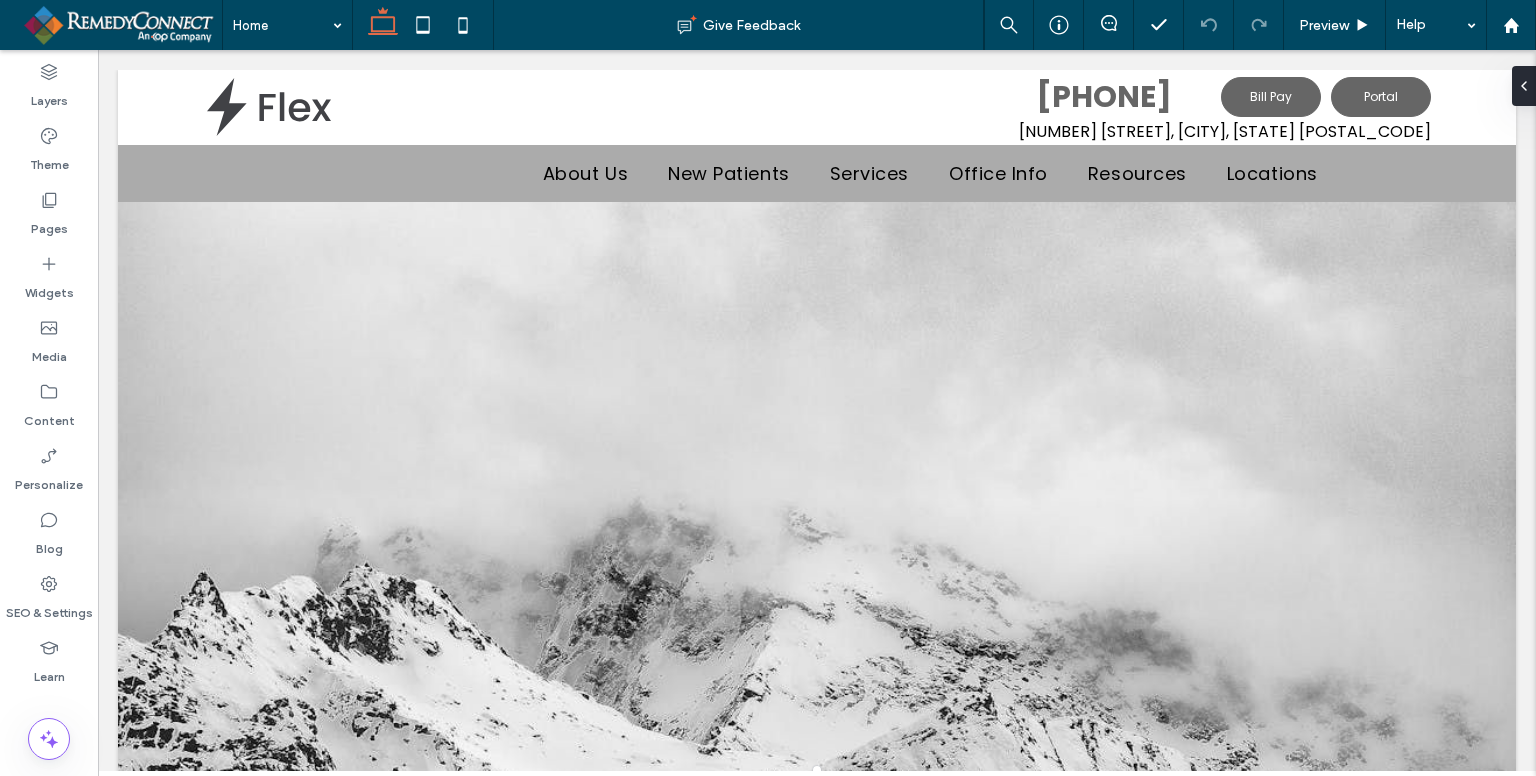 scroll, scrollTop: 0, scrollLeft: 0, axis: both 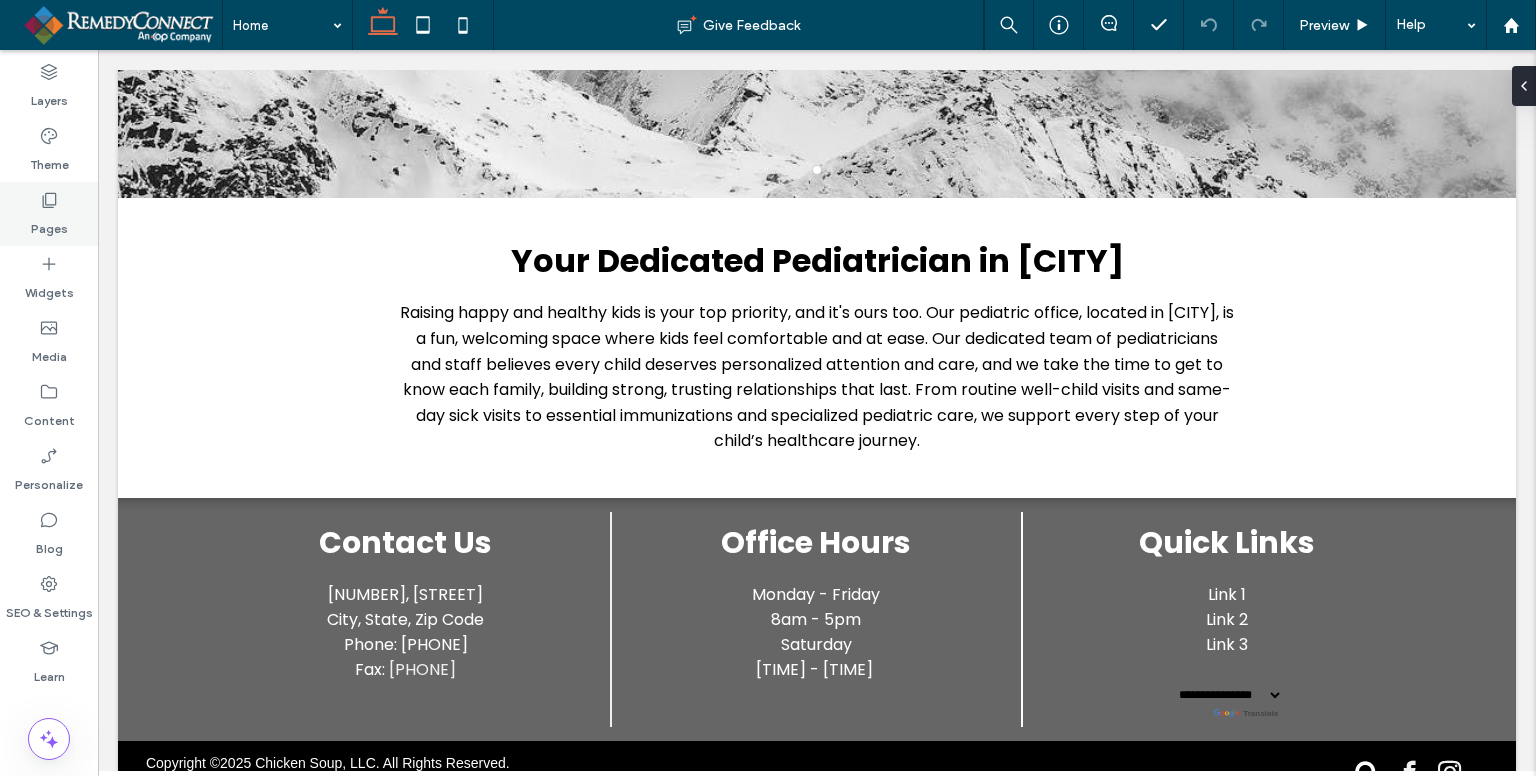 click 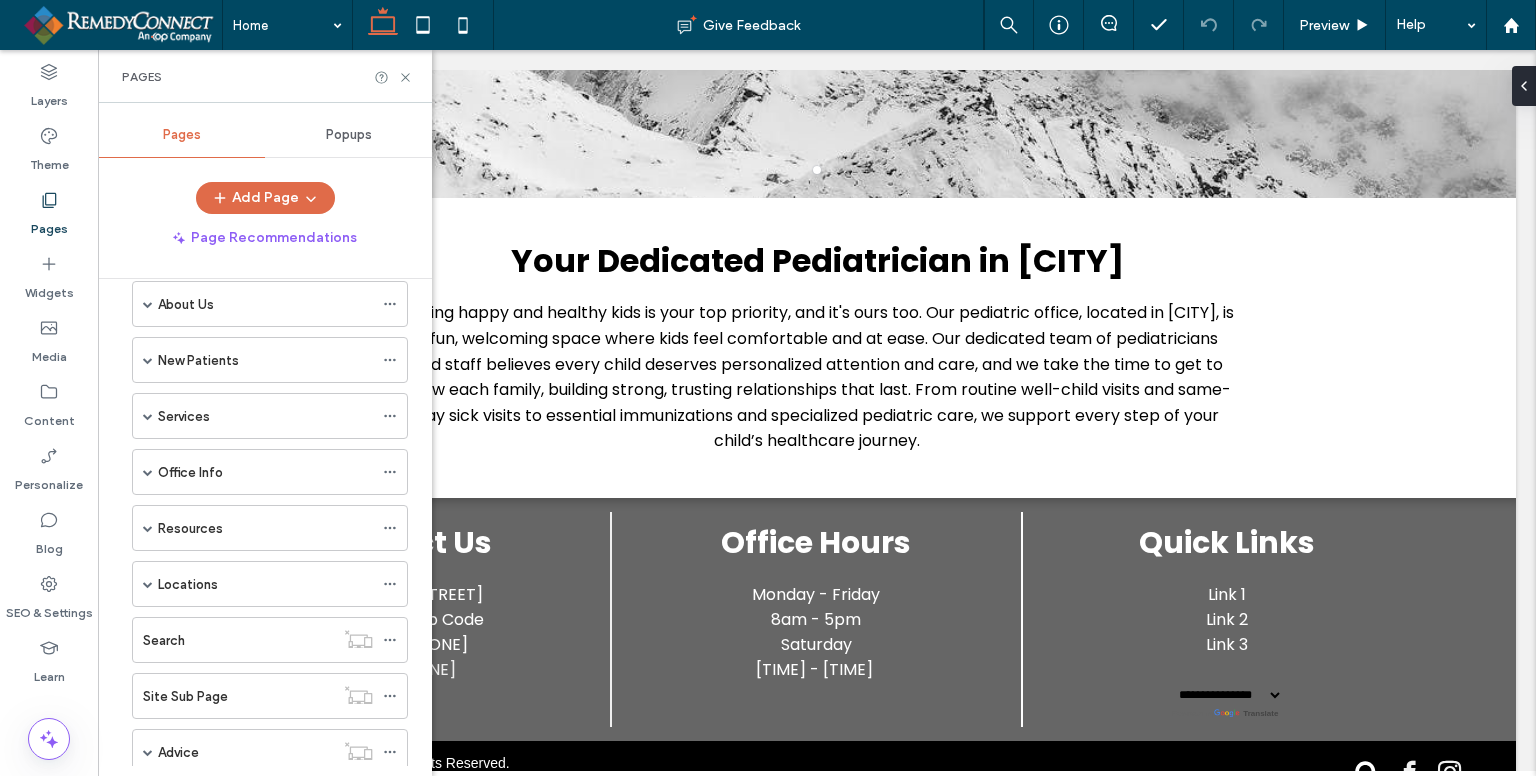scroll, scrollTop: 100, scrollLeft: 0, axis: vertical 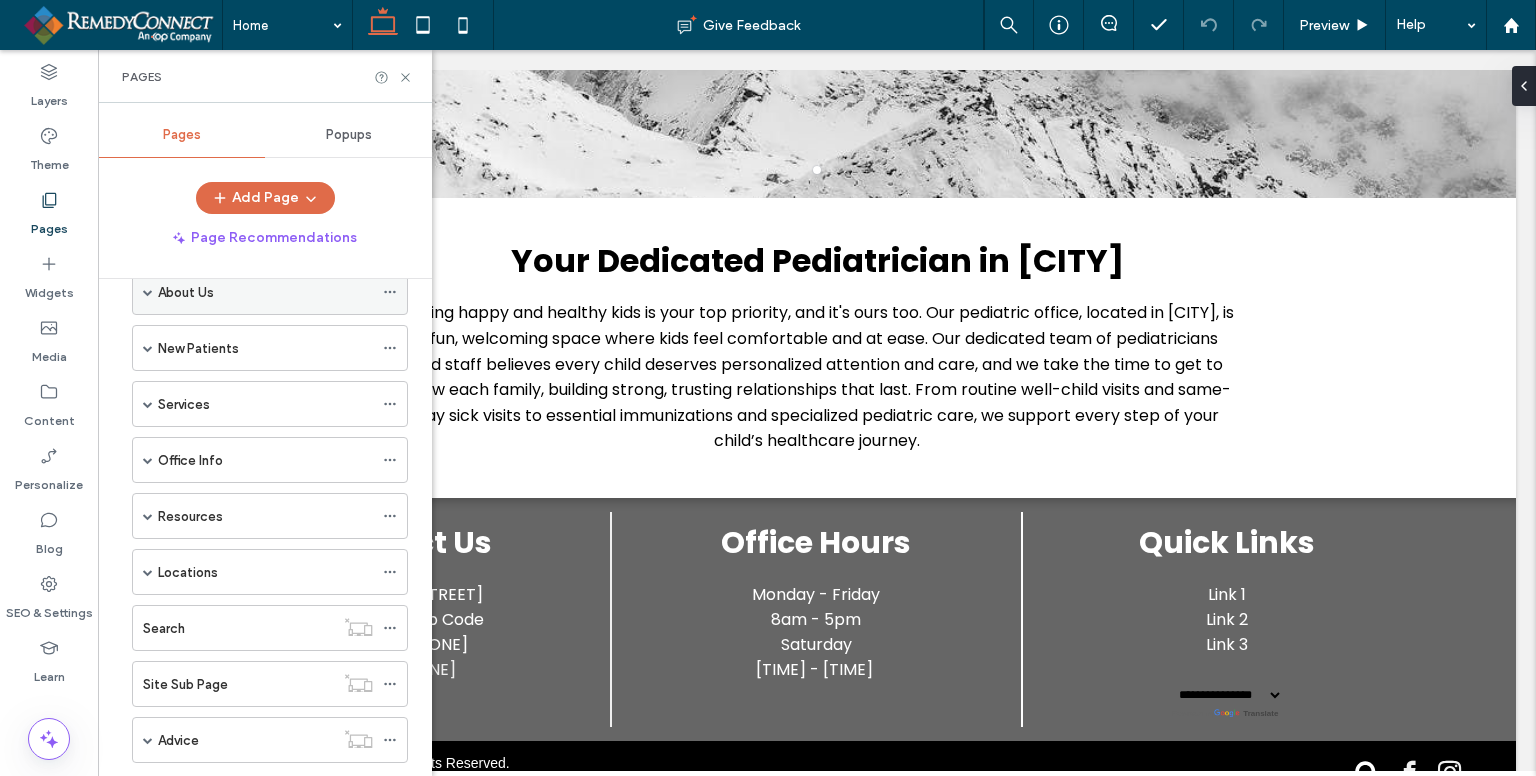 click on "About Us" at bounding box center [270, 292] 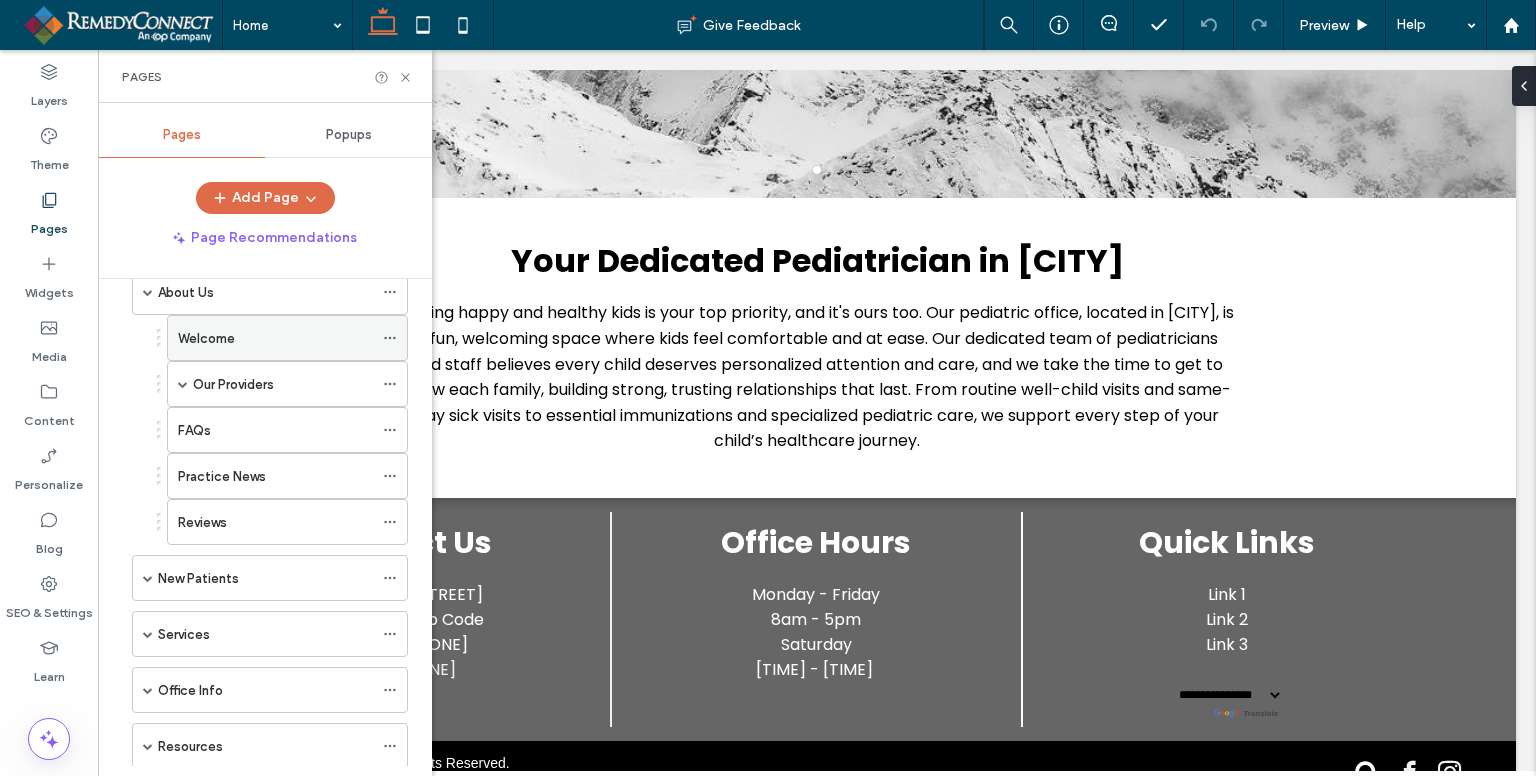click on "Welcome" at bounding box center [206, 338] 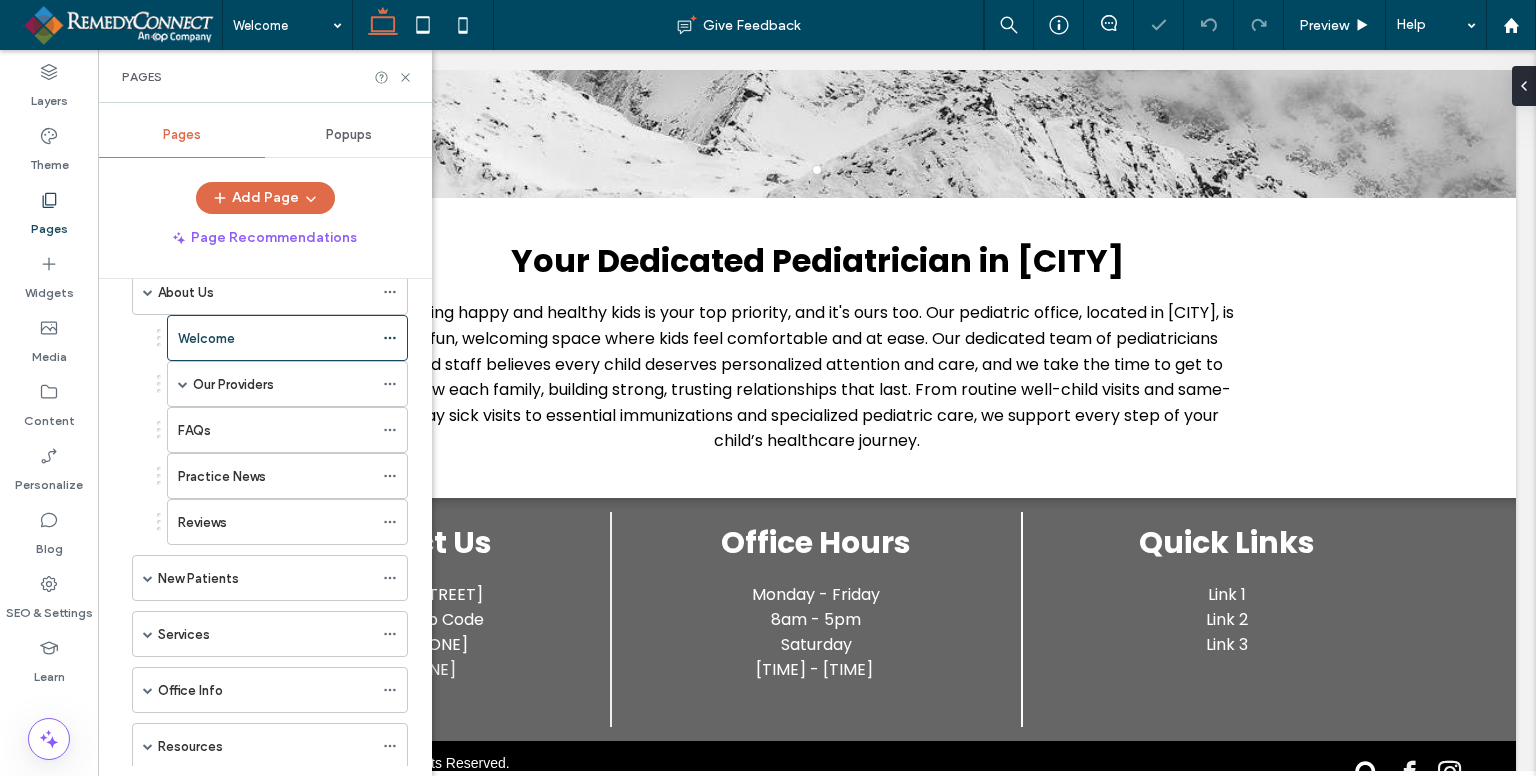 click 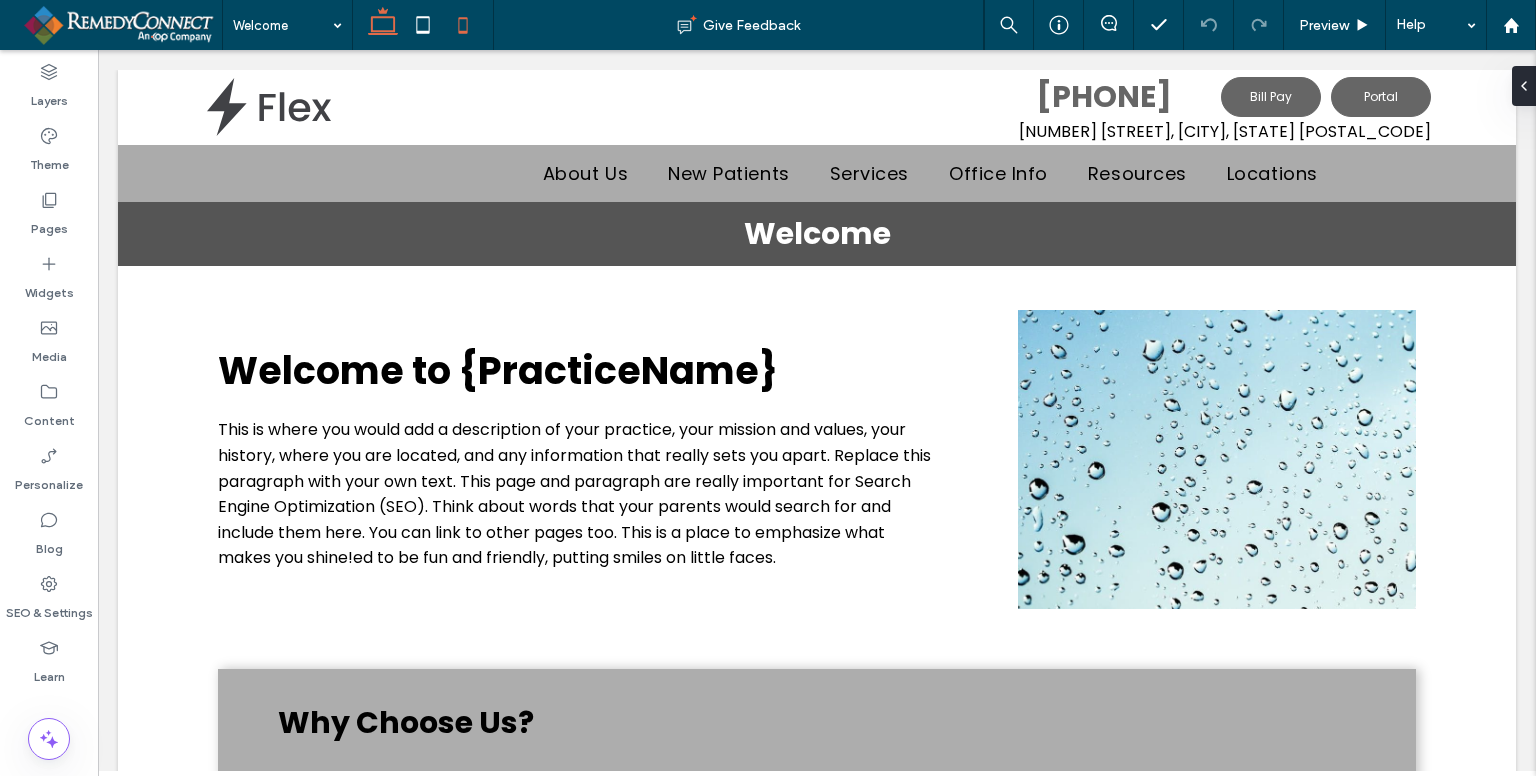 scroll, scrollTop: 0, scrollLeft: 0, axis: both 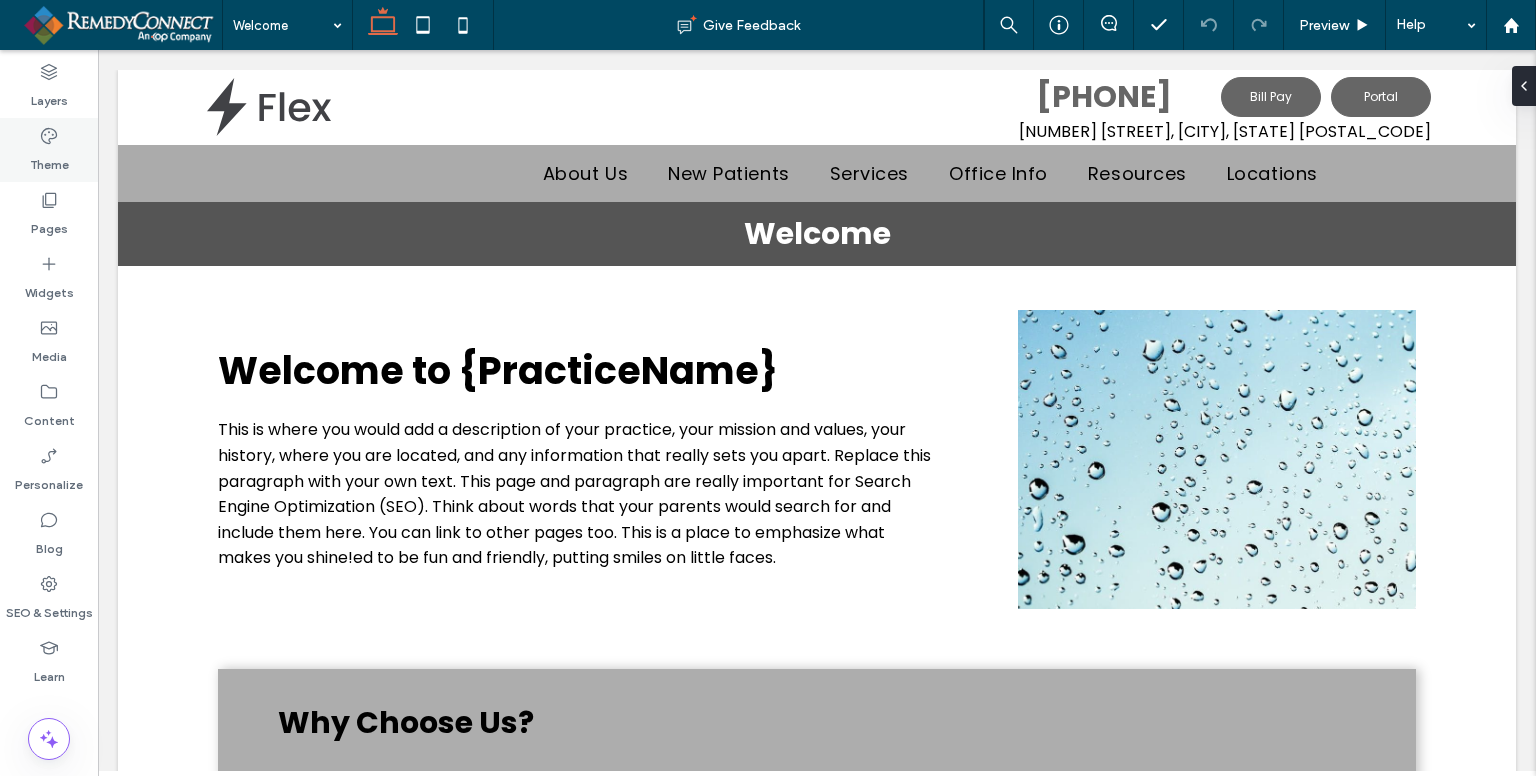 click on "Theme" at bounding box center (49, 160) 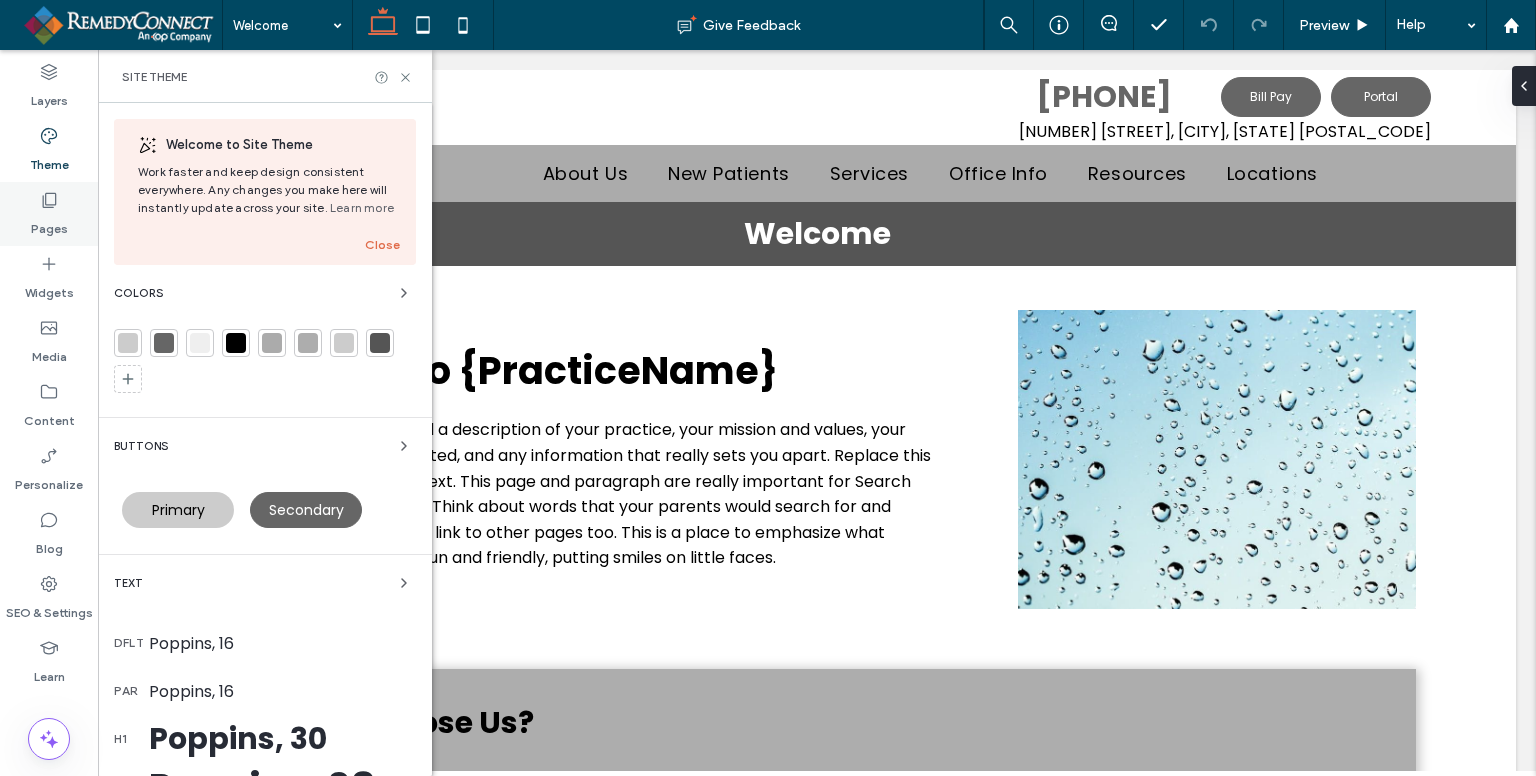 click 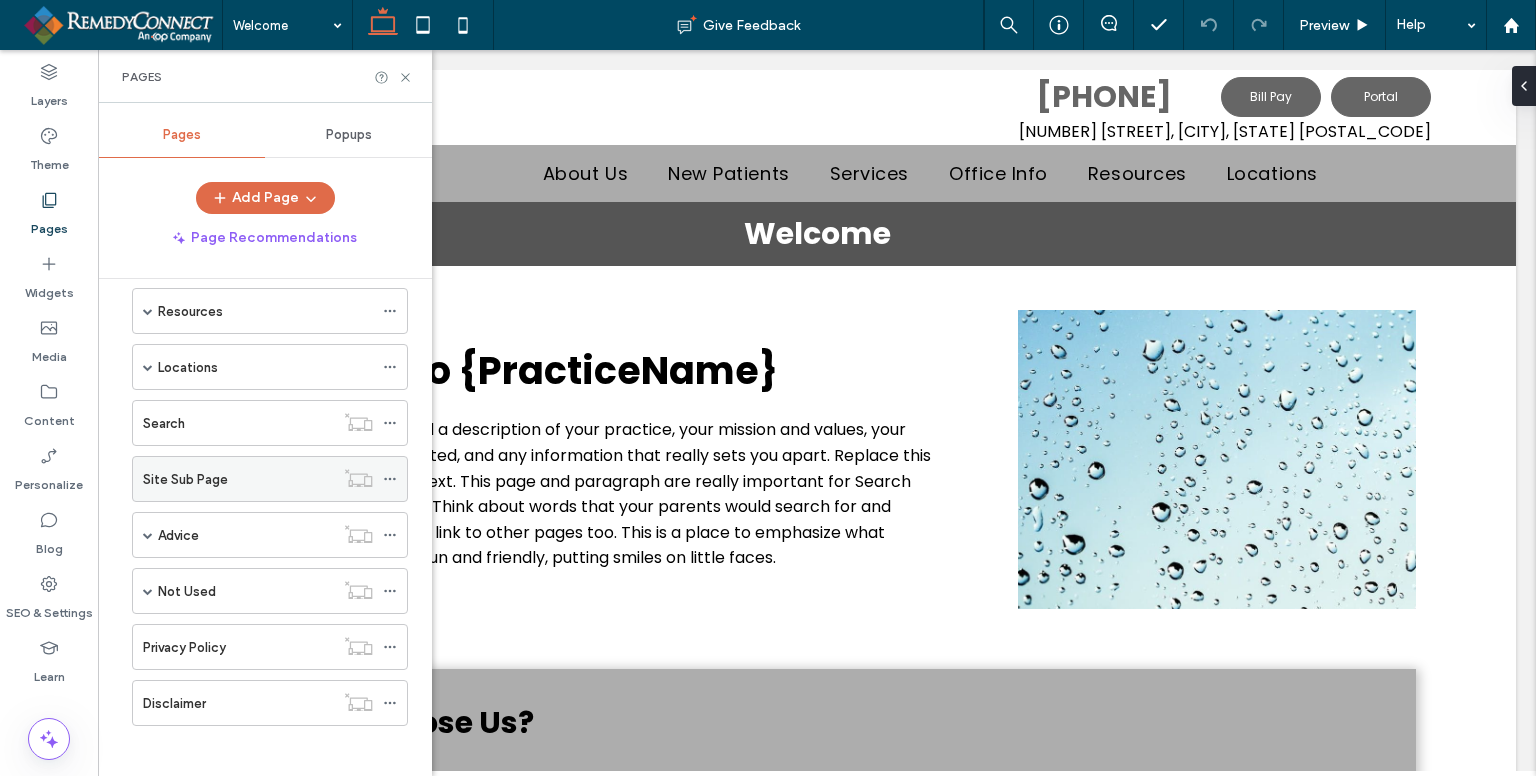 scroll, scrollTop: 536, scrollLeft: 0, axis: vertical 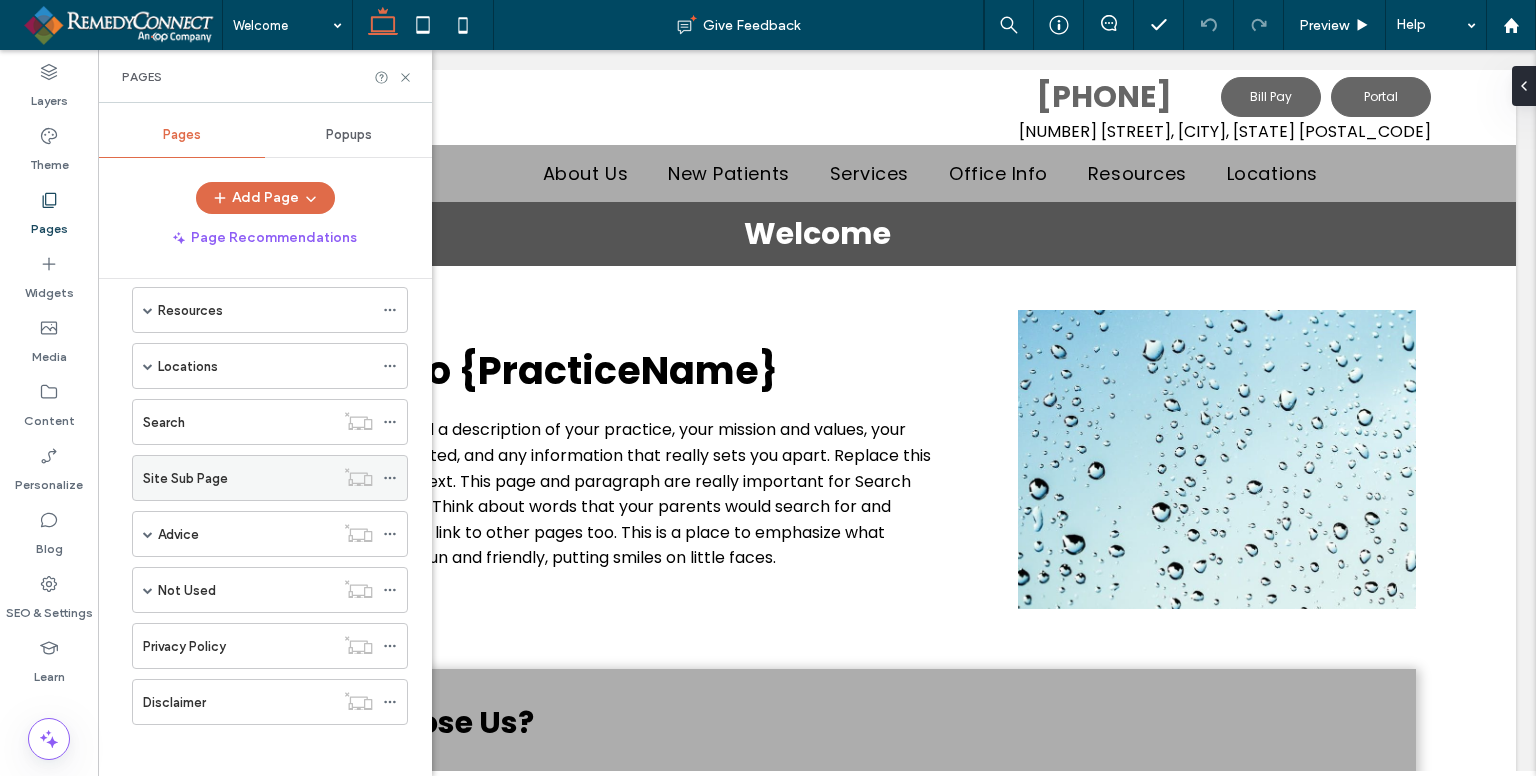 click 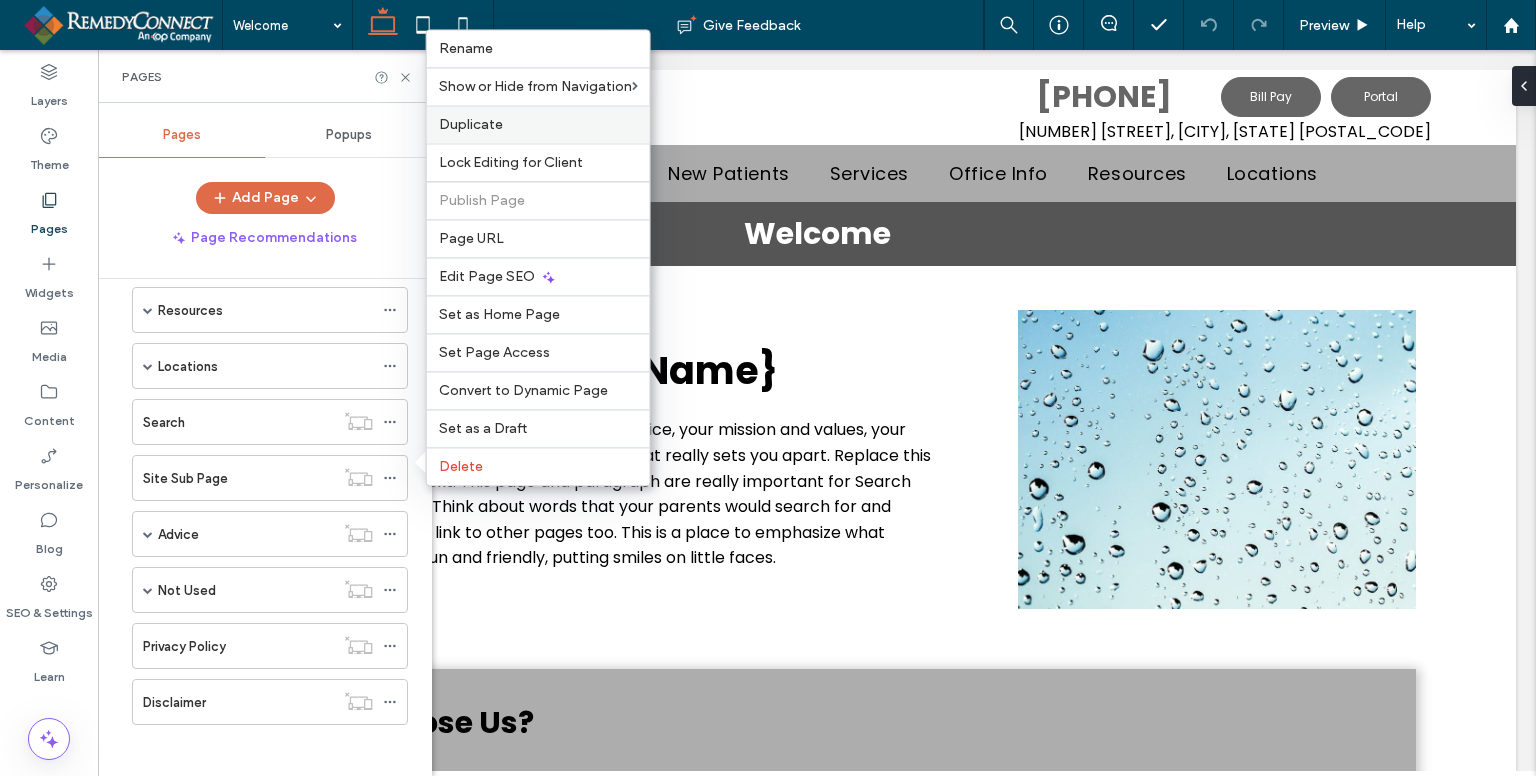 click on "Duplicate" at bounding box center [538, 124] 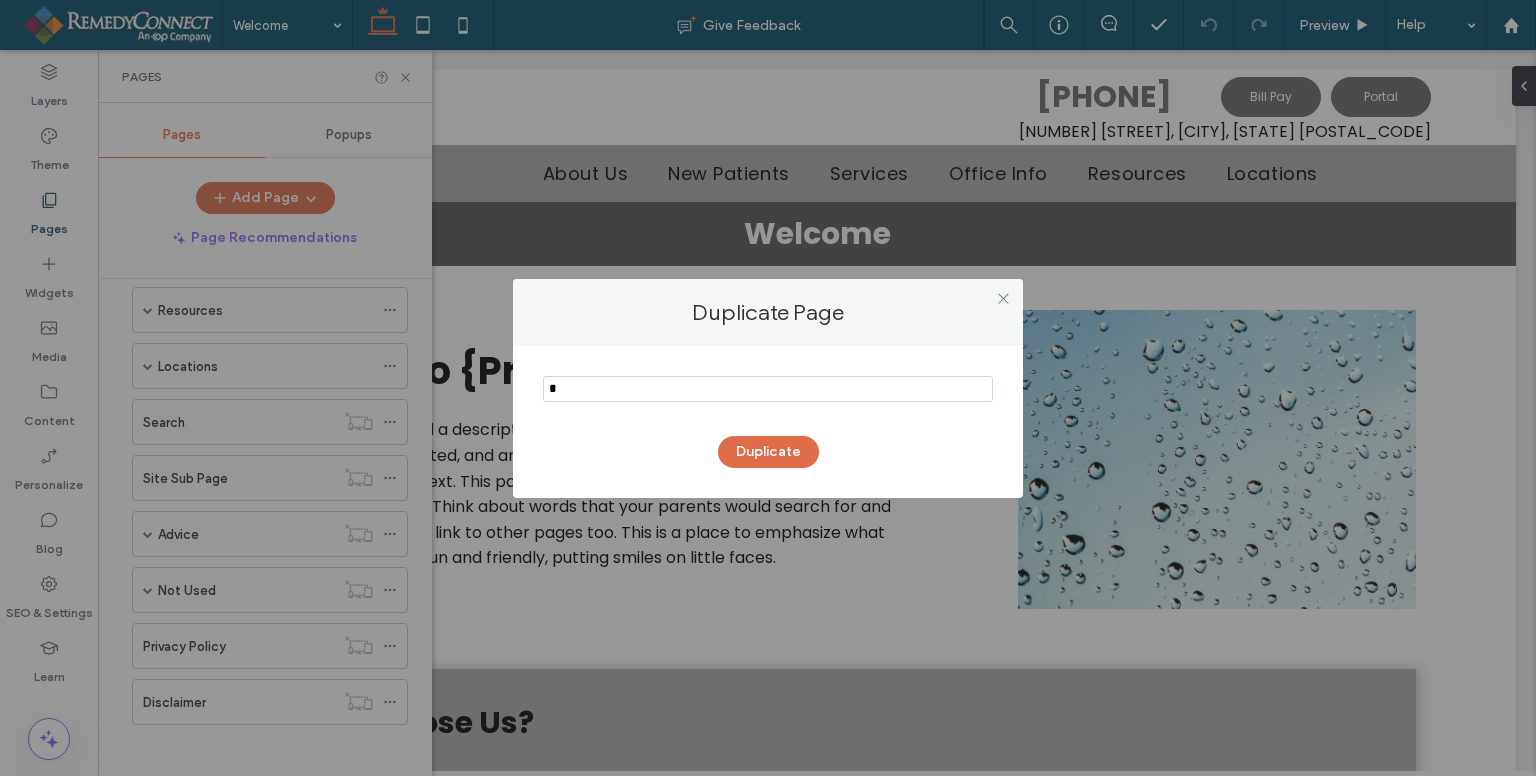 paste on "**********" 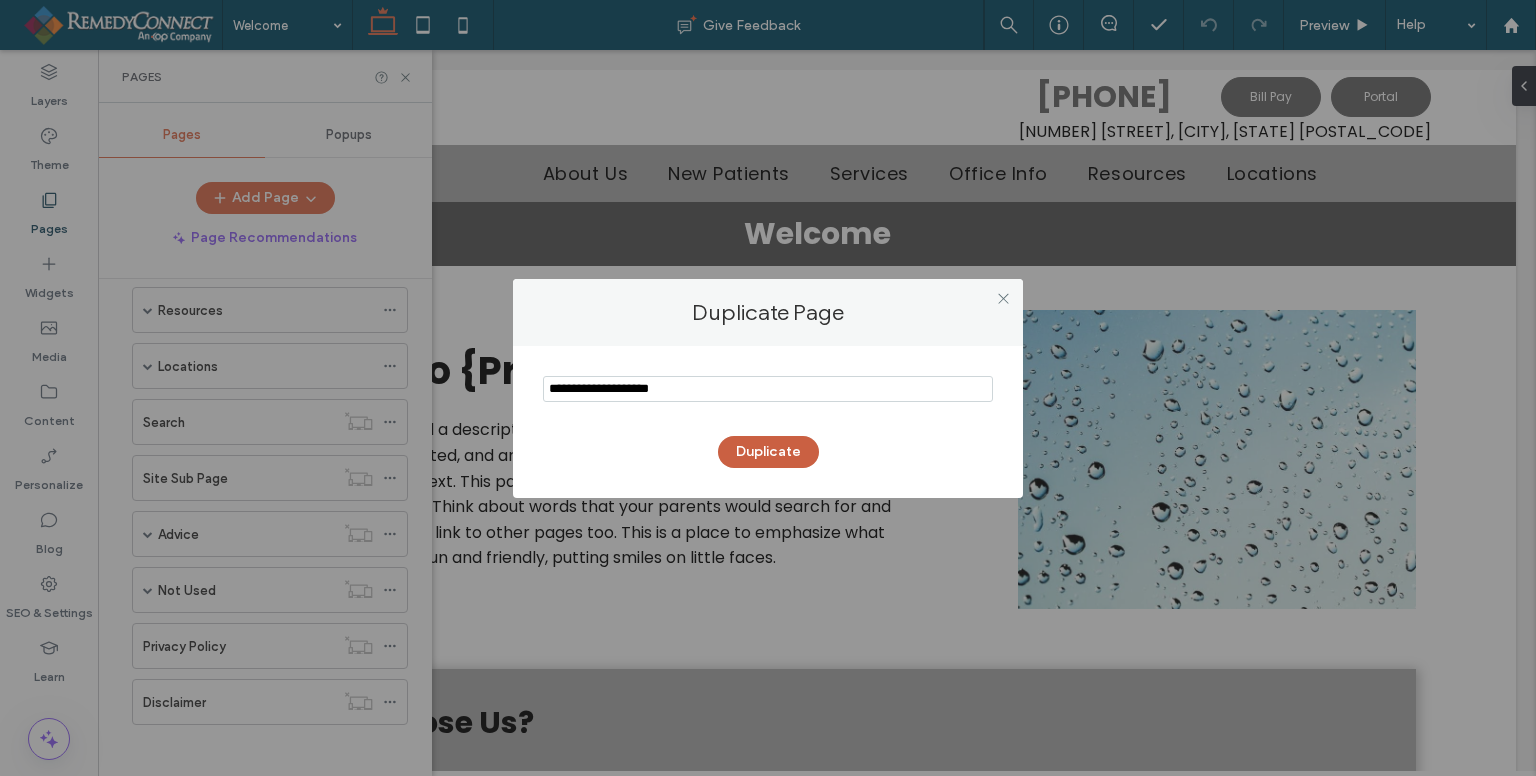 type on "**********" 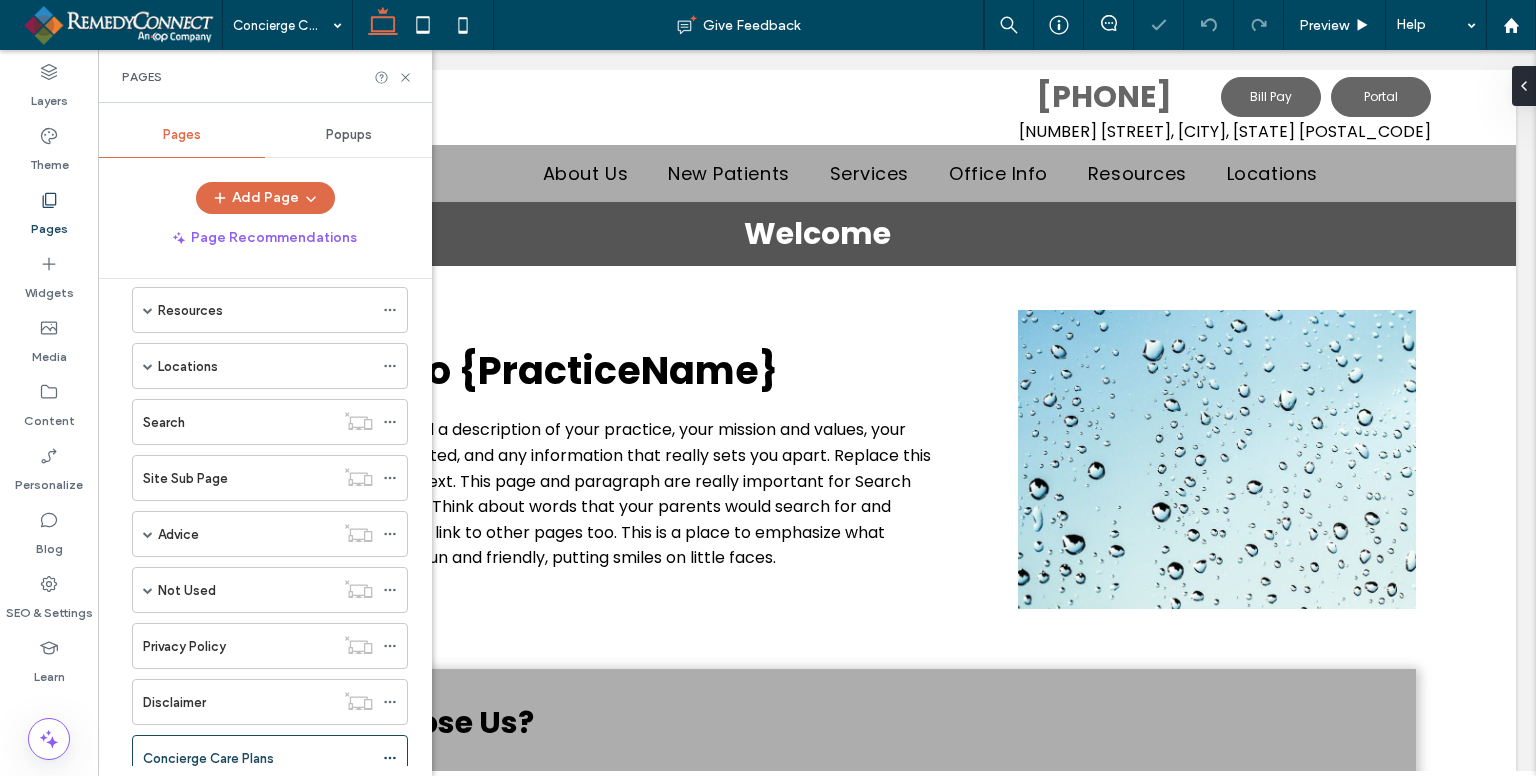 scroll, scrollTop: 592, scrollLeft: 0, axis: vertical 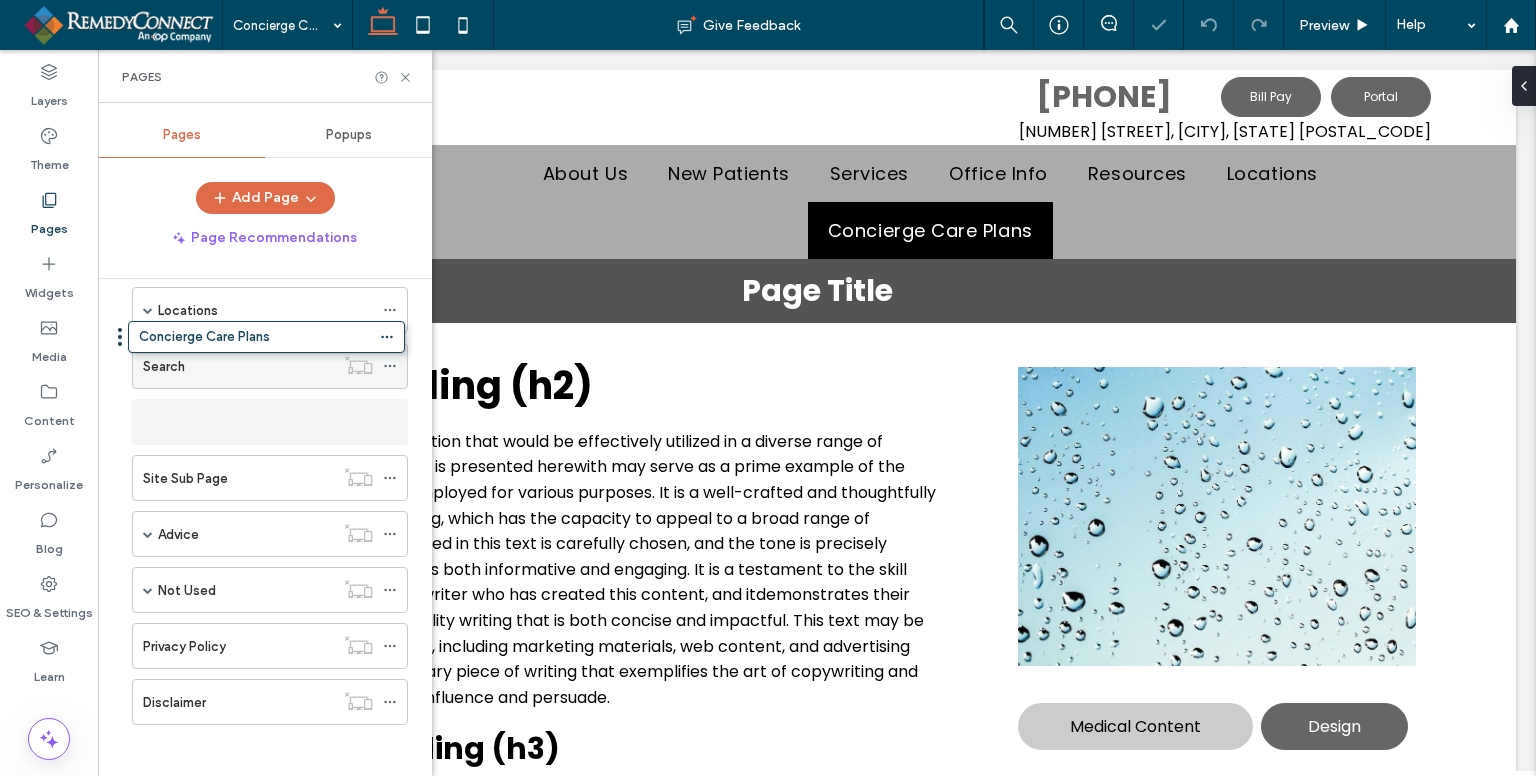 drag, startPoint x: 228, startPoint y: 709, endPoint x: 224, endPoint y: 369, distance: 340.02353 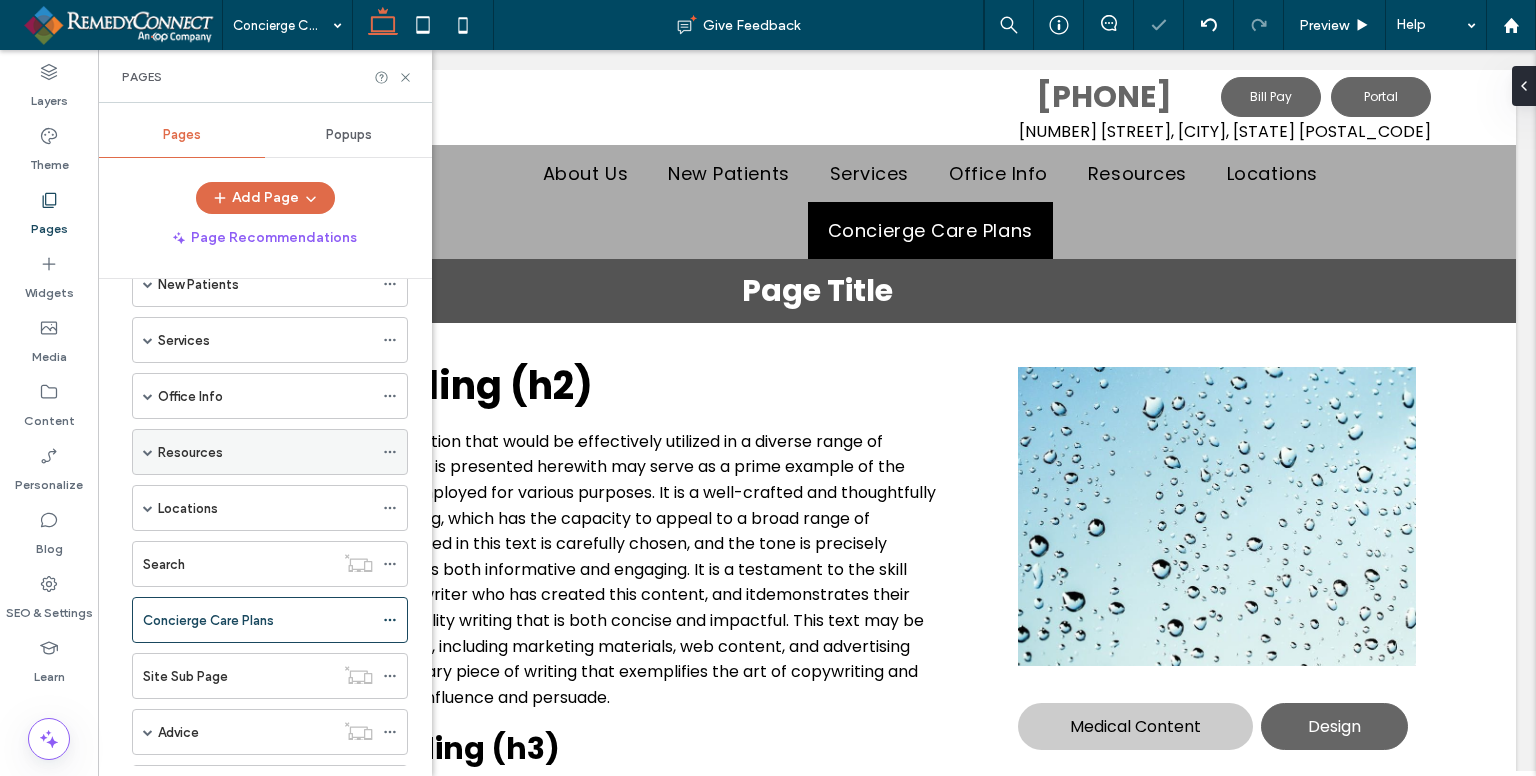 scroll, scrollTop: 392, scrollLeft: 0, axis: vertical 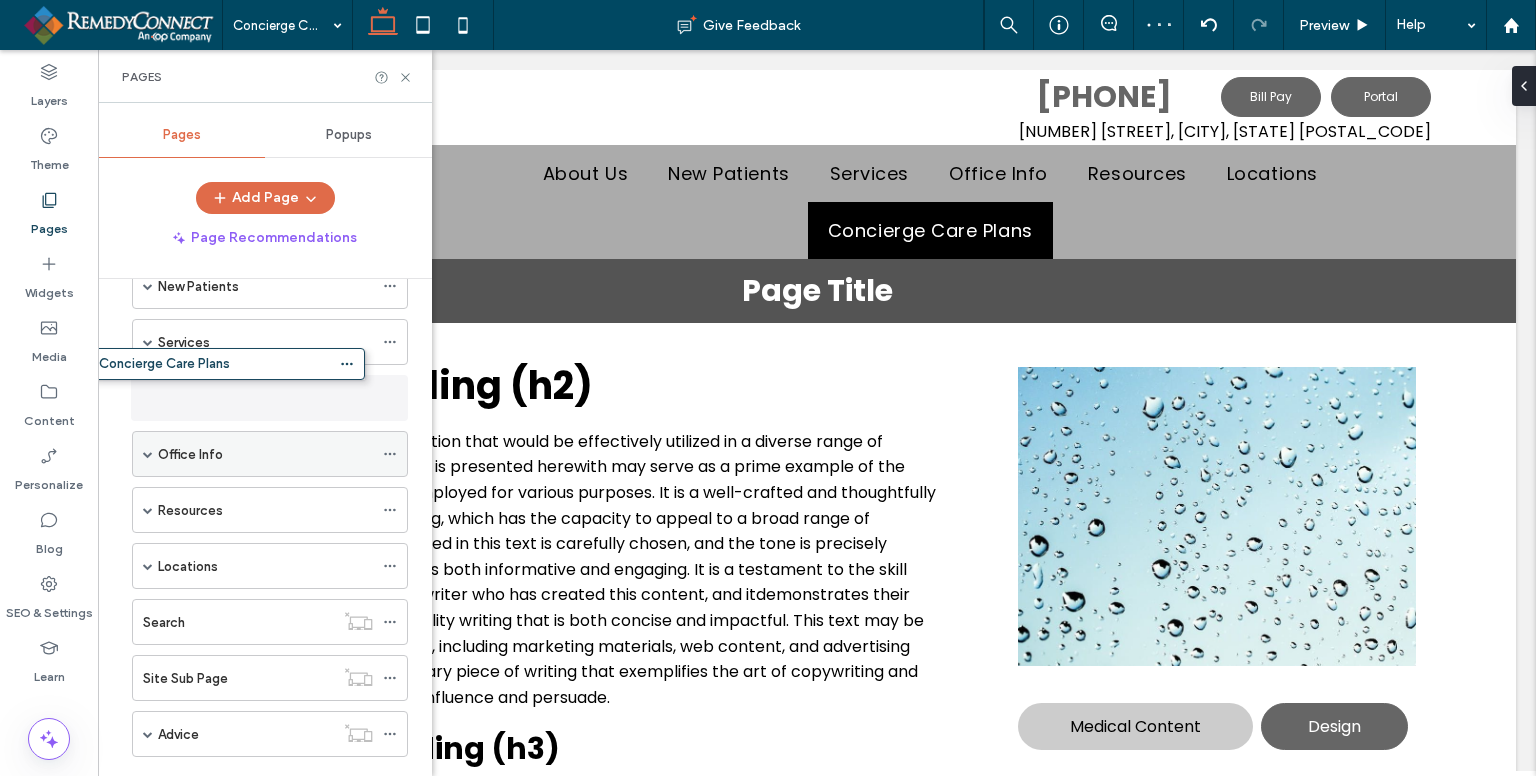 drag, startPoint x: 242, startPoint y: 616, endPoint x: 184, endPoint y: 374, distance: 248.85336 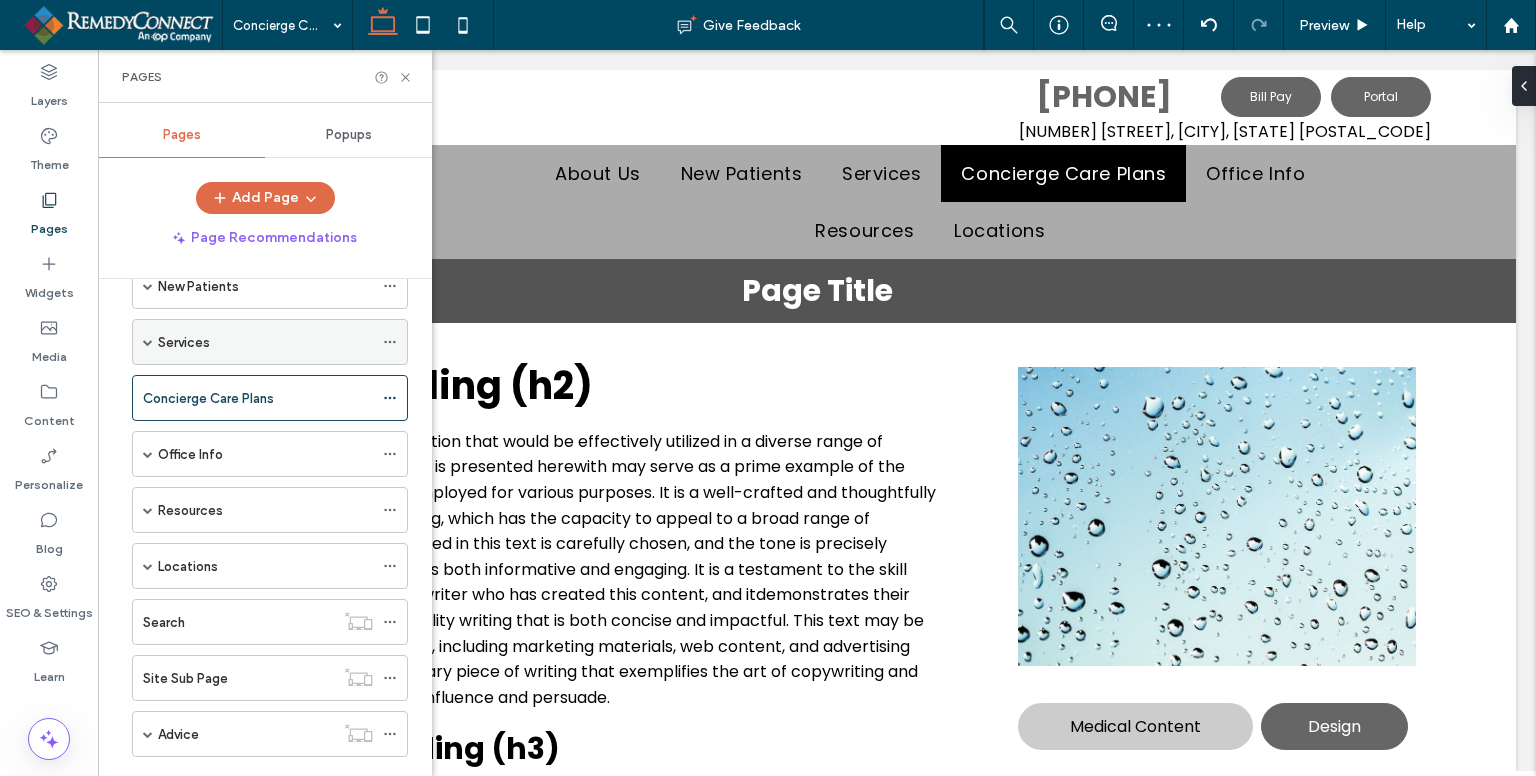 click on "Services" at bounding box center [270, 342] 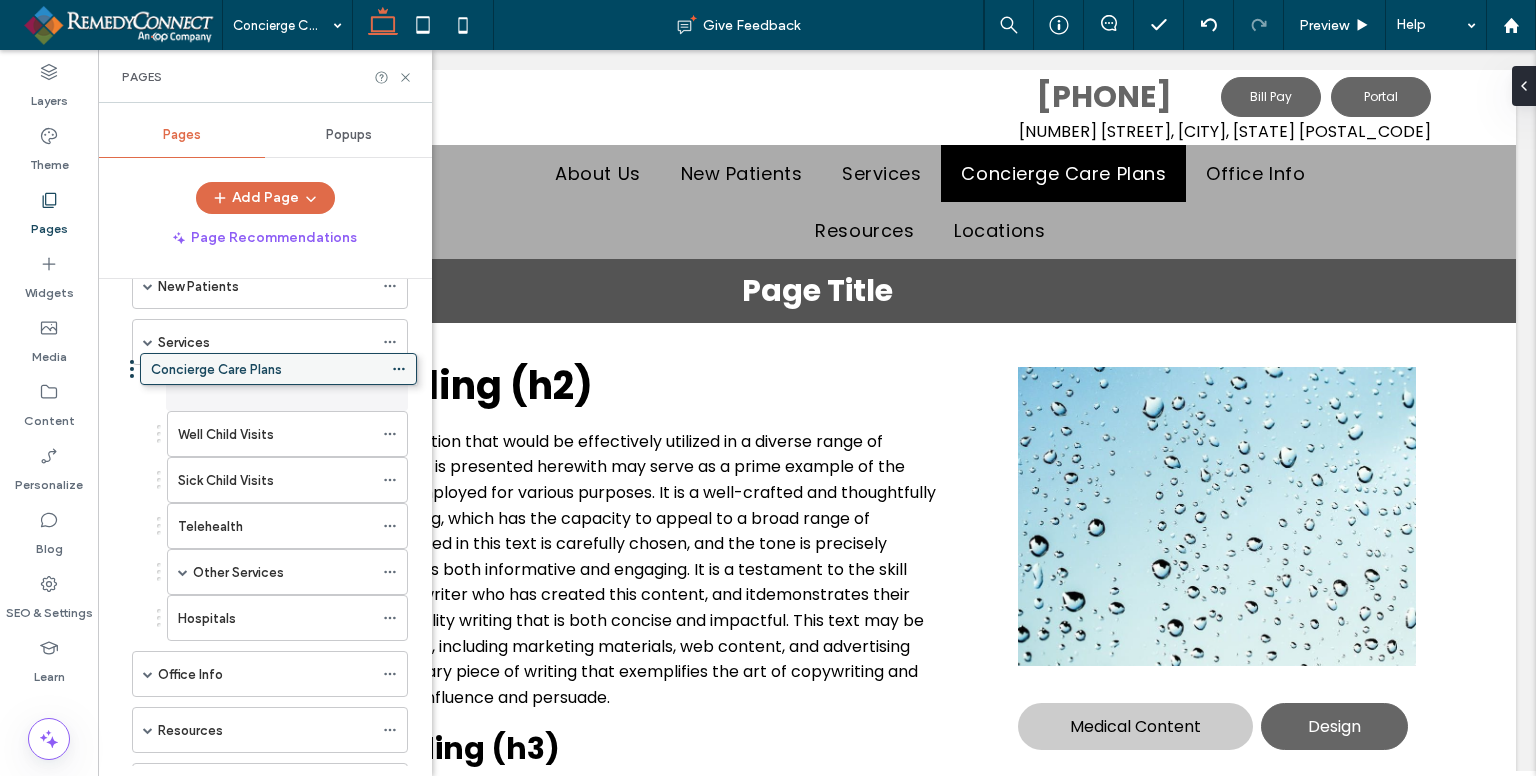 drag, startPoint x: 243, startPoint y: 623, endPoint x: 251, endPoint y: 378, distance: 245.13058 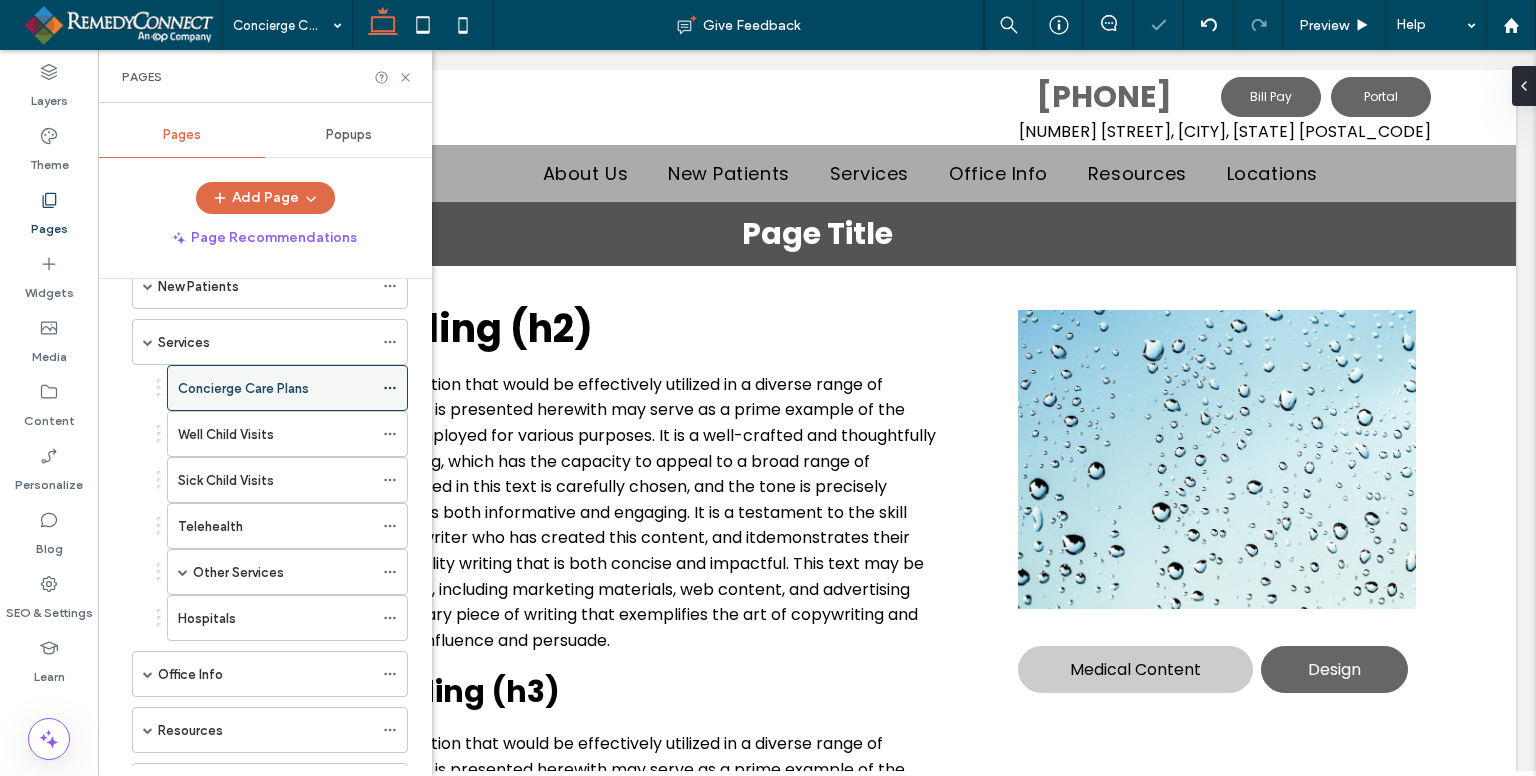 click on "Concierge Care Plans" at bounding box center (275, 388) 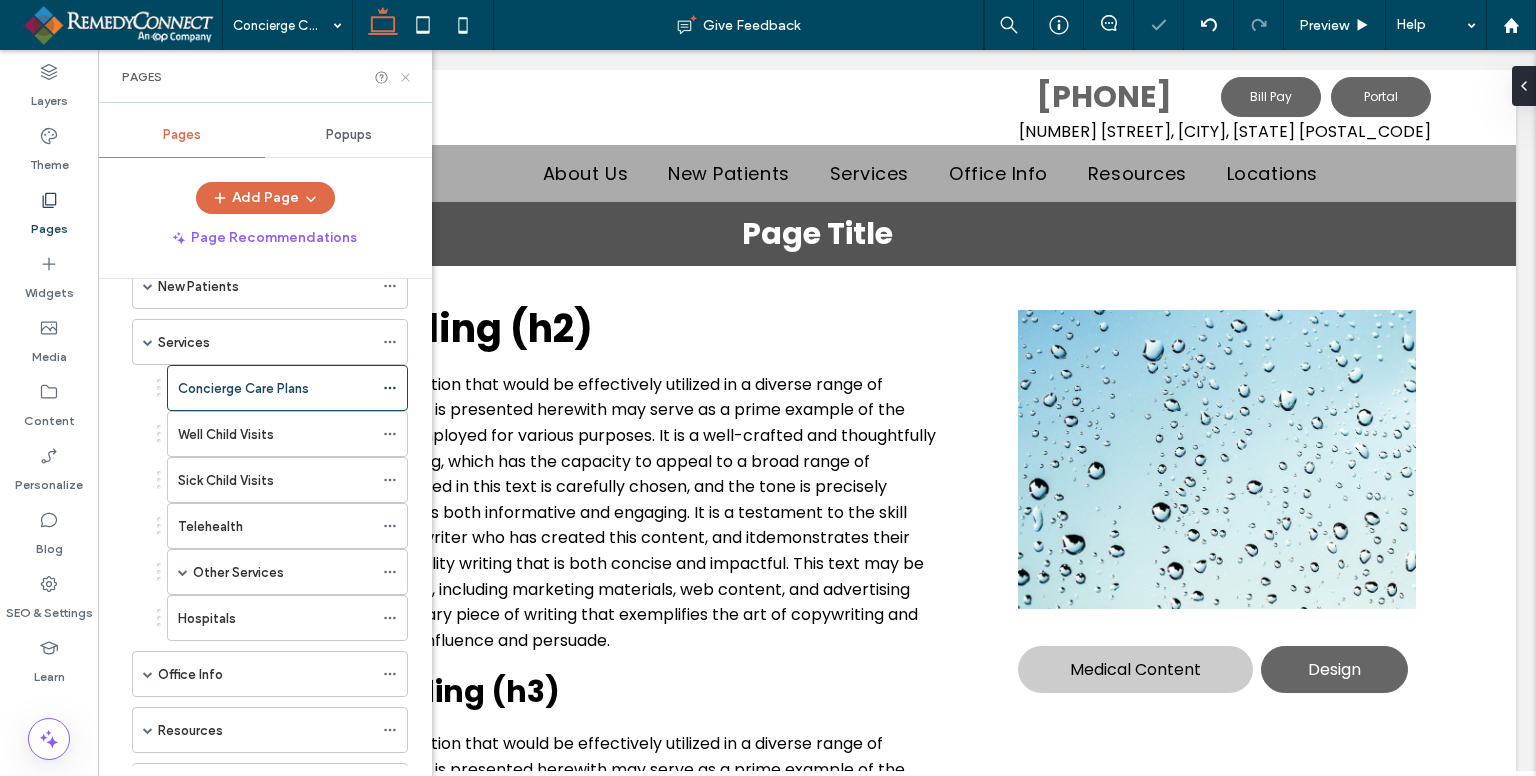 scroll, scrollTop: 0, scrollLeft: 0, axis: both 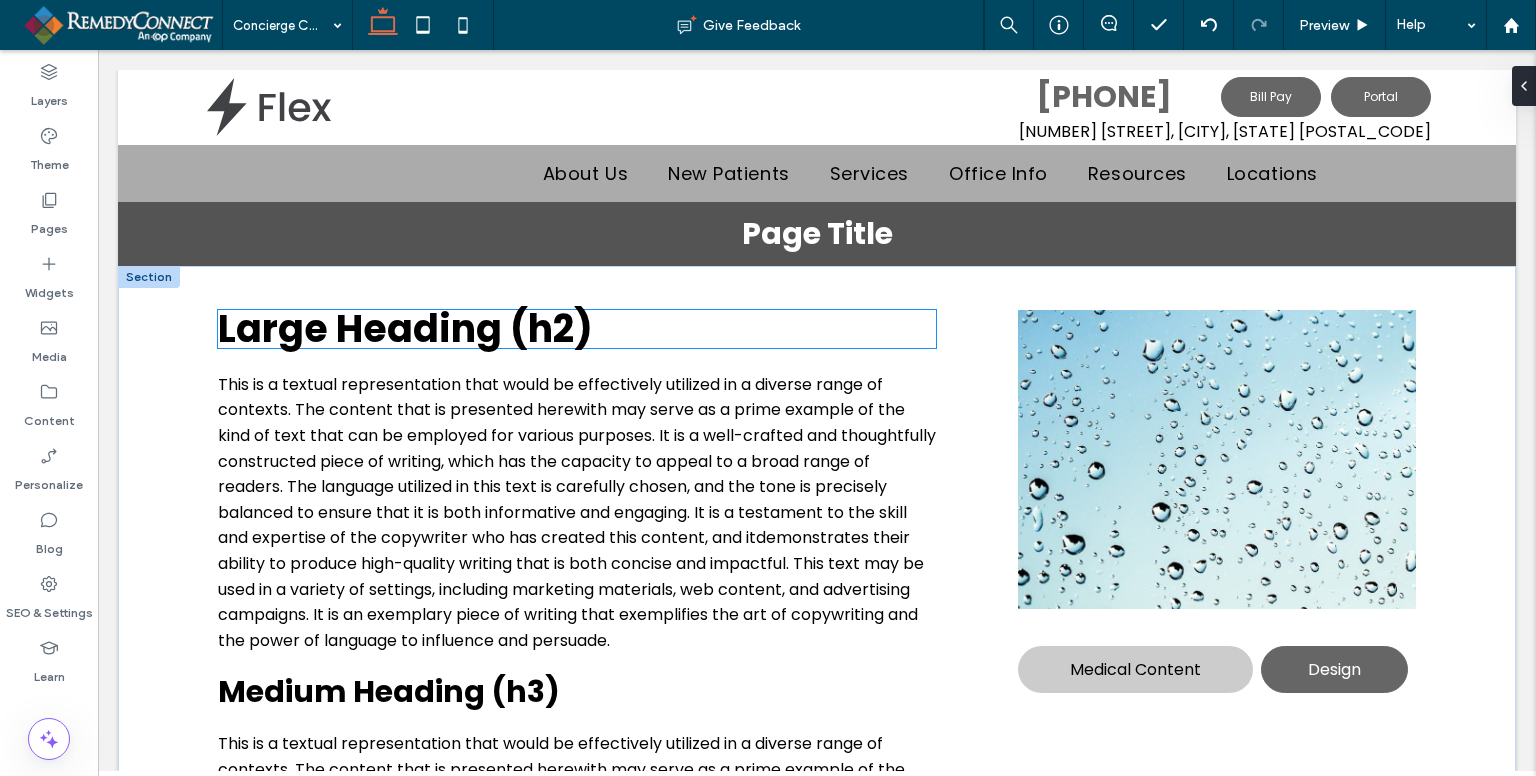click on "Large Heading (h2)" at bounding box center [405, 328] 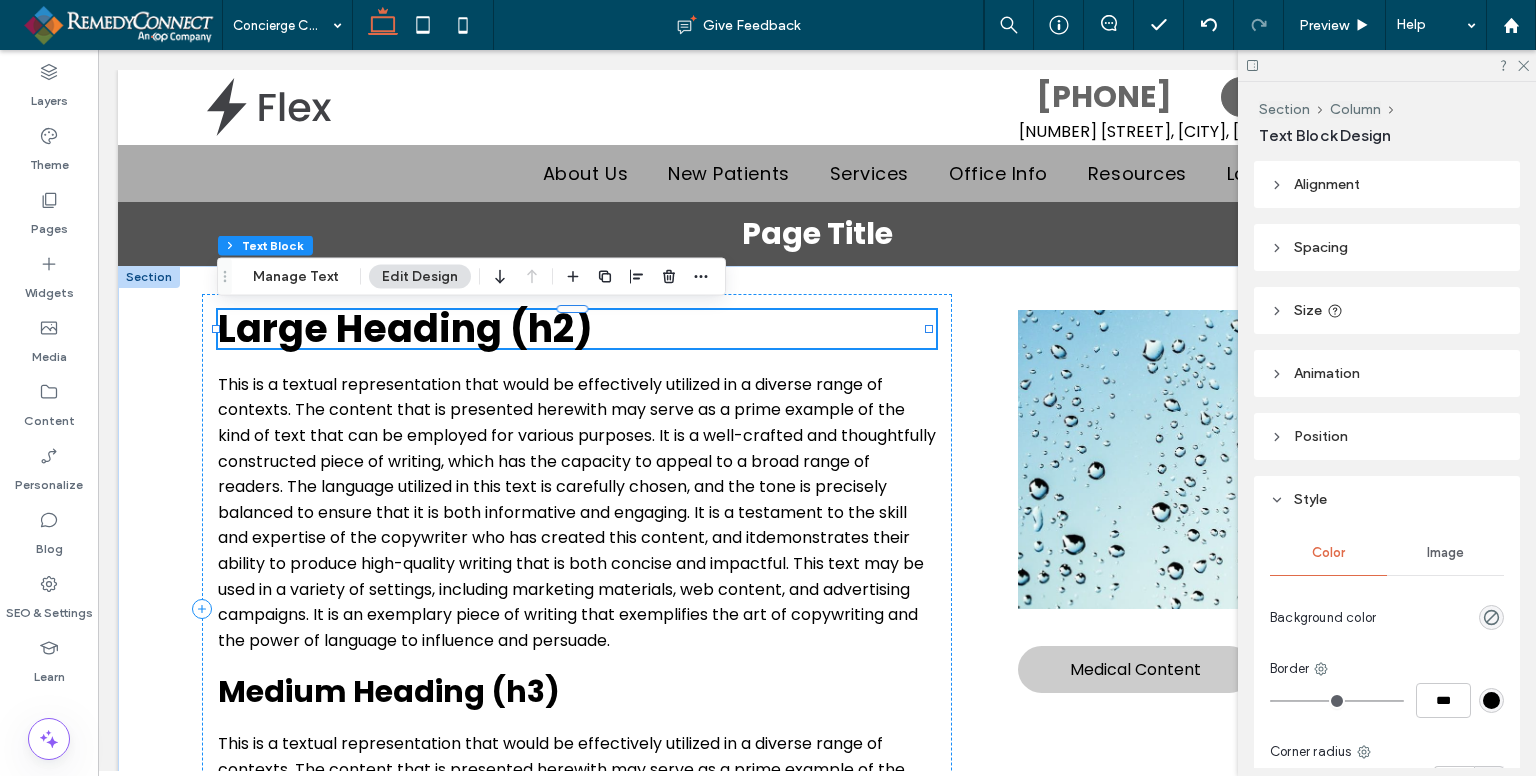 click on "Large Heading (h2)" at bounding box center (405, 328) 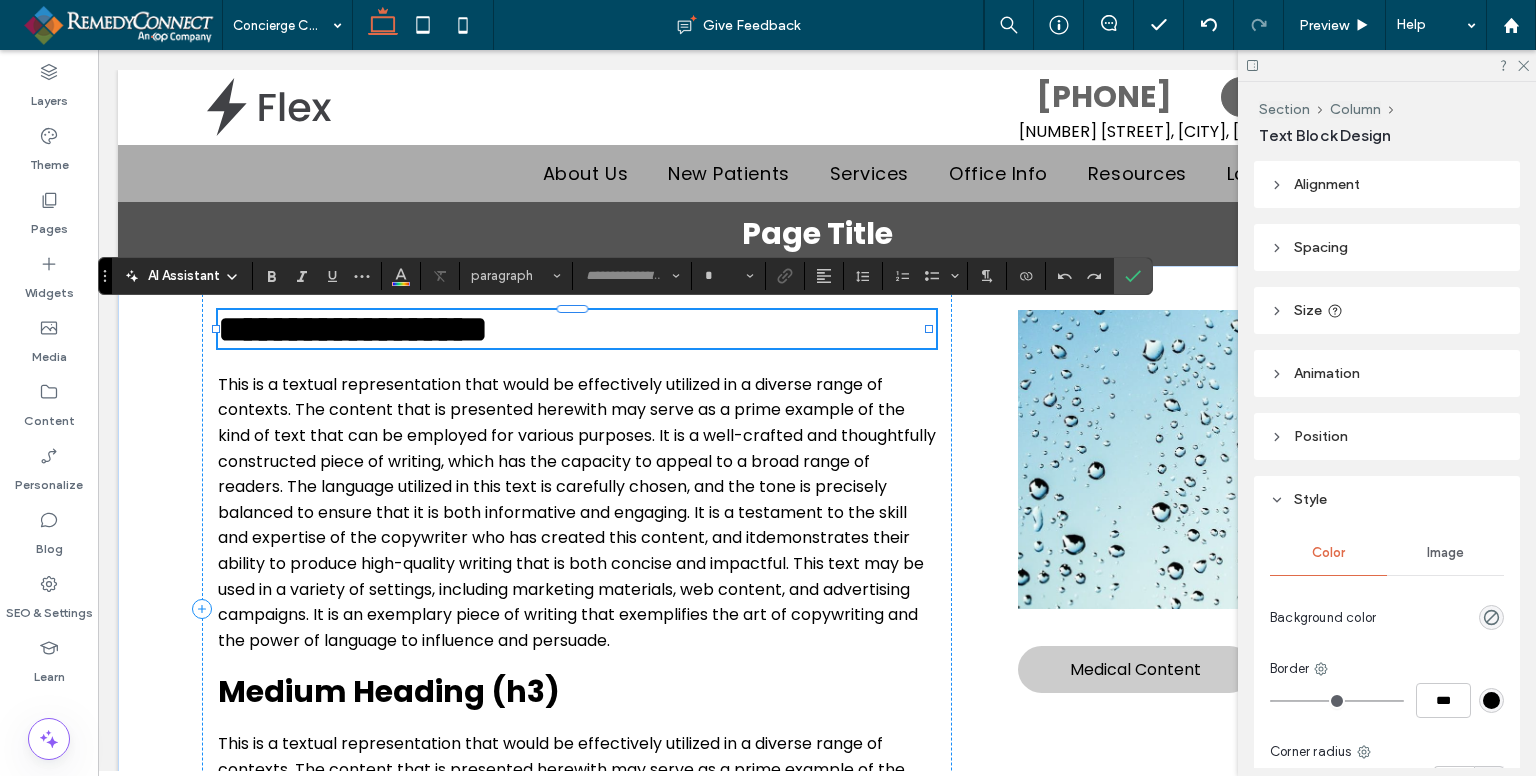 type on "*******" 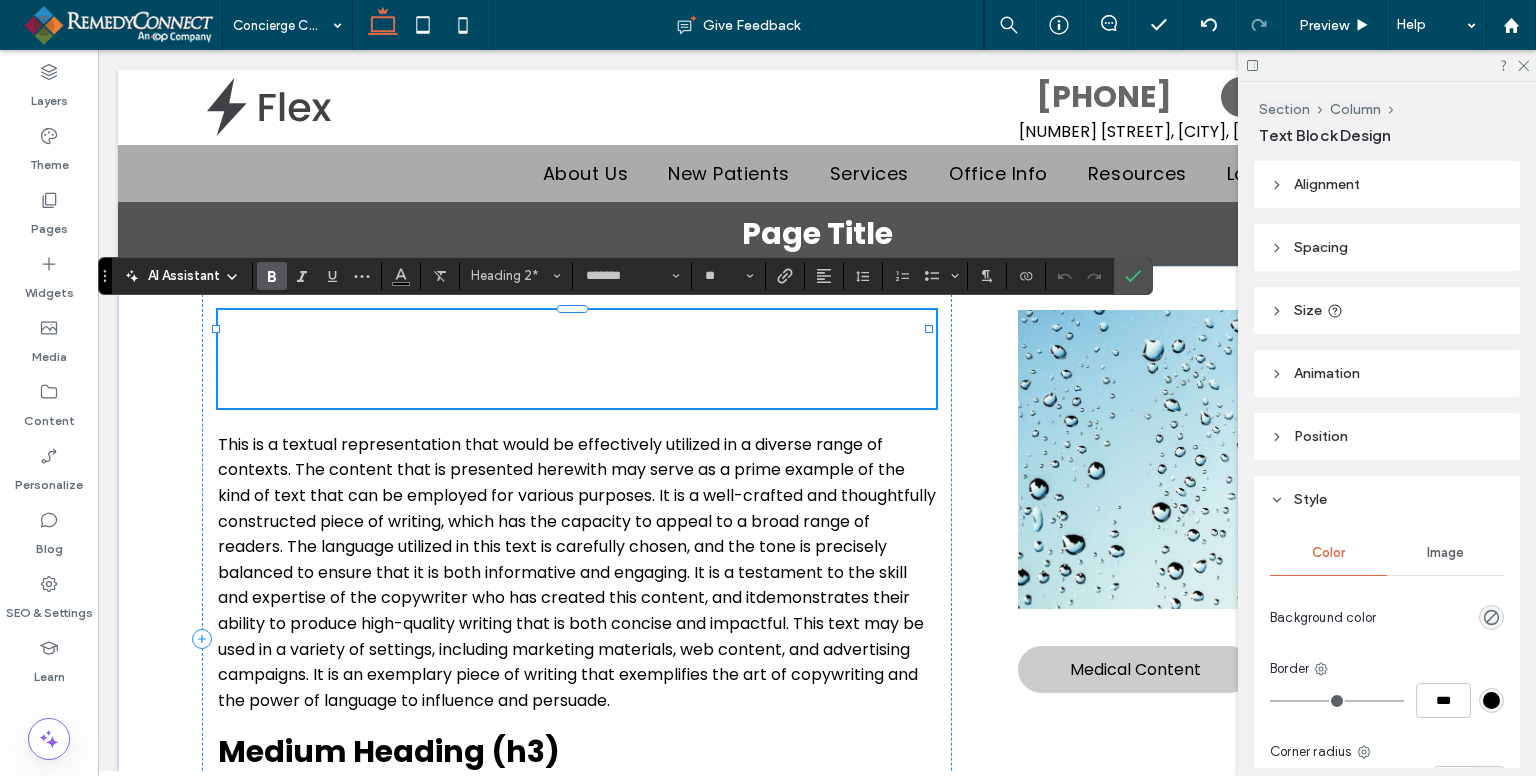 scroll, scrollTop: 0, scrollLeft: 0, axis: both 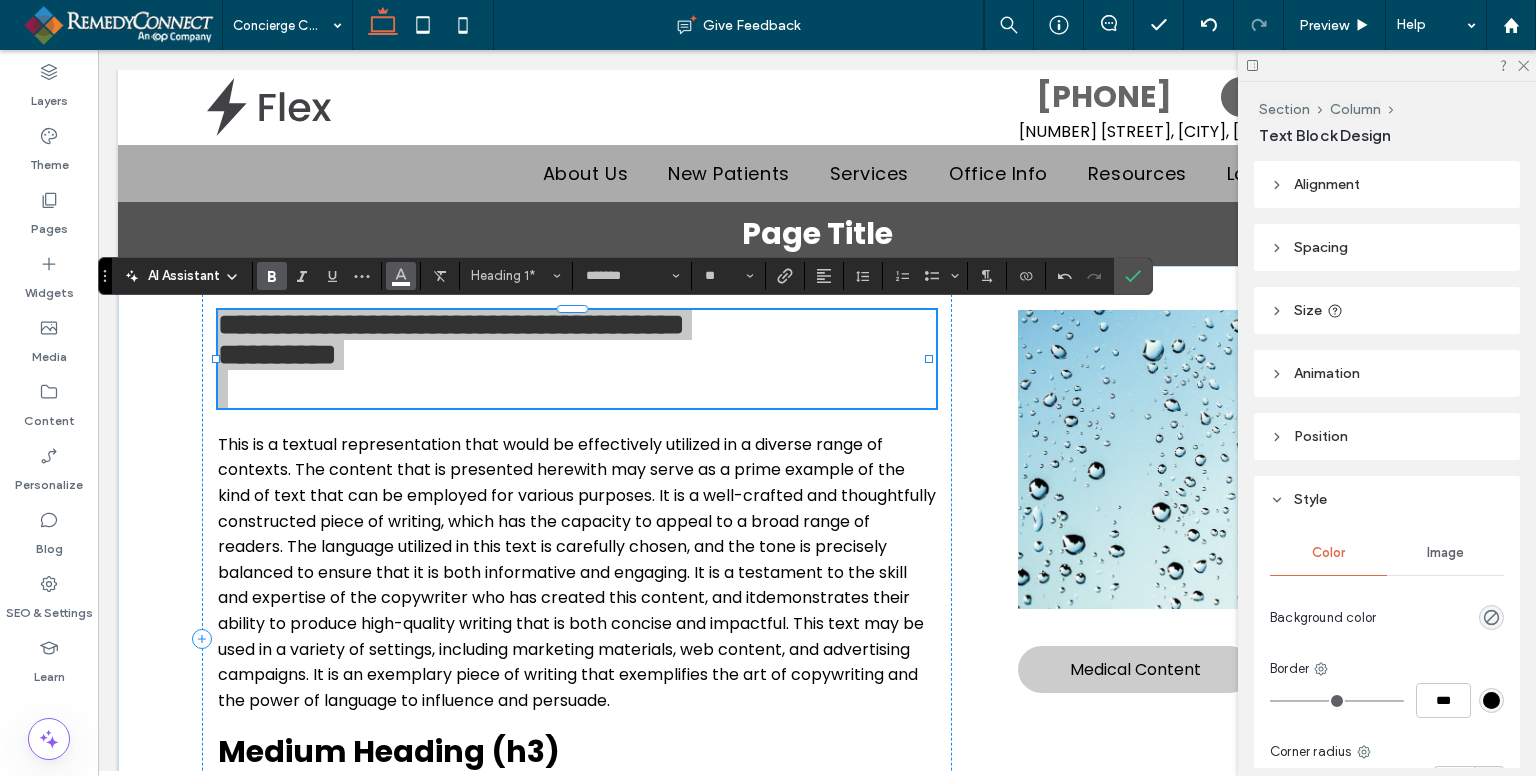 click 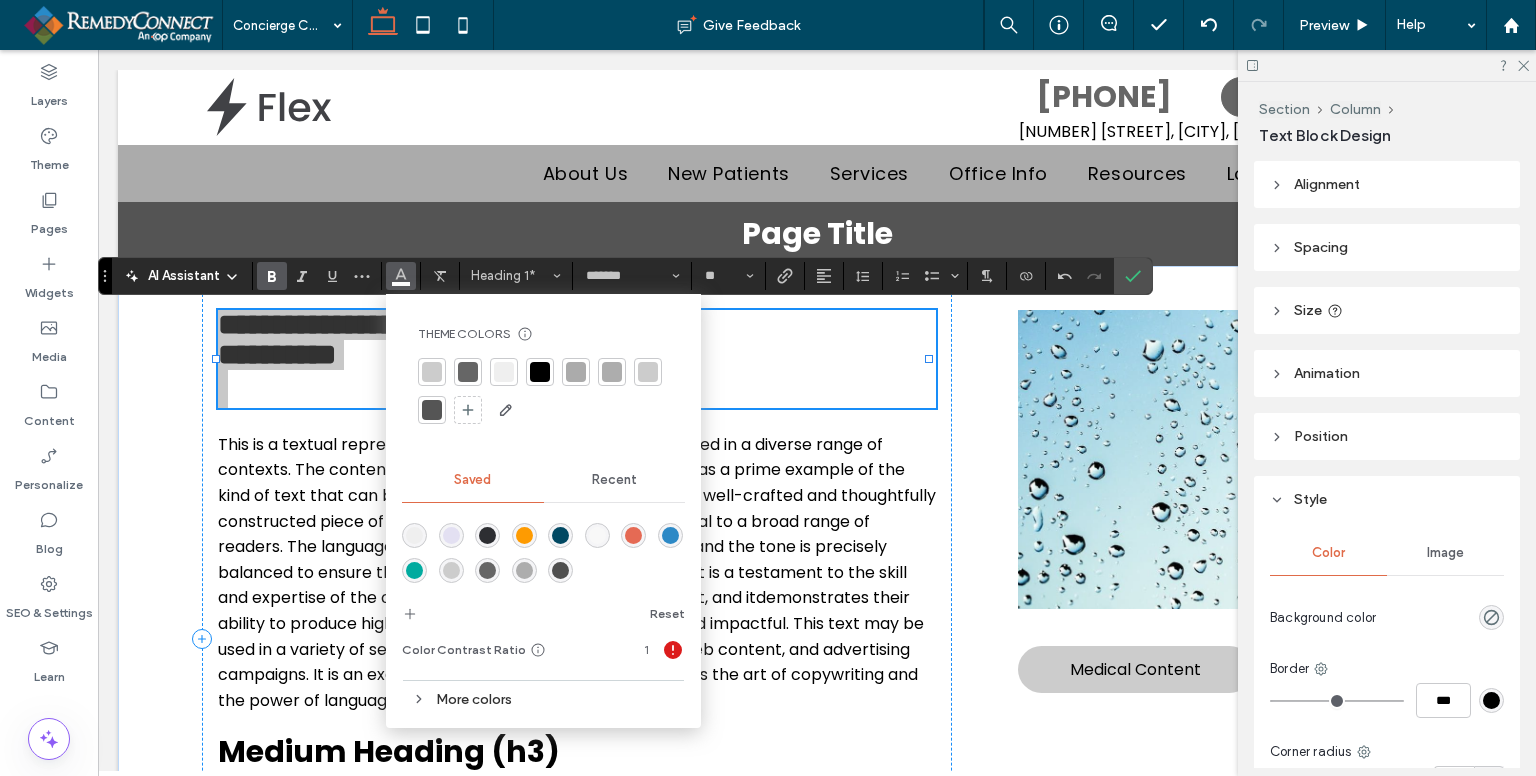 click at bounding box center [540, 372] 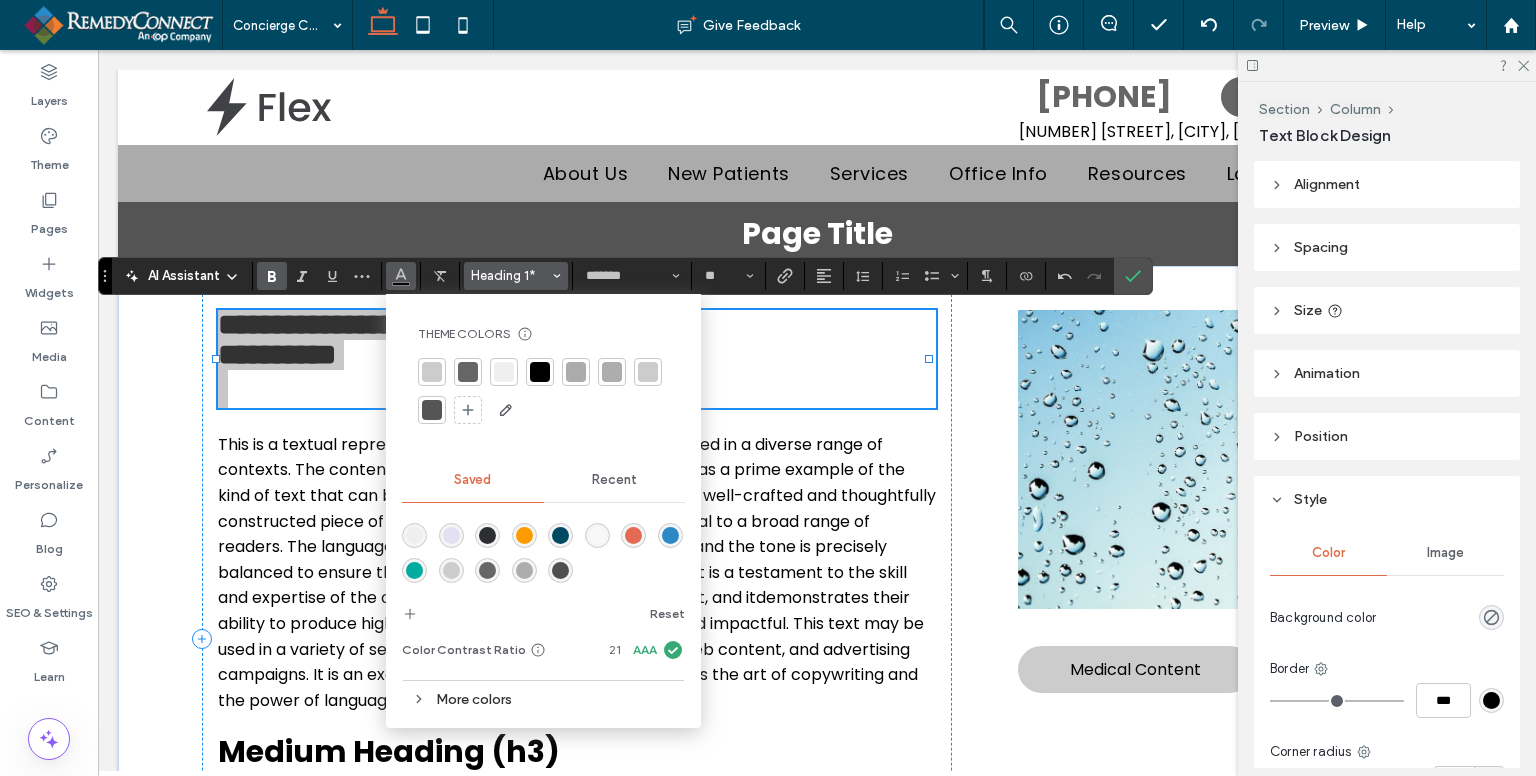 click on "Heading 1*" at bounding box center [516, 276] 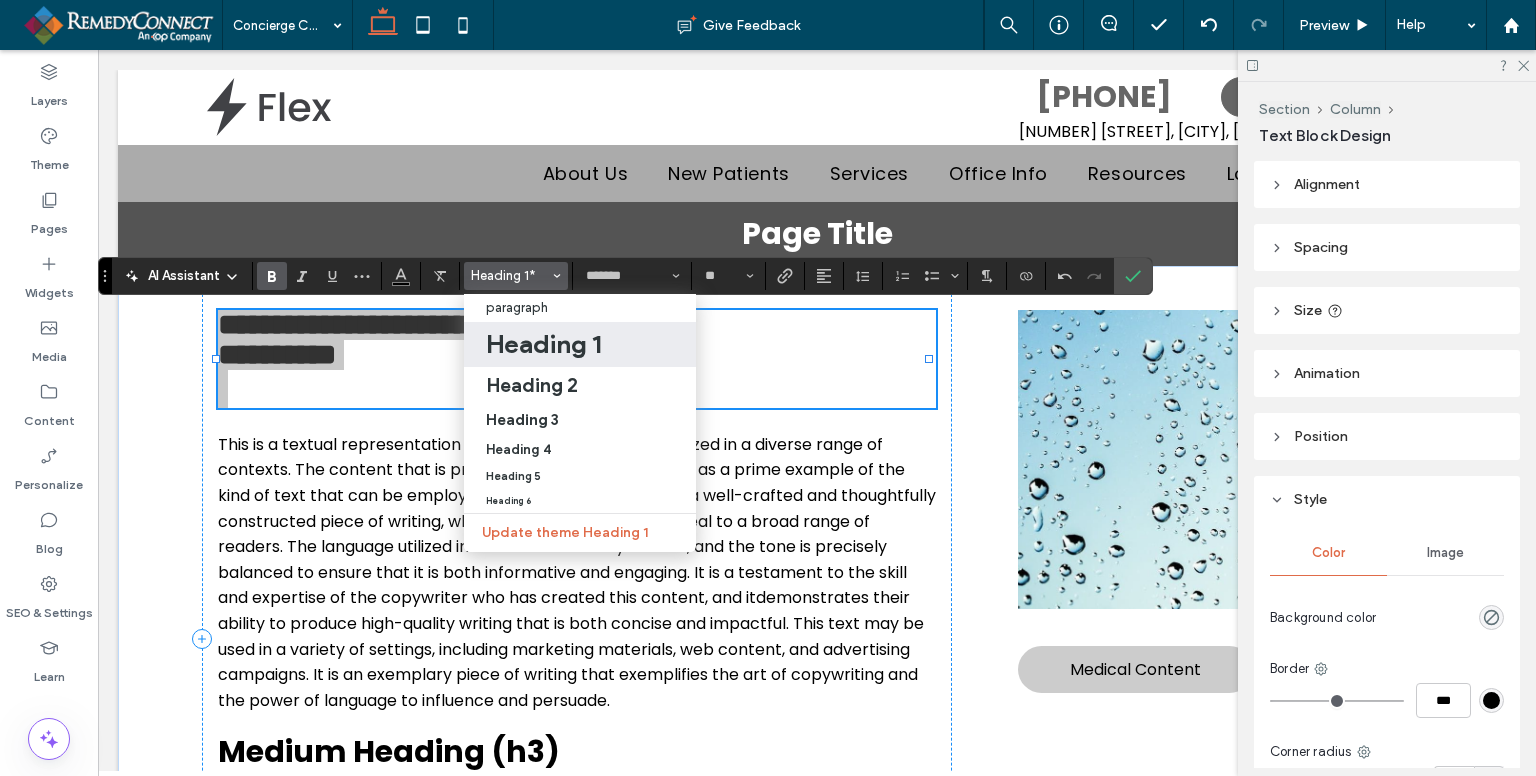 click on "Heading 1" at bounding box center (543, 344) 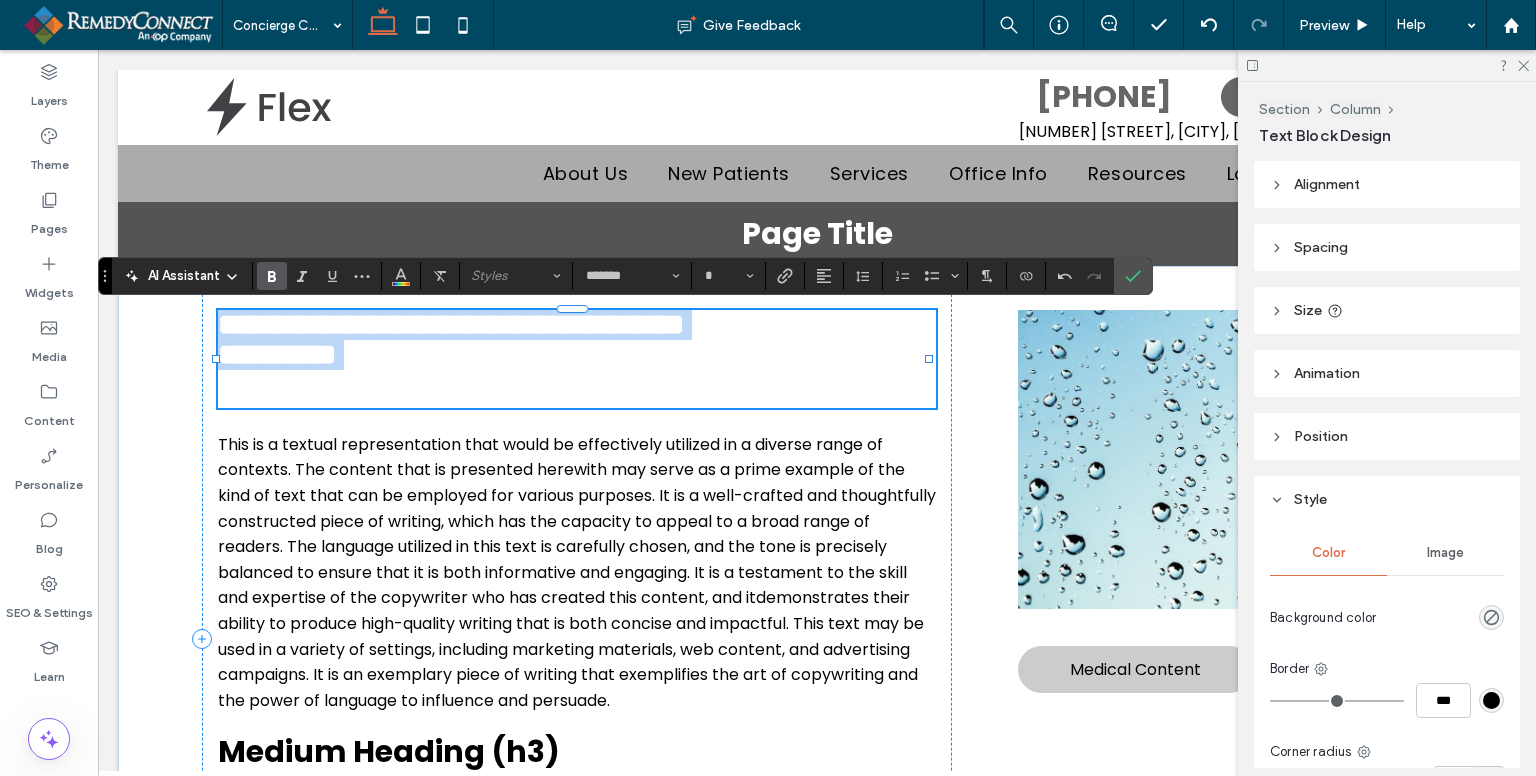 click on "﻿" at bounding box center [573, 389] 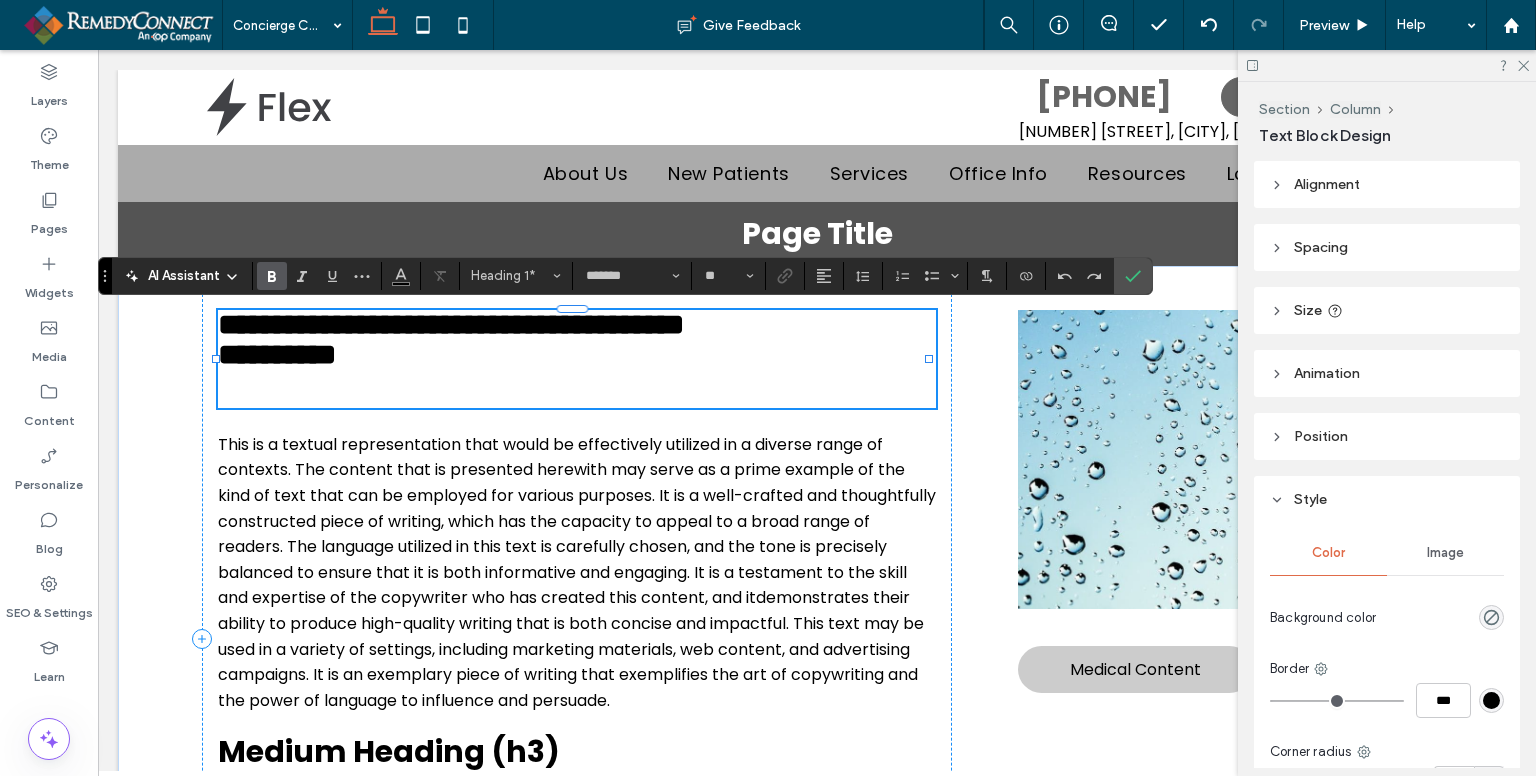 click at bounding box center [573, 389] 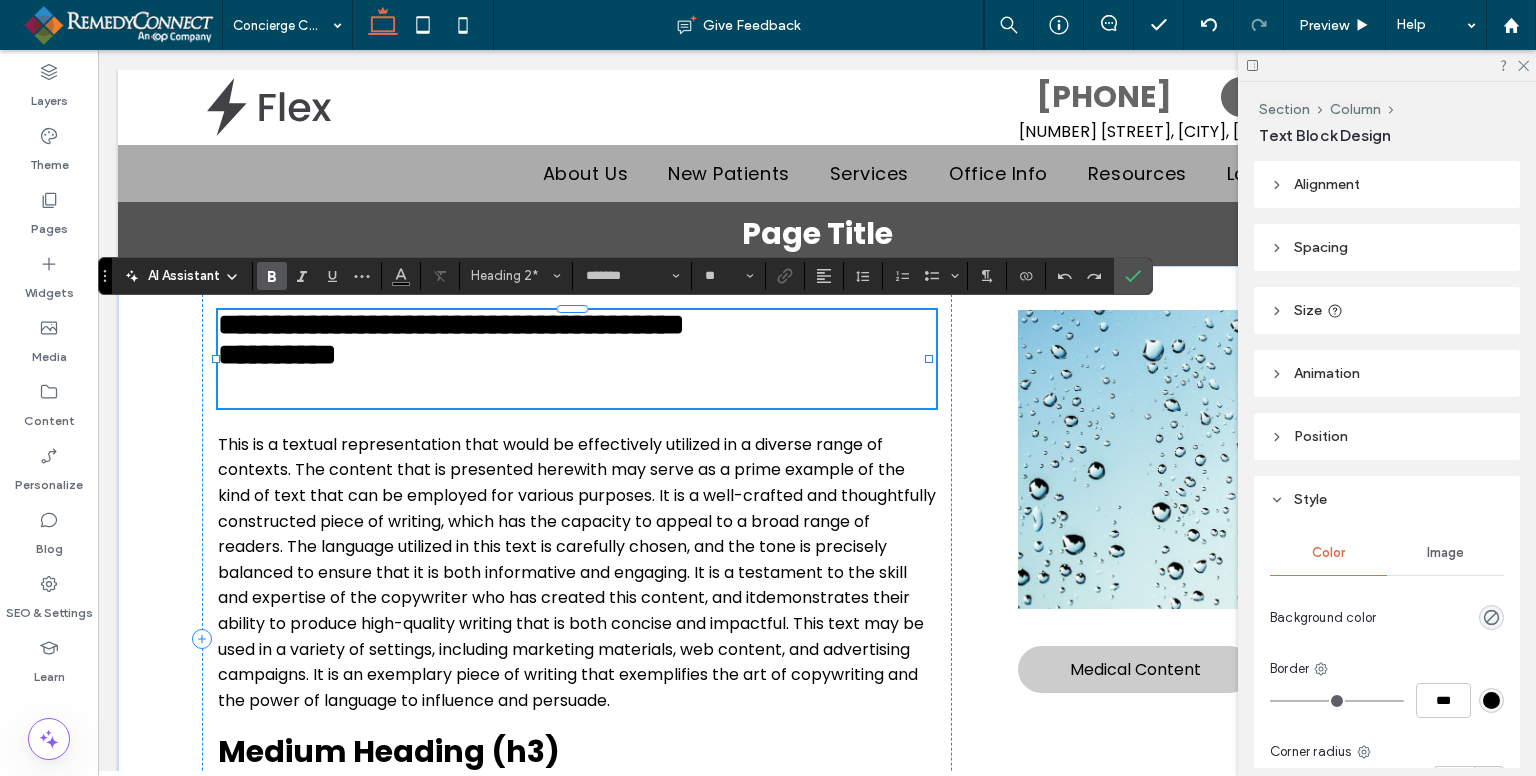 type on "**" 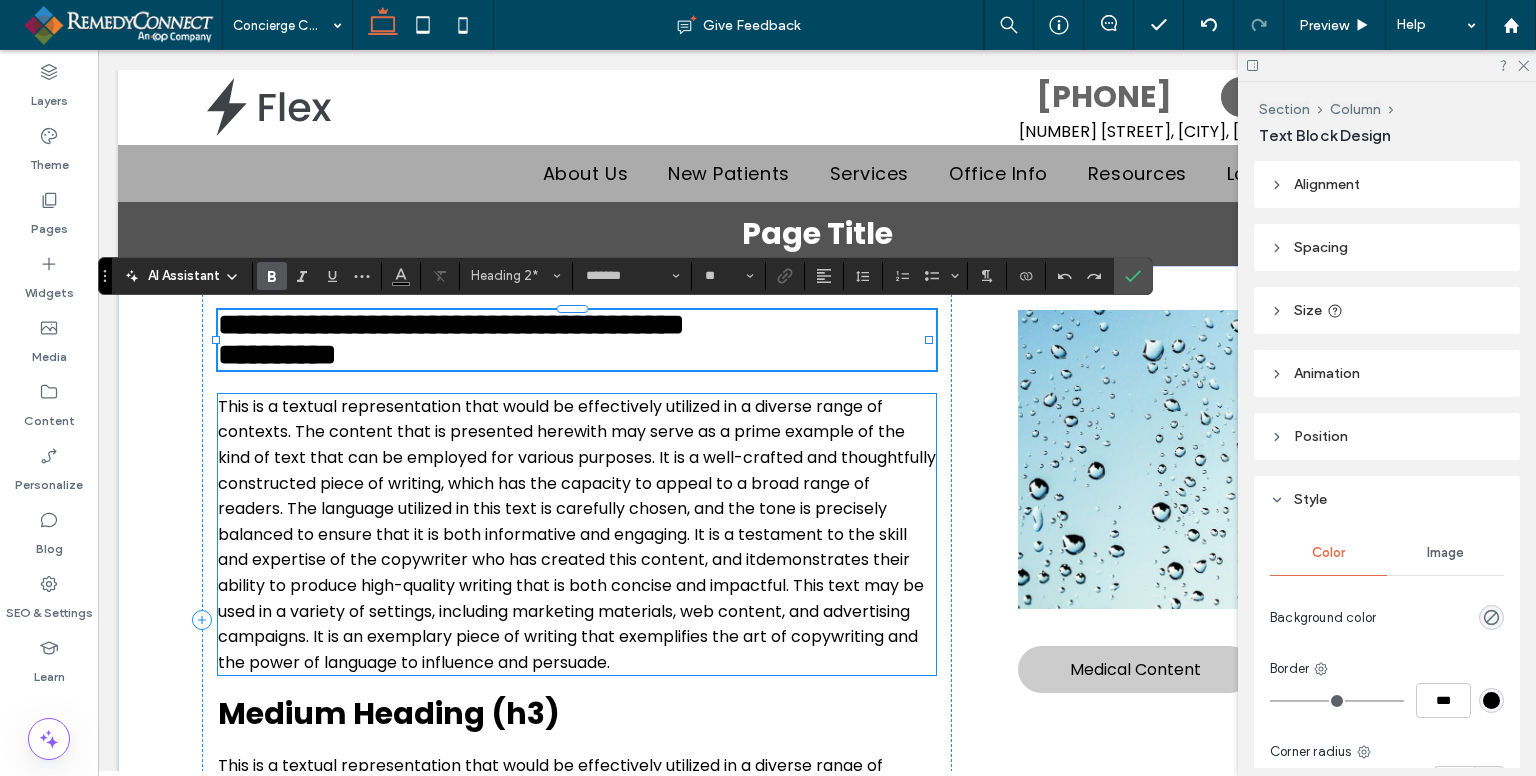 scroll, scrollTop: 4, scrollLeft: 0, axis: vertical 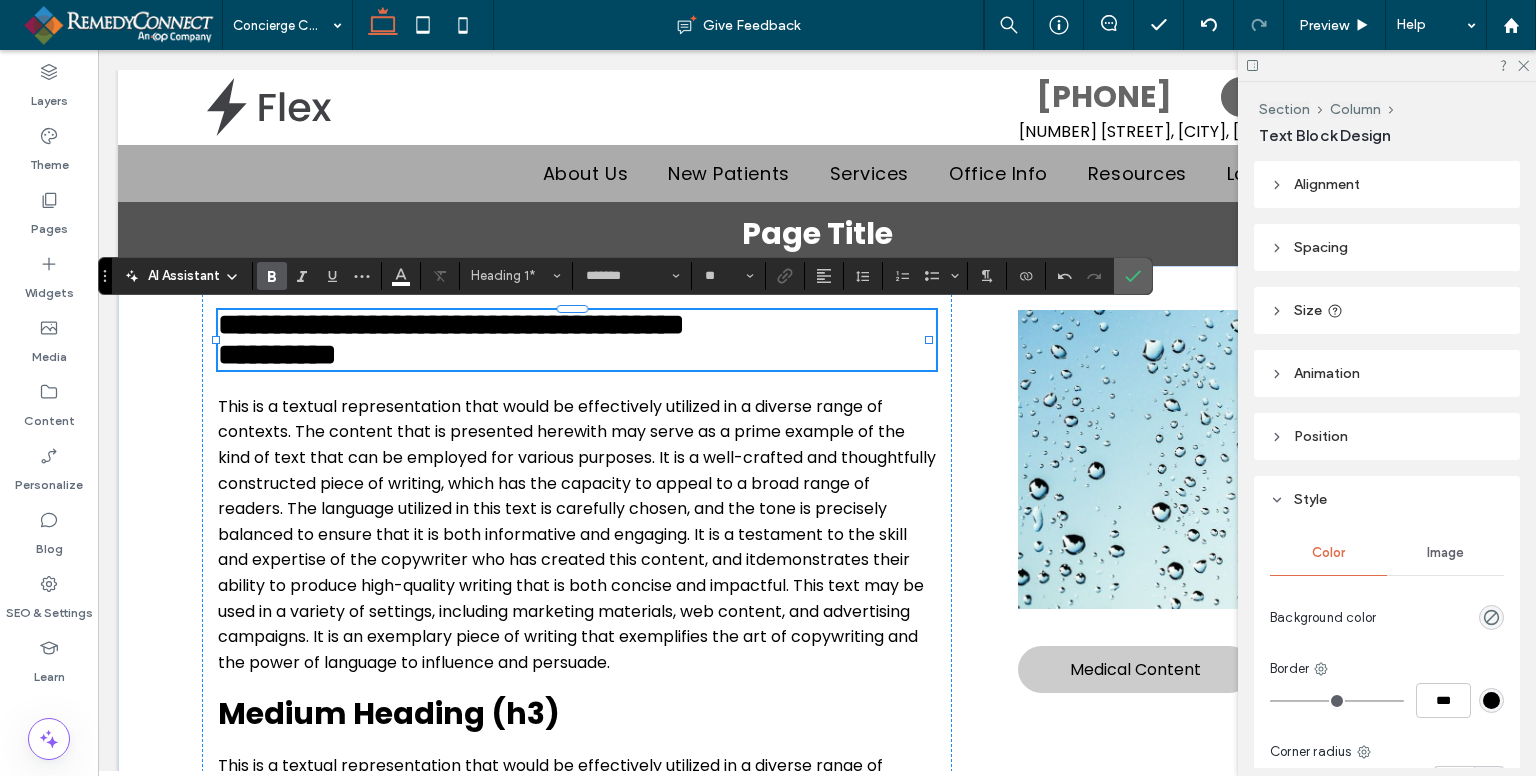 click 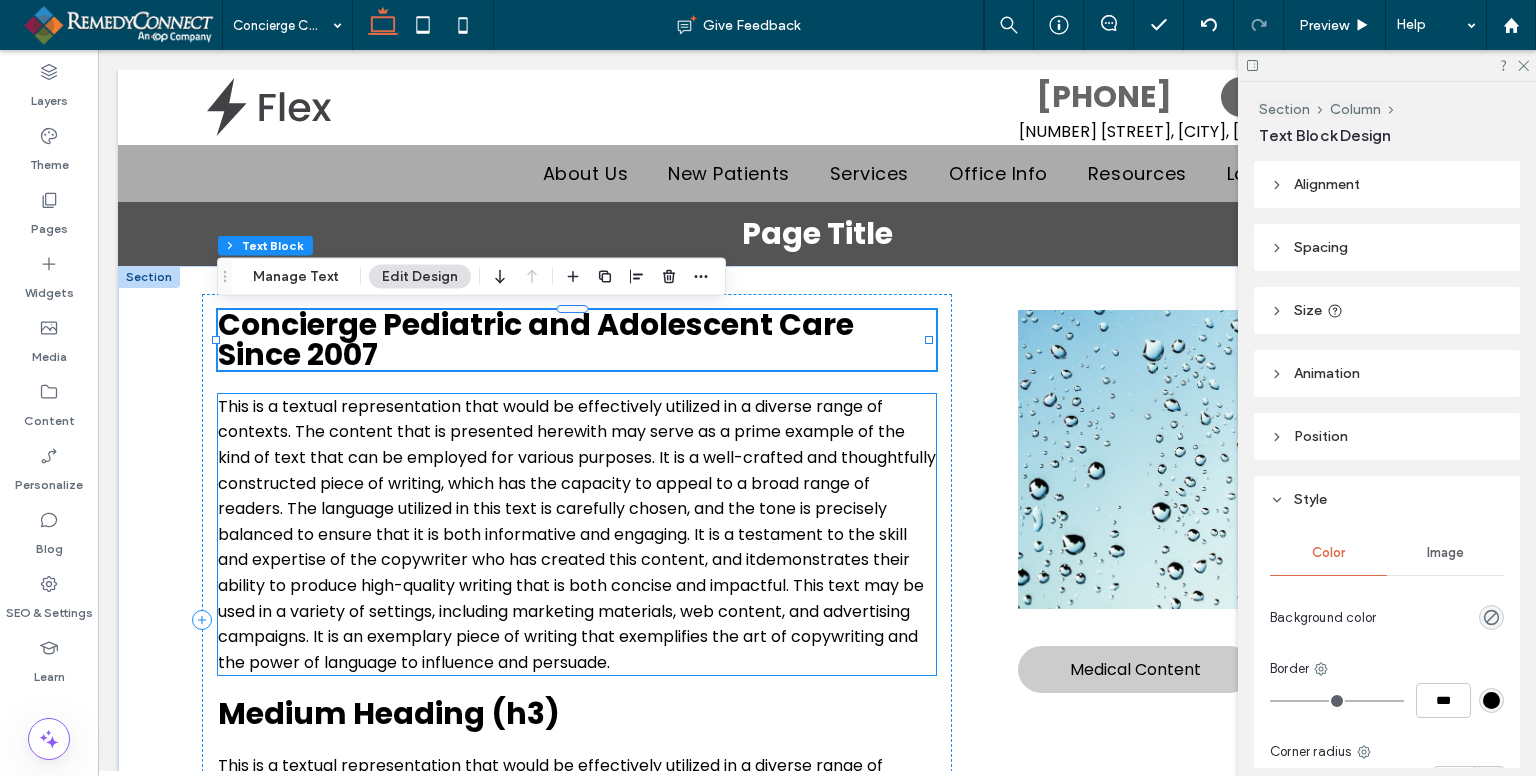 click on "This is a textual representation that would be effectively utilized in a diverse range of contexts. The content that is presented herewith may serve as a prime example of the kind of text that can be employed for various purposes. It is a well-crafted and thoughtfully constructed piece of writing, which has the capacity to appeal to a broad range of readers. The language utilized in this text is carefully chosen, and the tone is precisely balanced to ensure that it is both informative and engaging. It is a testament to the skill and expertise of the copywriter who has created this content, and it  ﻿ demonstrates their ability to produce high-quality writing that is both concise and impactful. This text may be used in a variety of settings, including marketing materials, web content, and advertising campaigns. It is an exemplary piece of writing that exemplifies the art of copywriting and the power of language to influence and persuade." at bounding box center (577, 534) 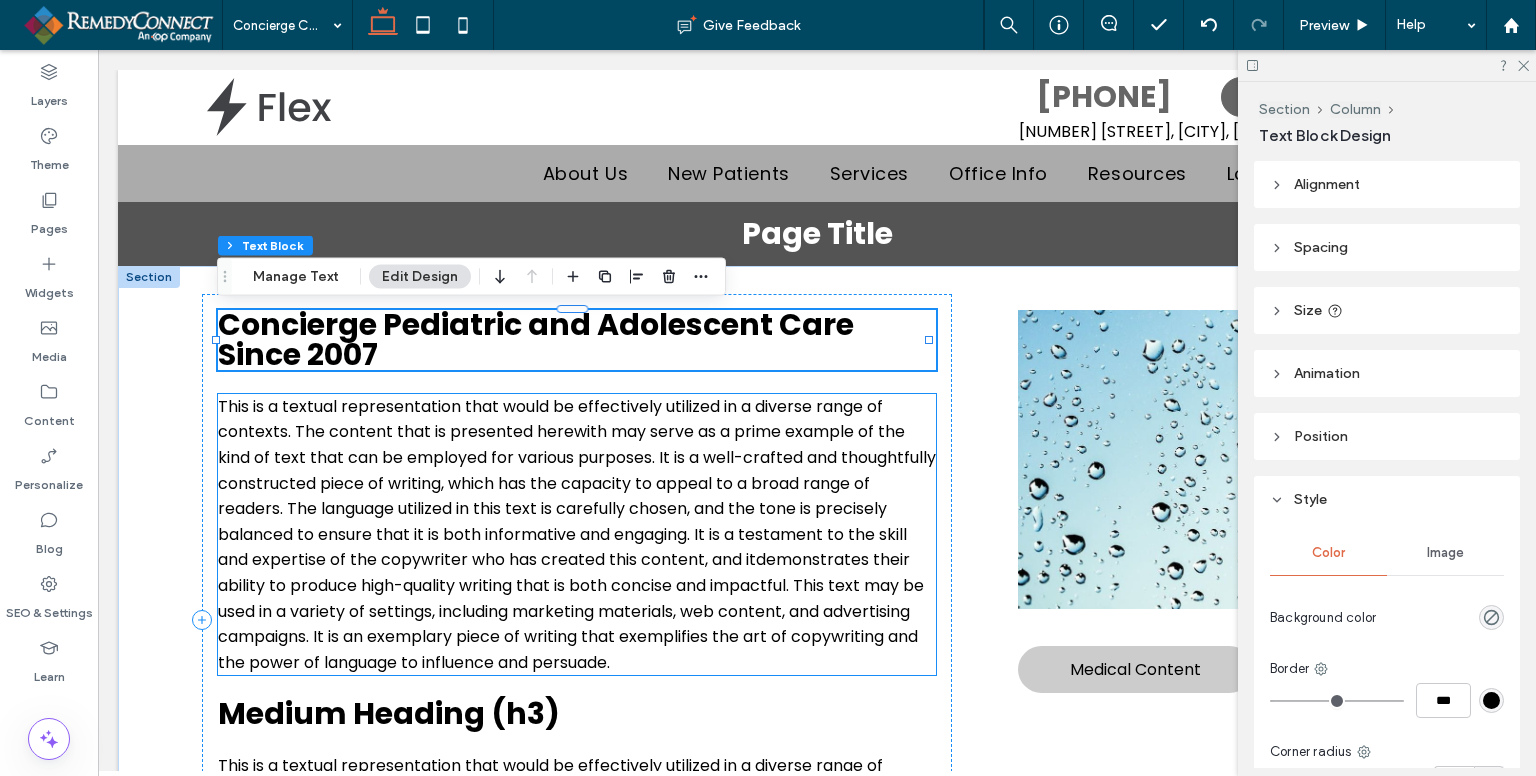 click on "This is a textual representation that would be effectively utilized in a diverse range of contexts. The content that is presented herewith may serve as a prime example of the kind of text that can be employed for various purposes. It is a well-crafted and thoughtfully constructed piece of writing, which has the capacity to appeal to a broad range of readers. The language utilized in this text is carefully chosen, and the tone is precisely balanced to ensure that it is both informative and engaging. It is a testament to the skill and expertise of the copywriter who has created this content, and it  ﻿ demonstrates their ability to produce high-quality writing that is both concise and impactful. This text may be used in a variety of settings, including marketing materials, web content, and advertising campaigns. It is an exemplary piece of writing that exemplifies the art of copywriting and the power of language to influence and persuade." at bounding box center [577, 535] 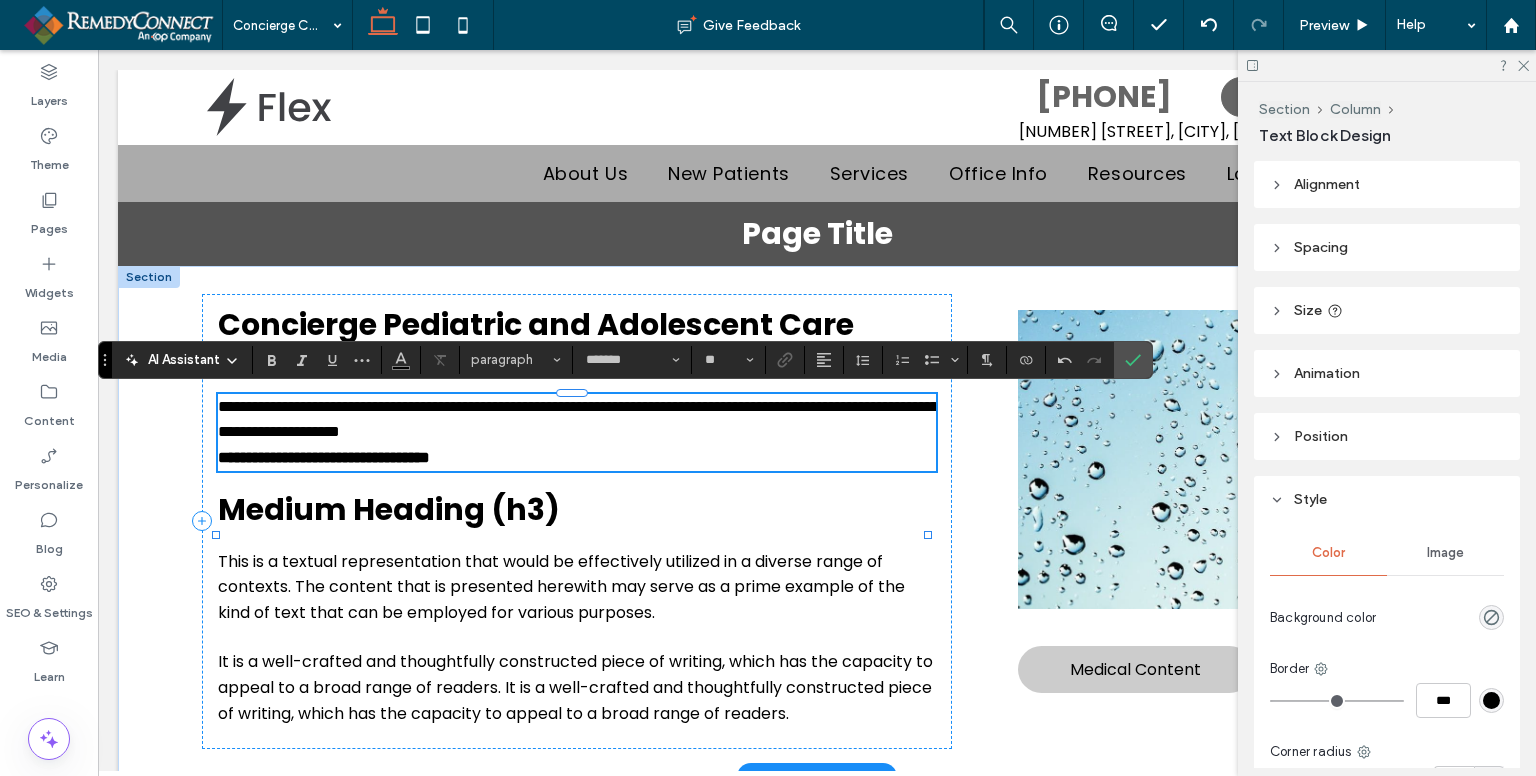 scroll, scrollTop: 0, scrollLeft: 0, axis: both 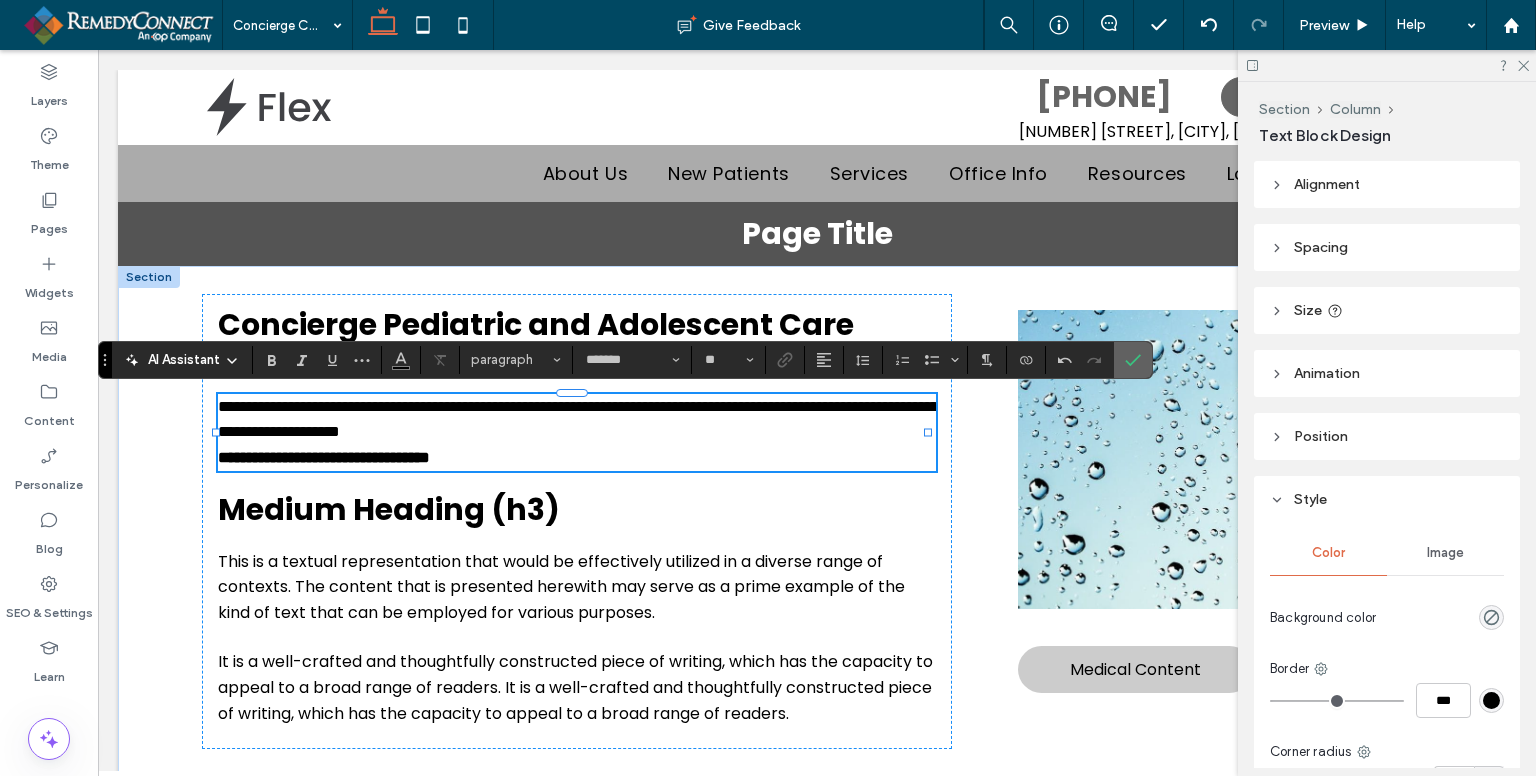 click 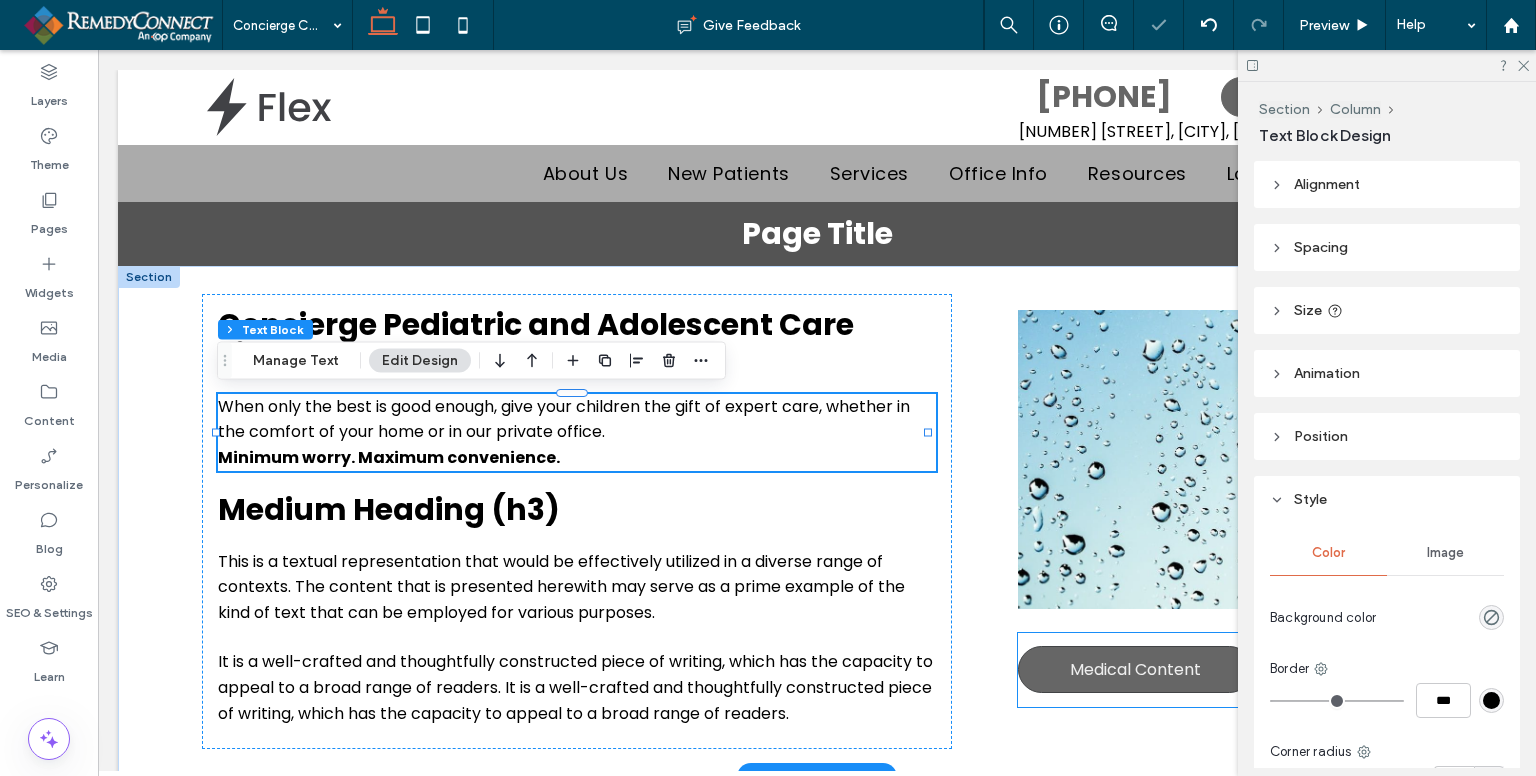 click on "Medical Content" at bounding box center [1135, 669] 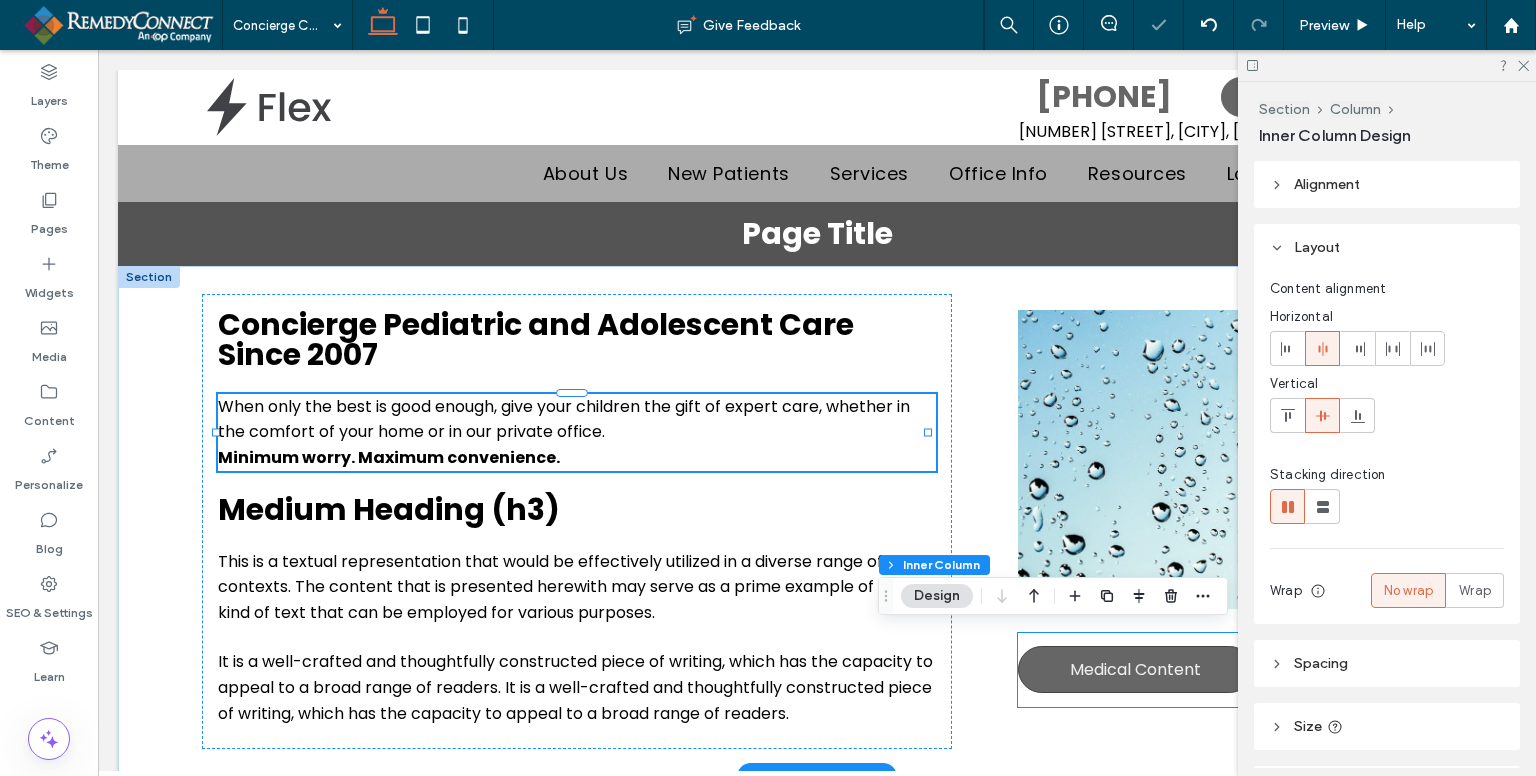 type on "**" 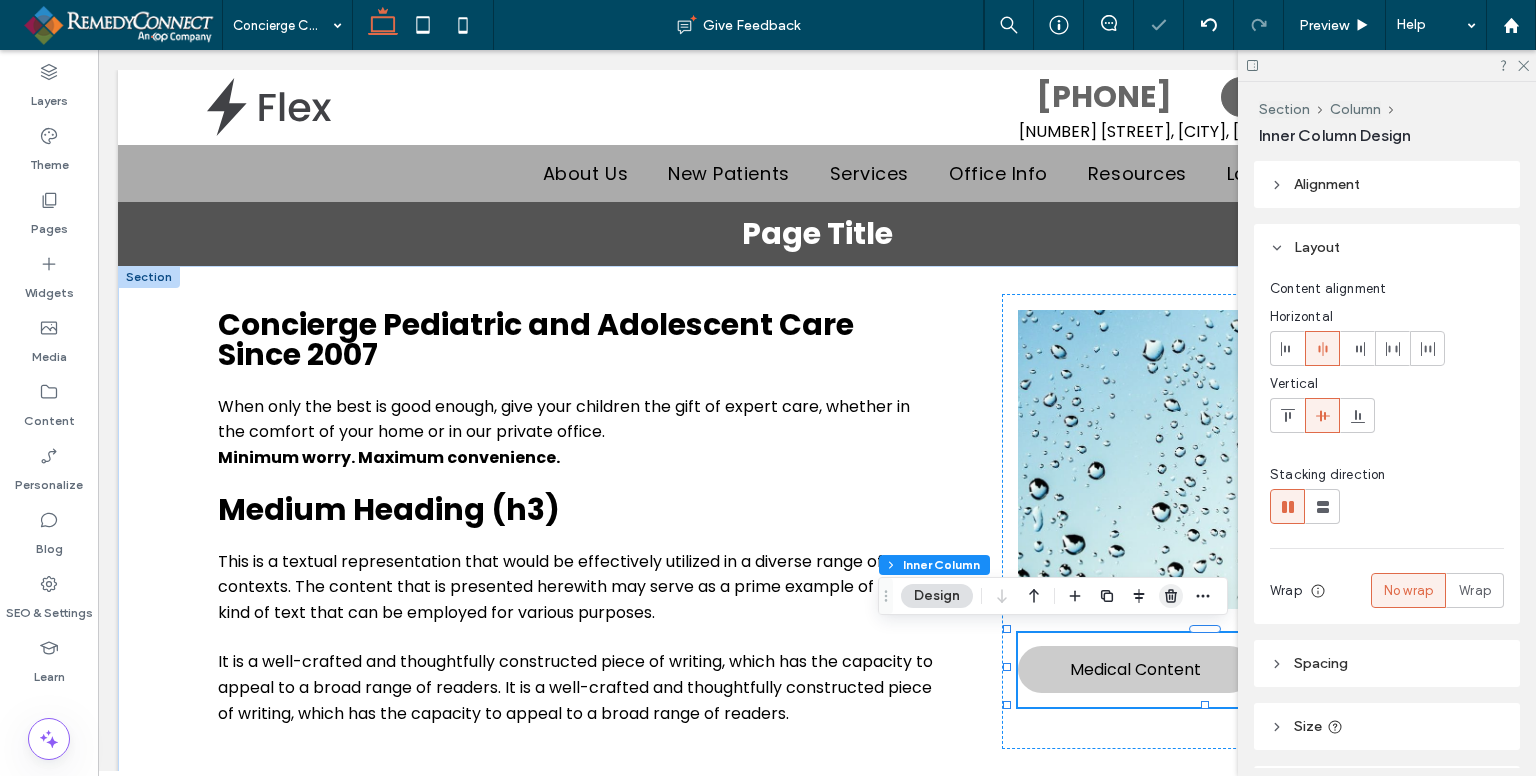 click 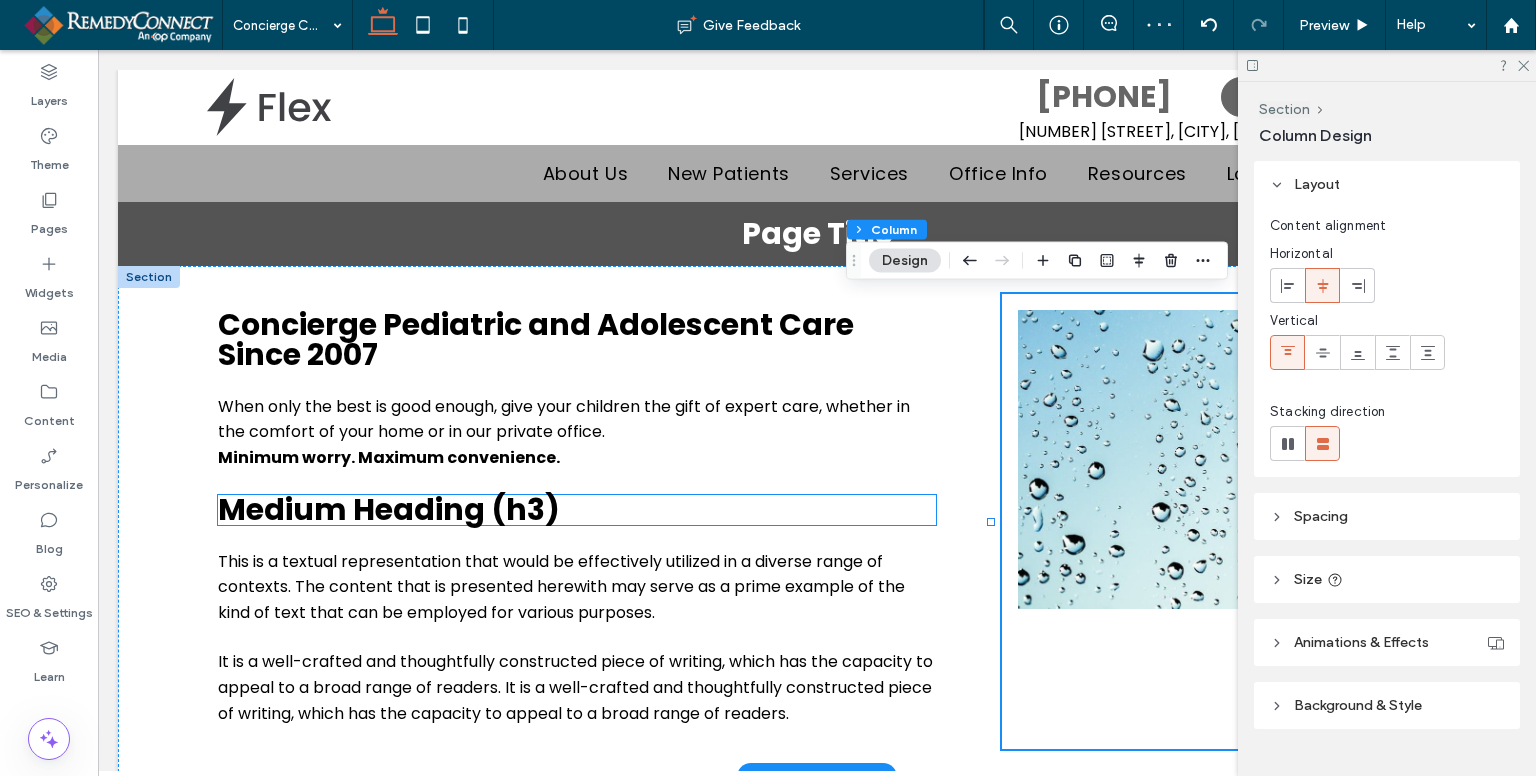 click on "Medium Heading (h3)" at bounding box center [389, 509] 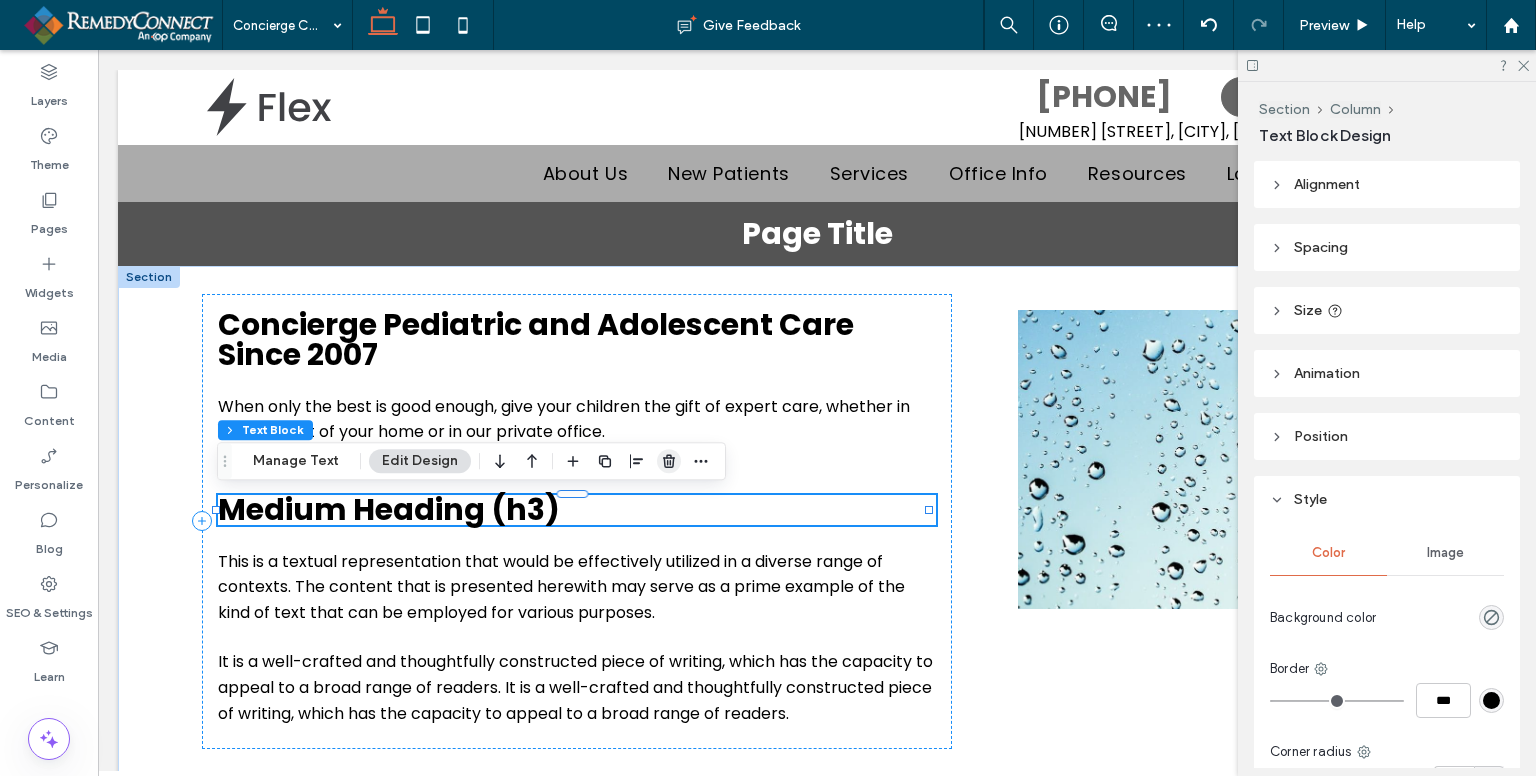 click 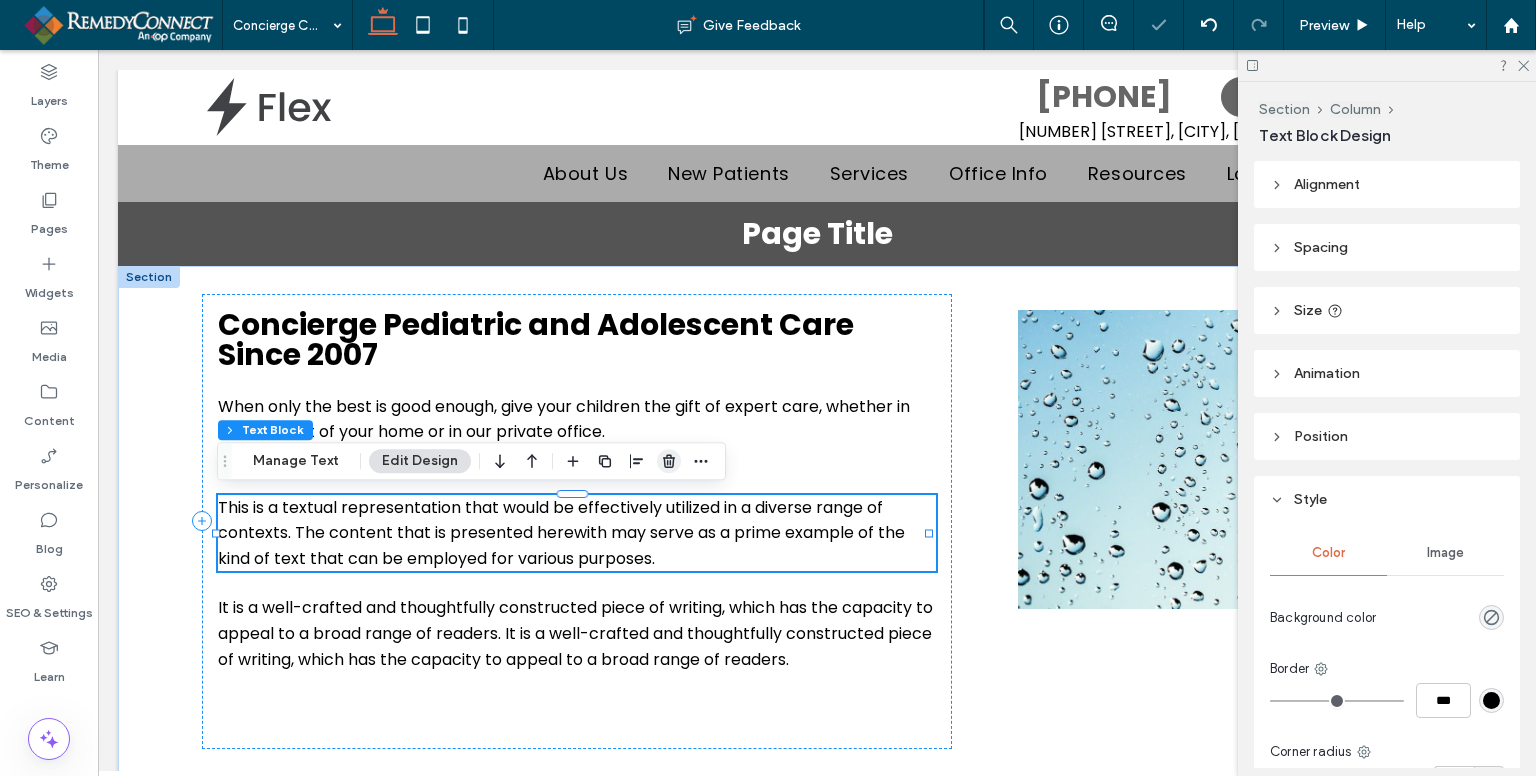 drag, startPoint x: 665, startPoint y: 462, endPoint x: 464, endPoint y: 474, distance: 201.3579 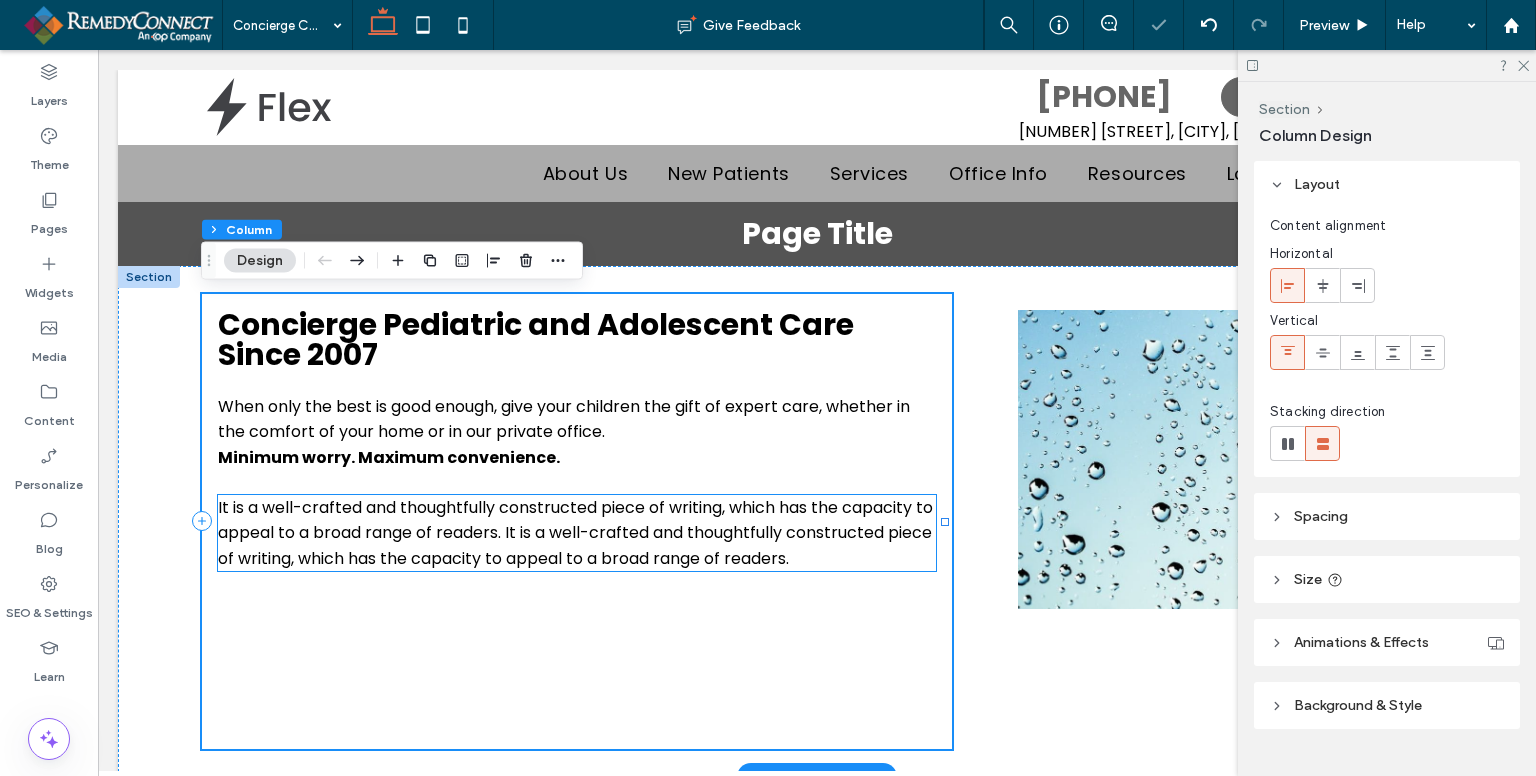 click on "It is a well-crafted and thoughtfully constructed piece of writing, which has the capacity to appeal to a broad range of readers. It is a well-crafted and thoughtfully constructed piece of writing, which has the capacity to appeal to a broad range of readers." at bounding box center (575, 533) 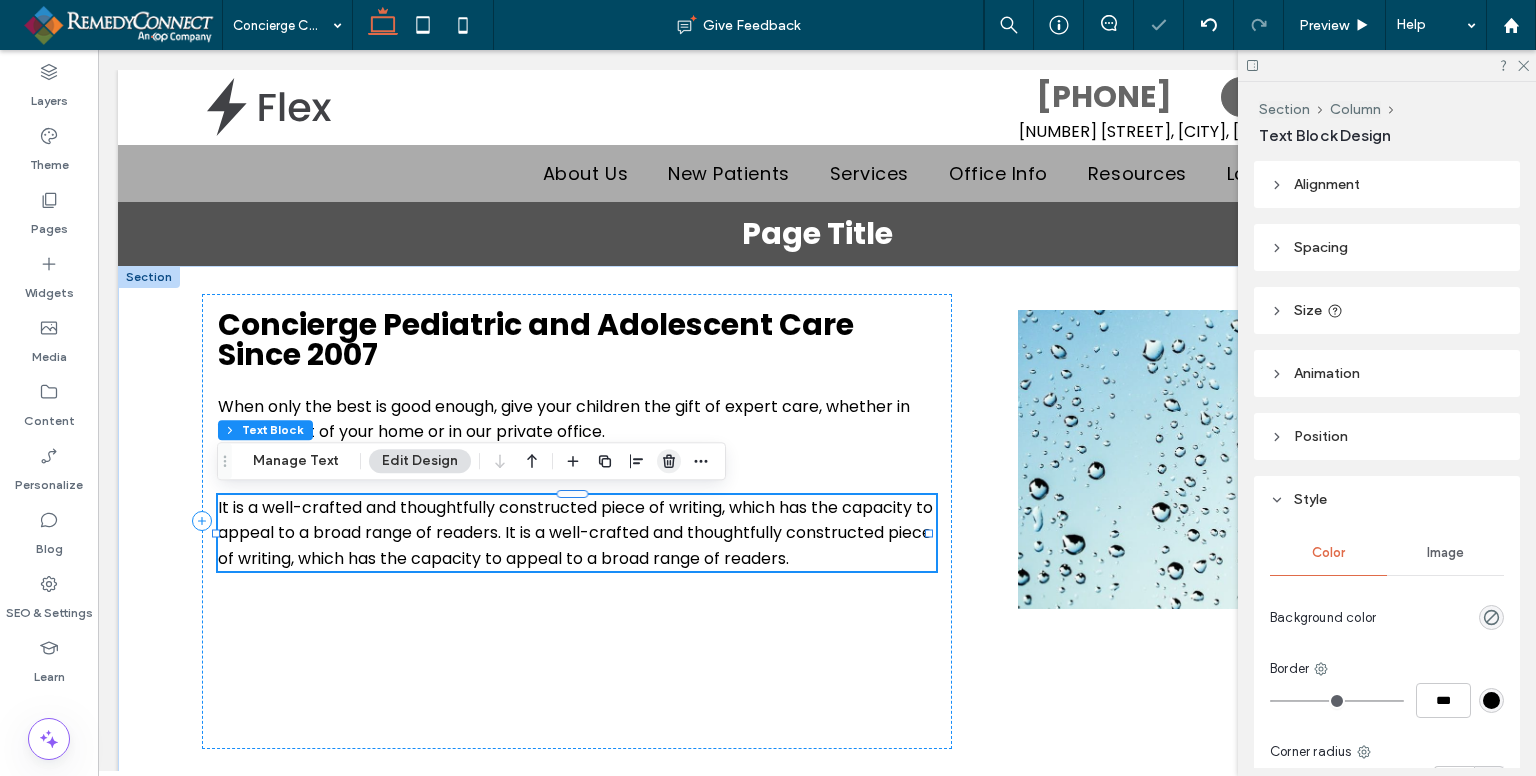 drag, startPoint x: 660, startPoint y: 461, endPoint x: 562, endPoint y: 412, distance: 109.56733 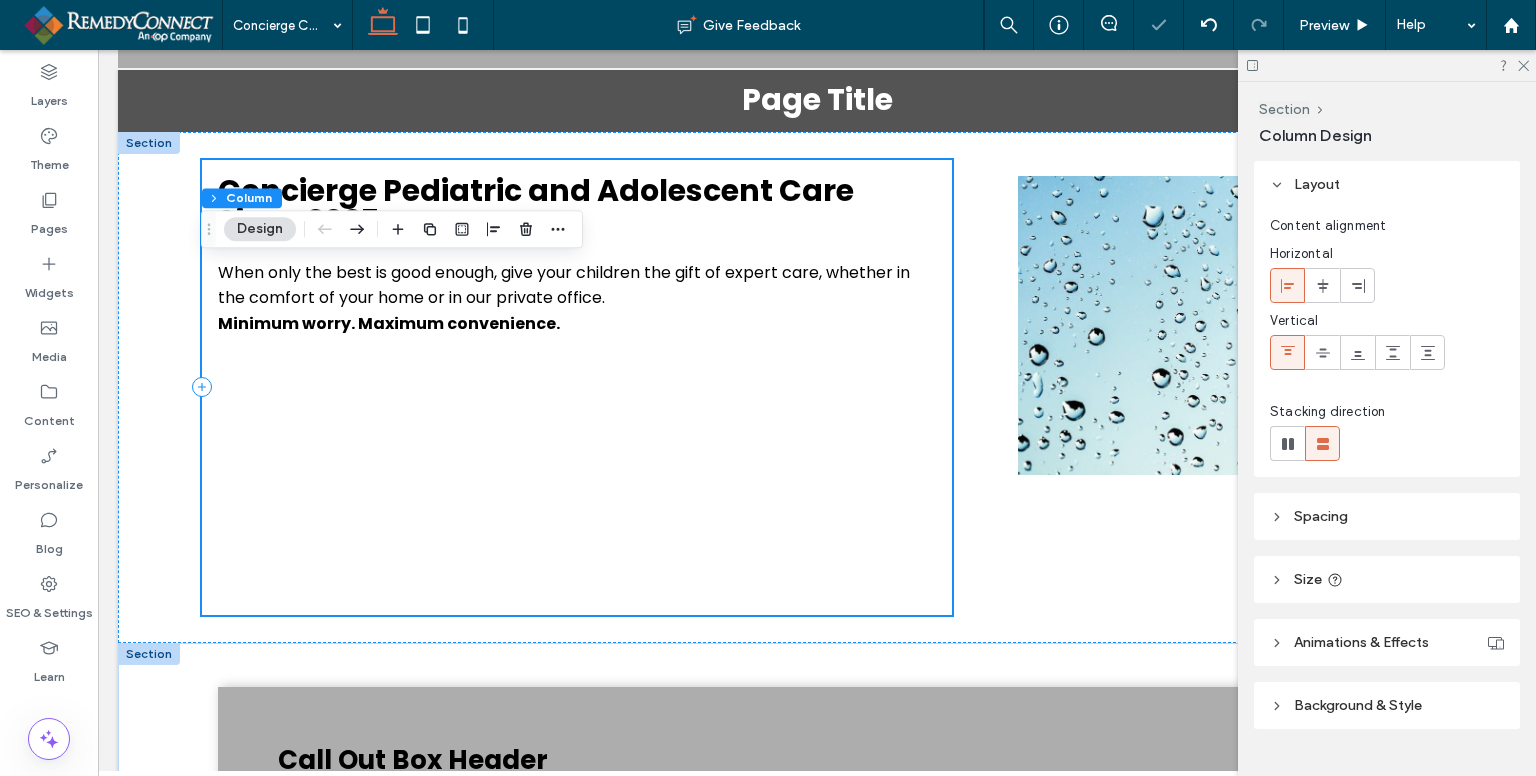 scroll, scrollTop: 300, scrollLeft: 0, axis: vertical 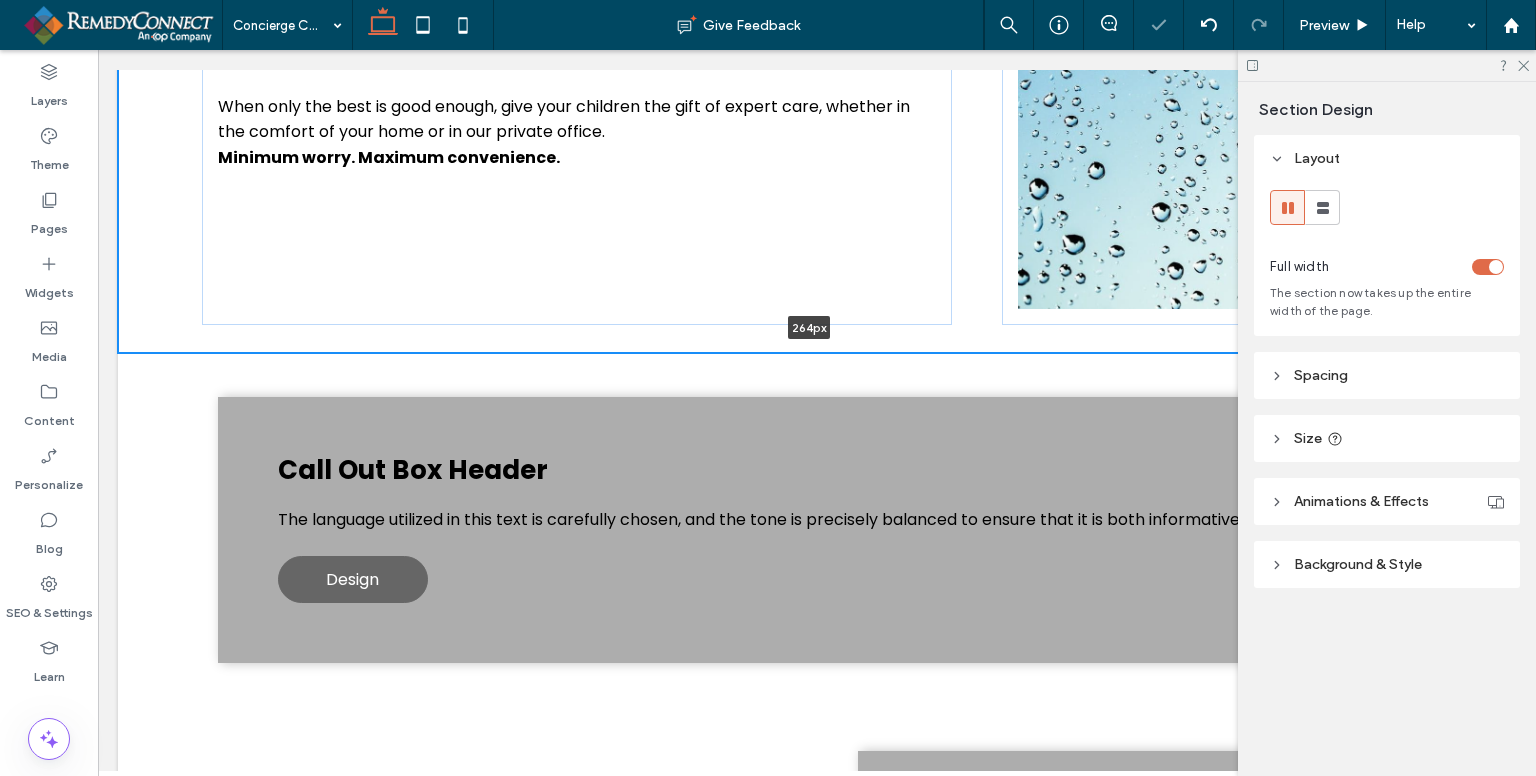 drag, startPoint x: 672, startPoint y: 473, endPoint x: 685, endPoint y: 226, distance: 247.34187 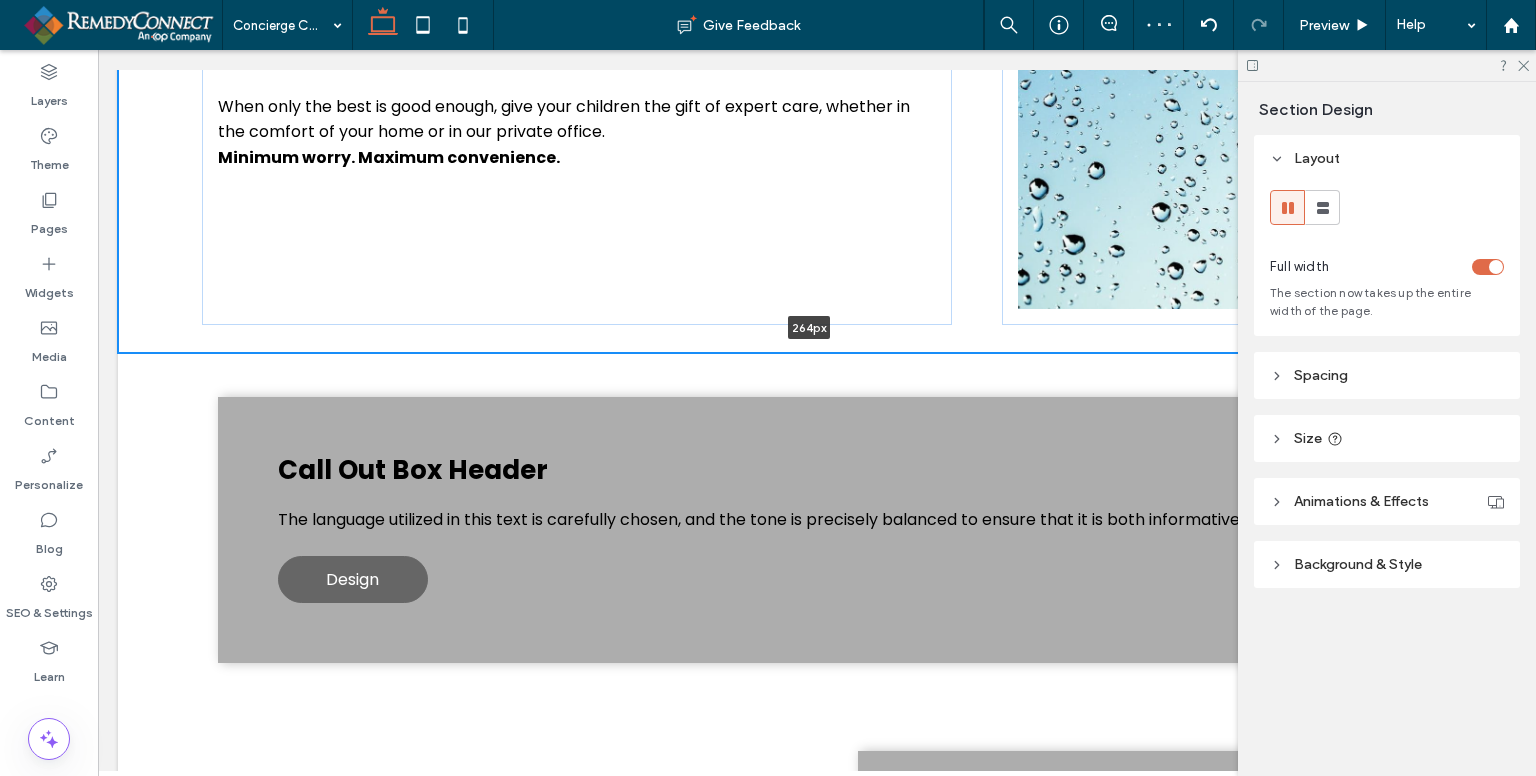 type on "***" 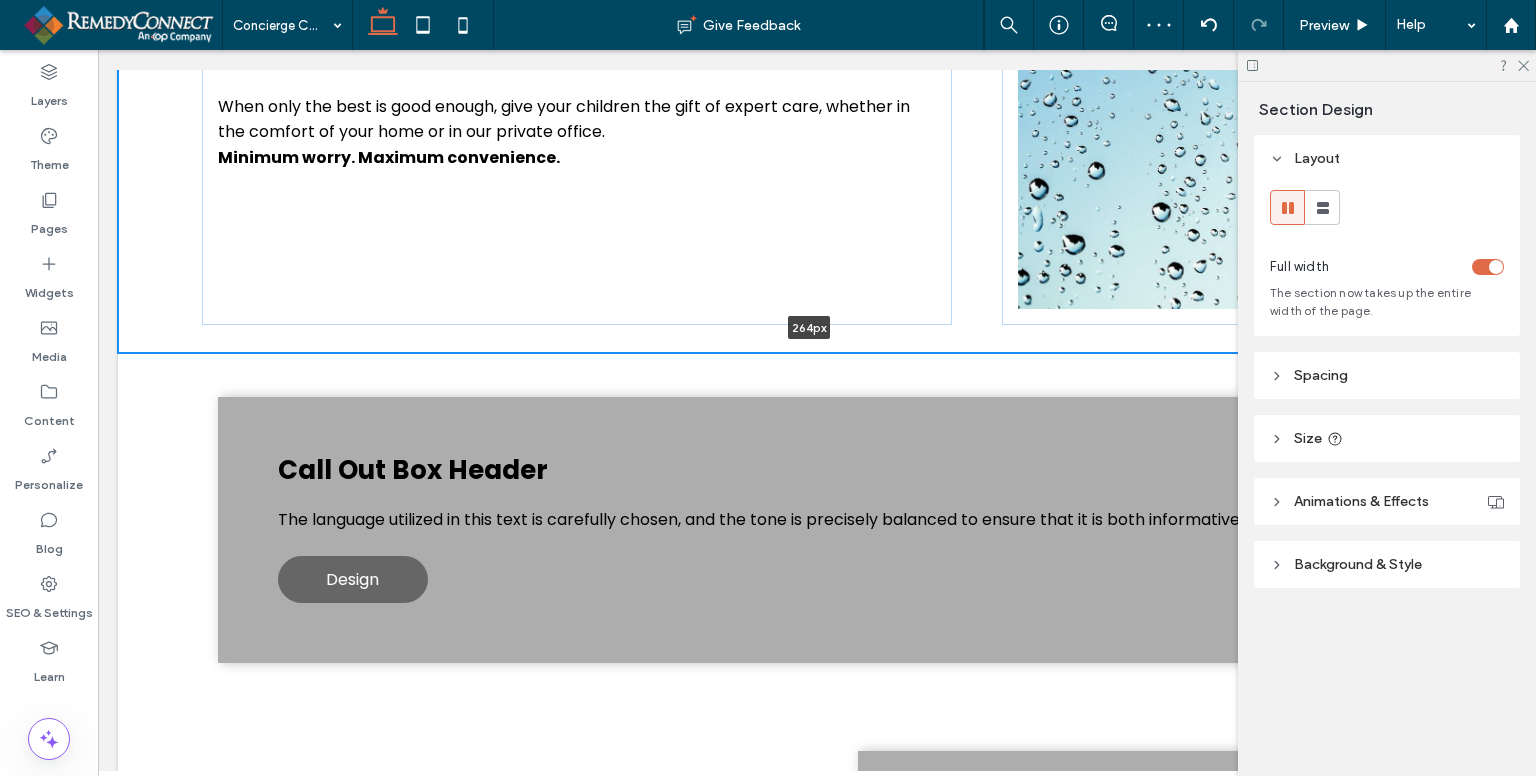type on "***" 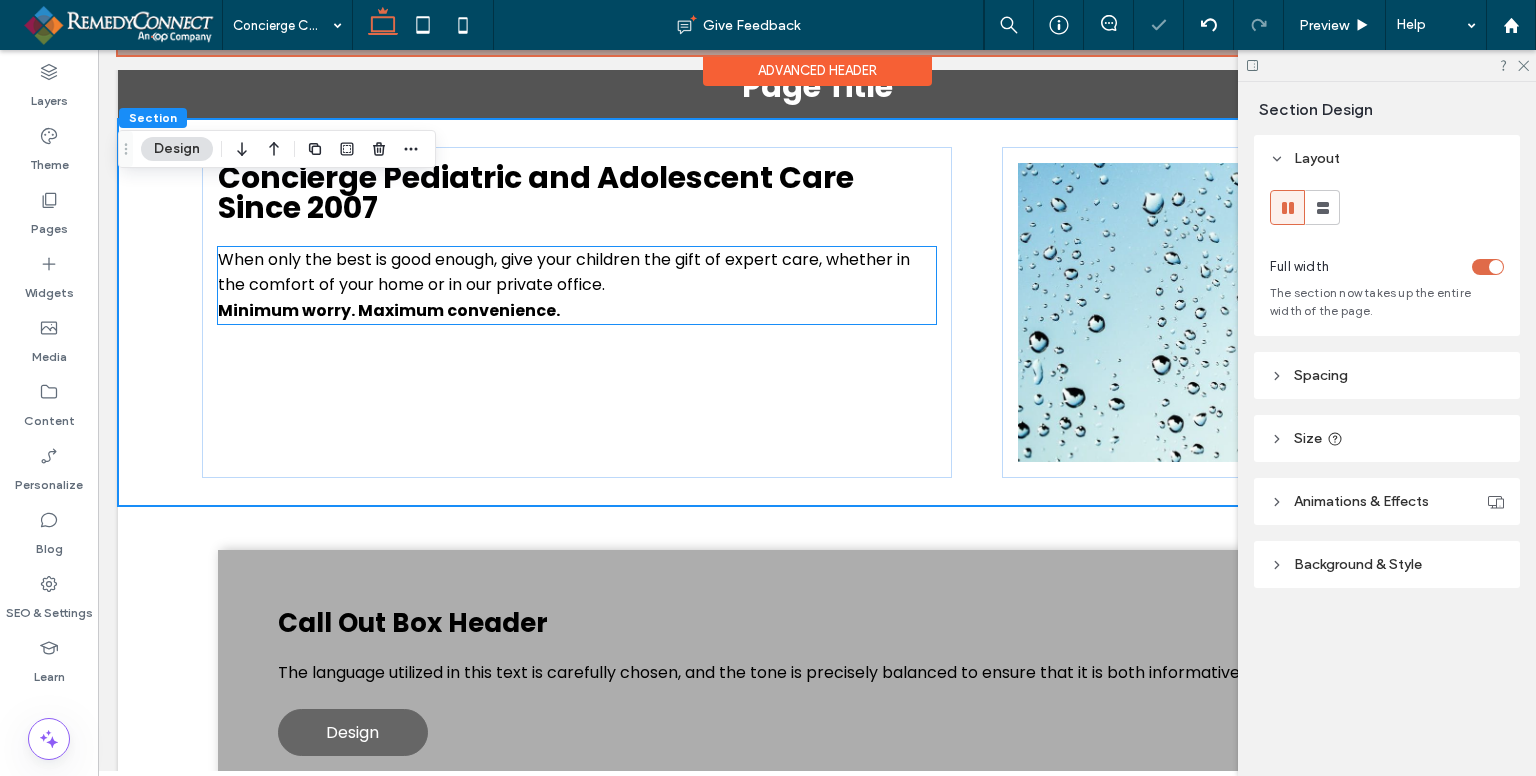 scroll, scrollTop: 100, scrollLeft: 0, axis: vertical 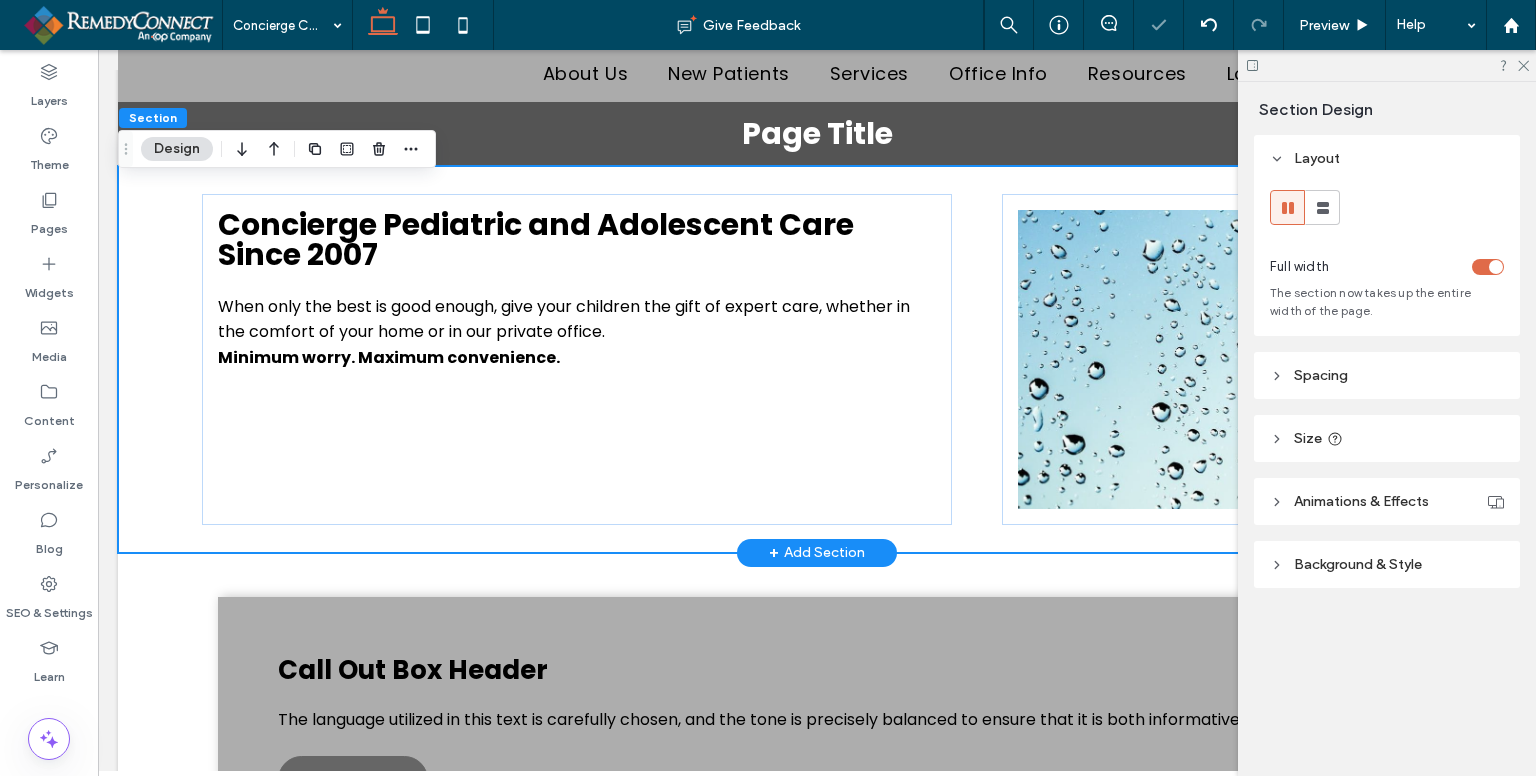 click on "Concierge Pediatric and Adolescent Care Since 2007 ﻿
When only the best is good enough, give your children the gift of expert care, whether in the comfort of your home or in our private office. Minimum worry. Maximum convenience." at bounding box center (817, 359) 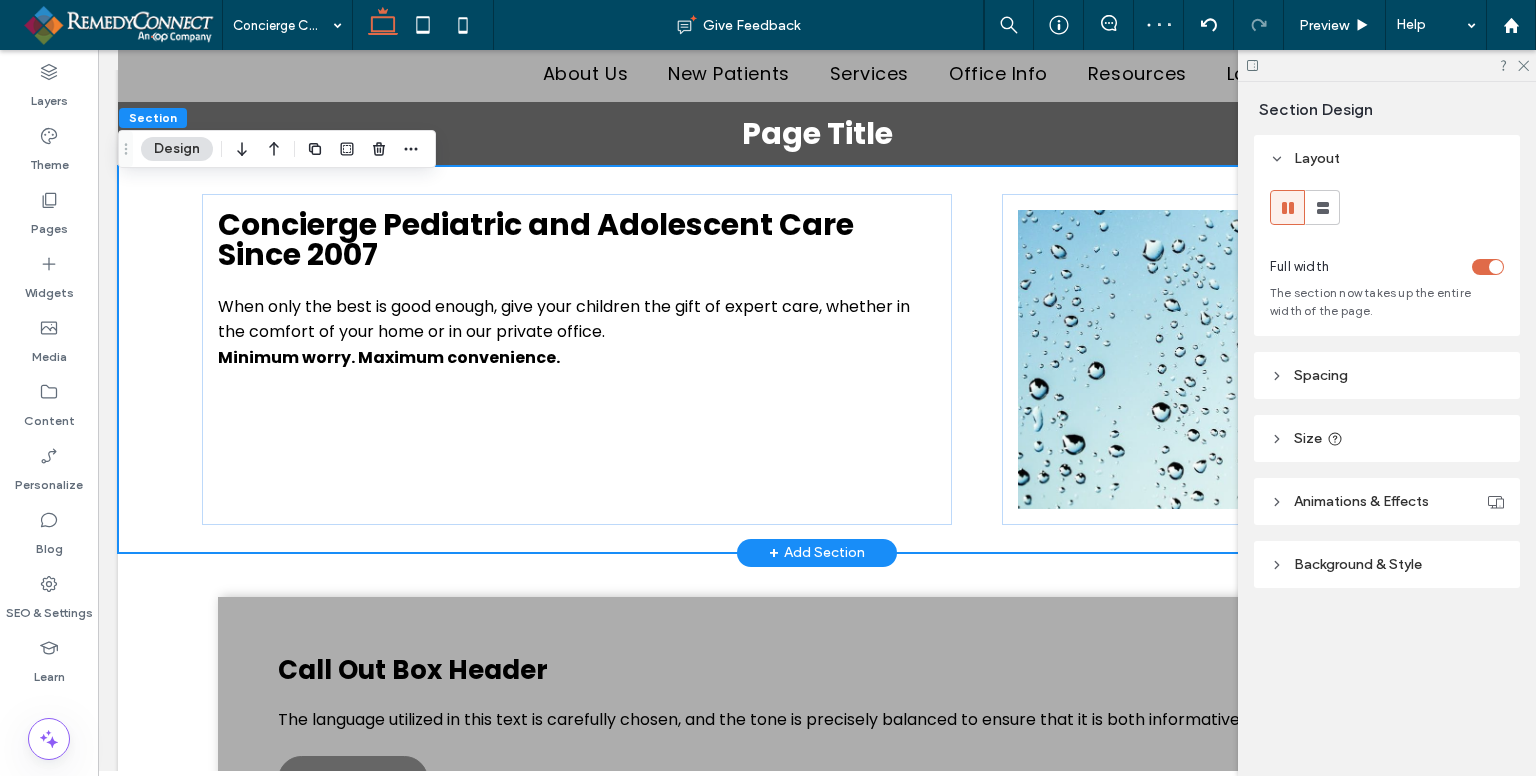 click on "Concierge Pediatric and Adolescent Care Since 2007 ﻿
When only the best is good enough, give your children the gift of expert care, whether in the comfort of your home or in our private office. Minimum worry. Maximum convenience." at bounding box center (817, 359) 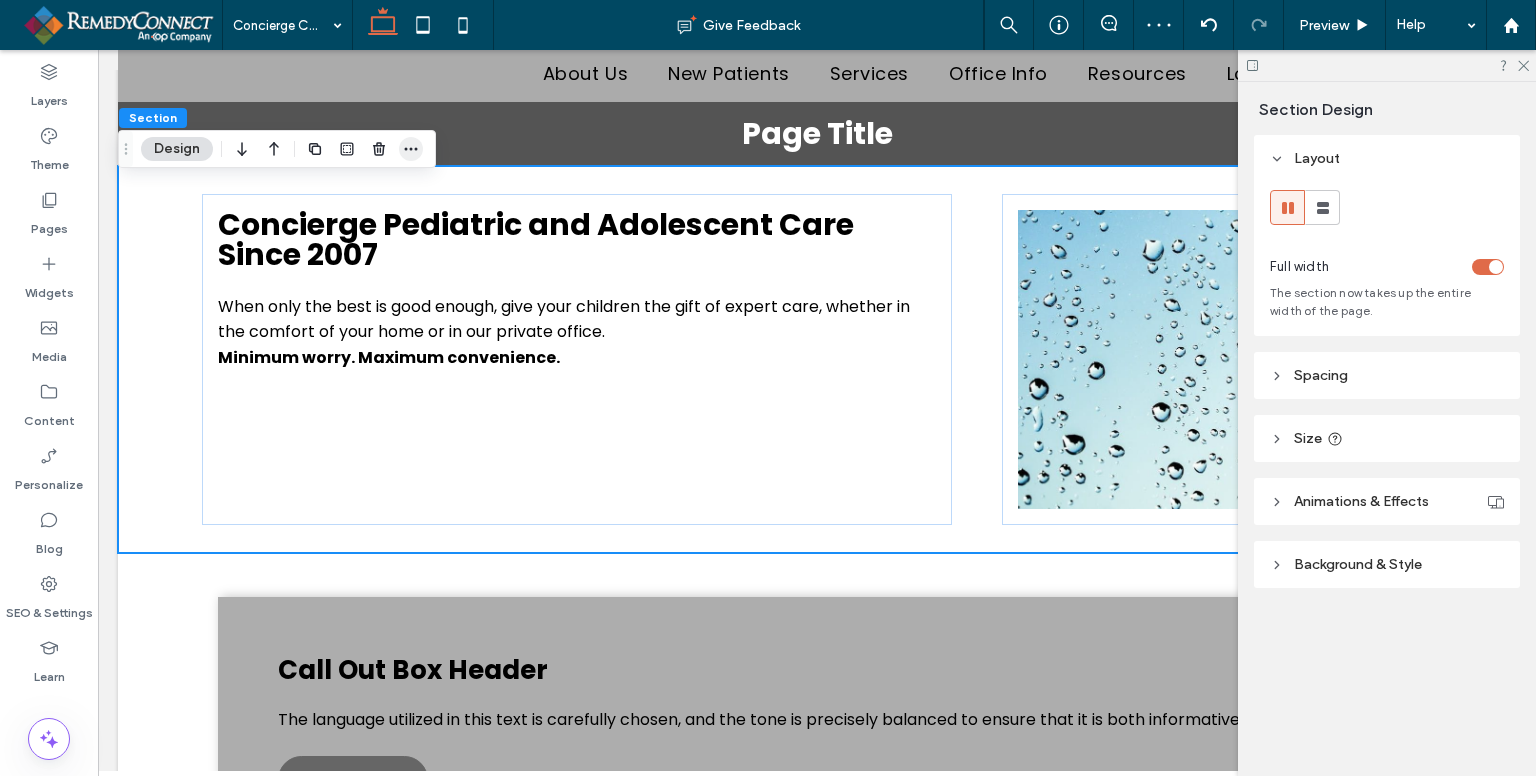 click 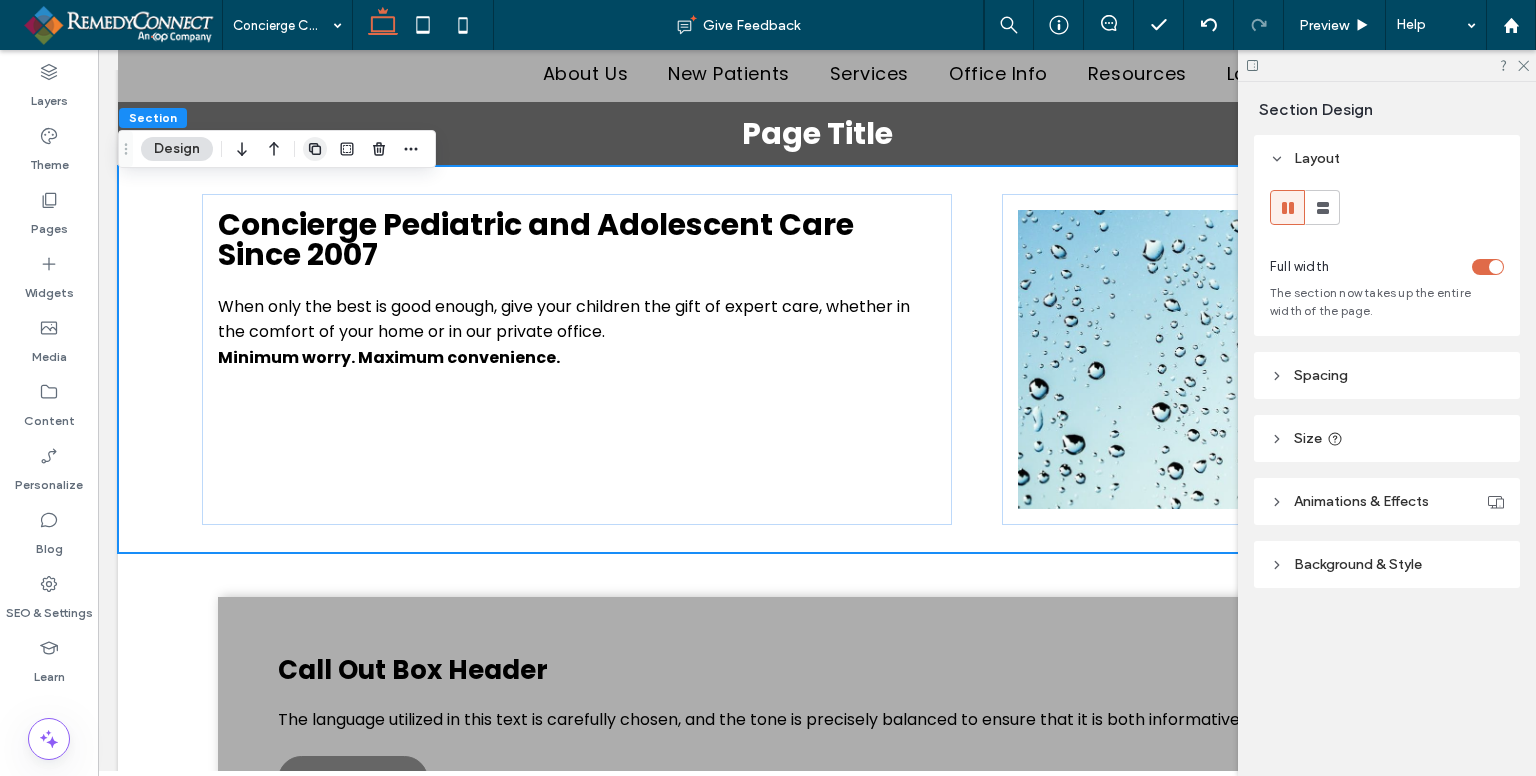 click 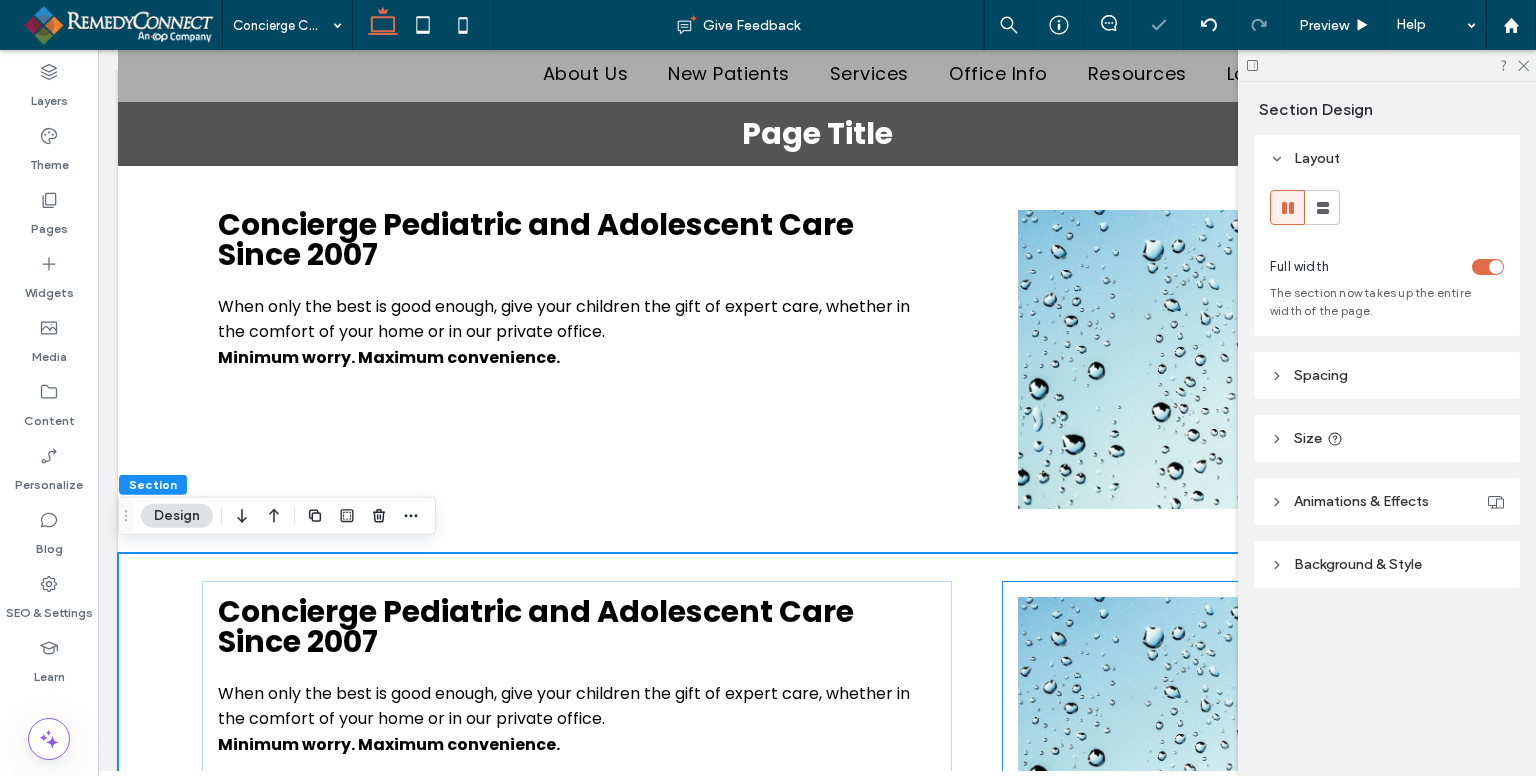 click at bounding box center (1217, 746) 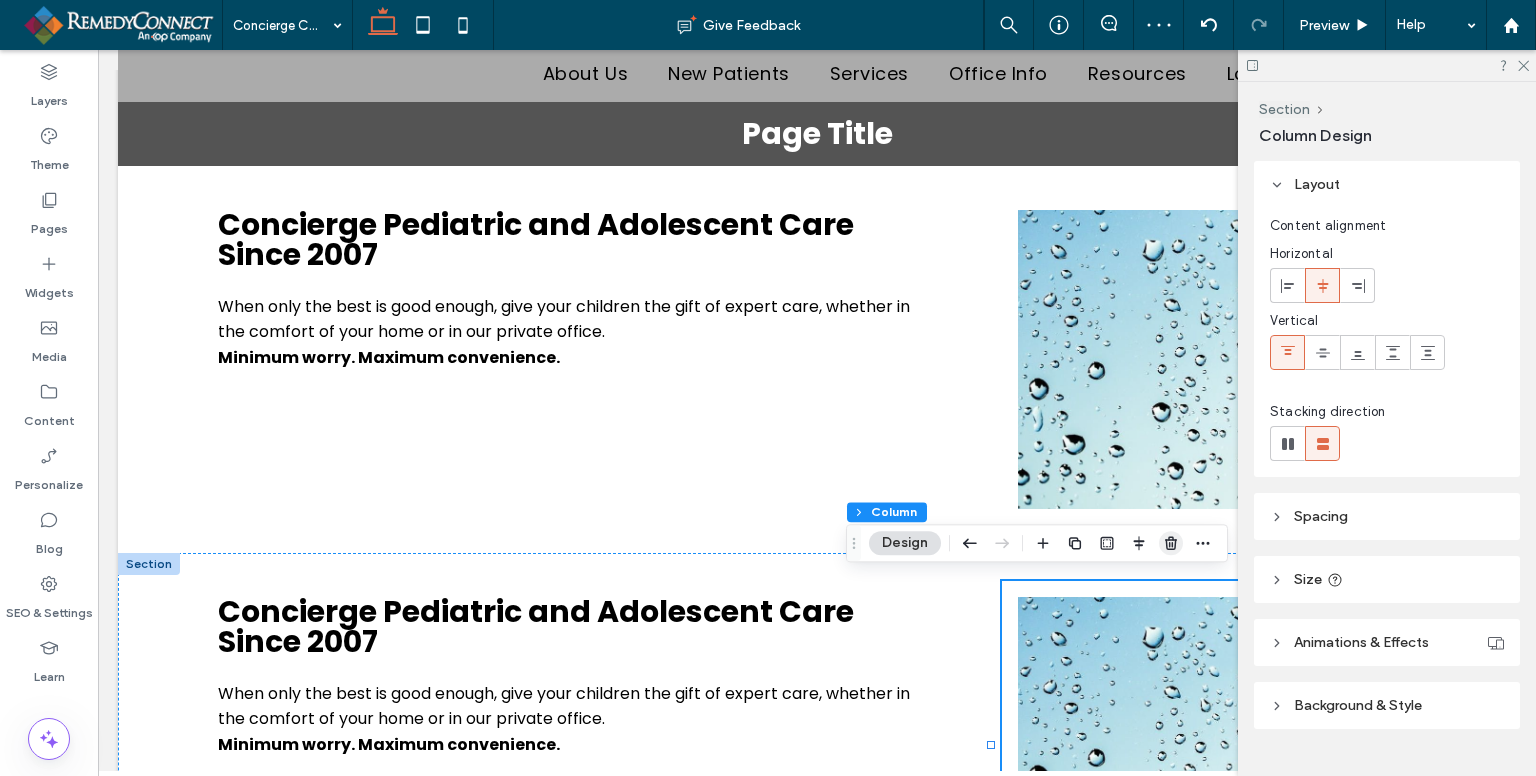 click 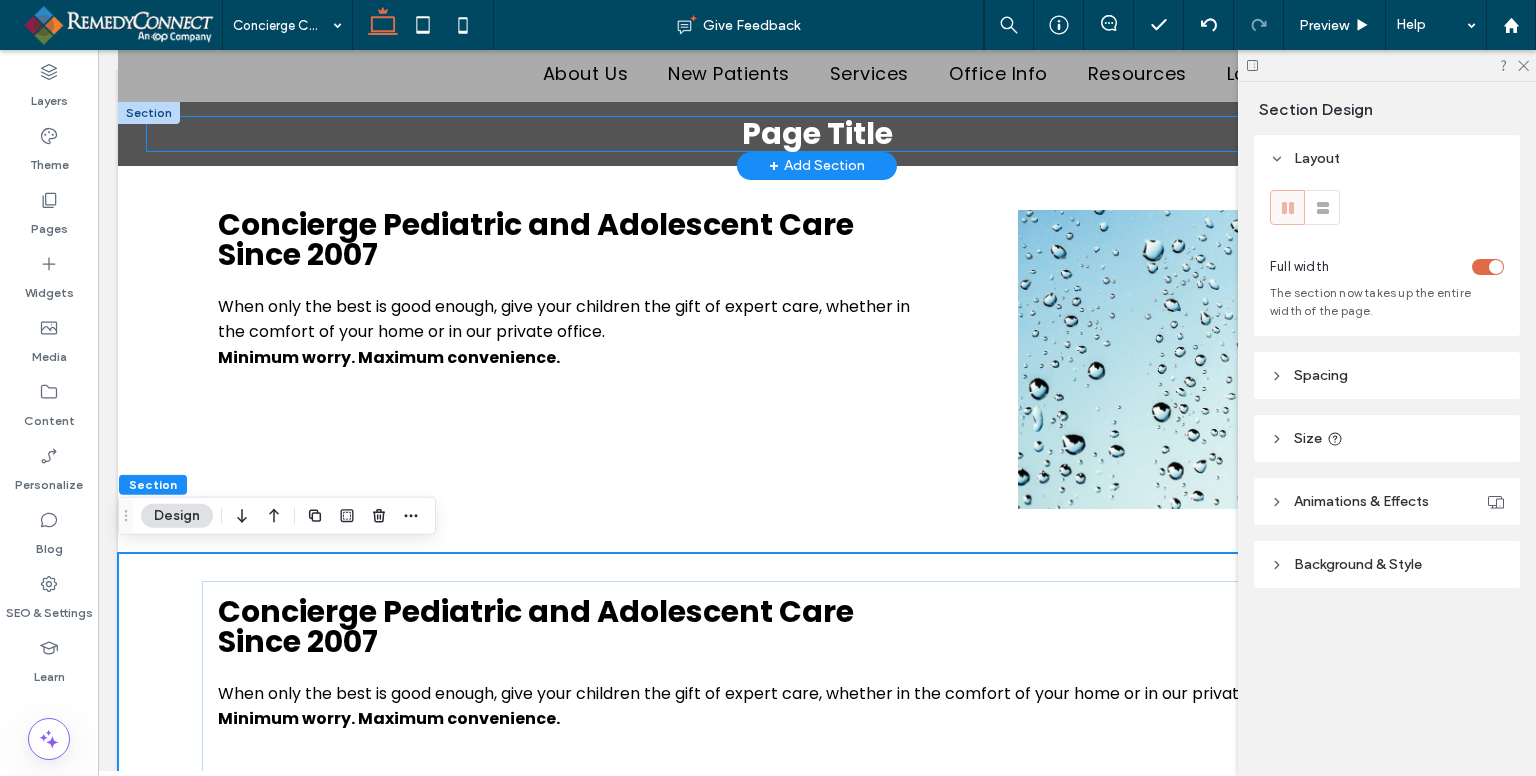 click on "Page Title" at bounding box center (817, 133) 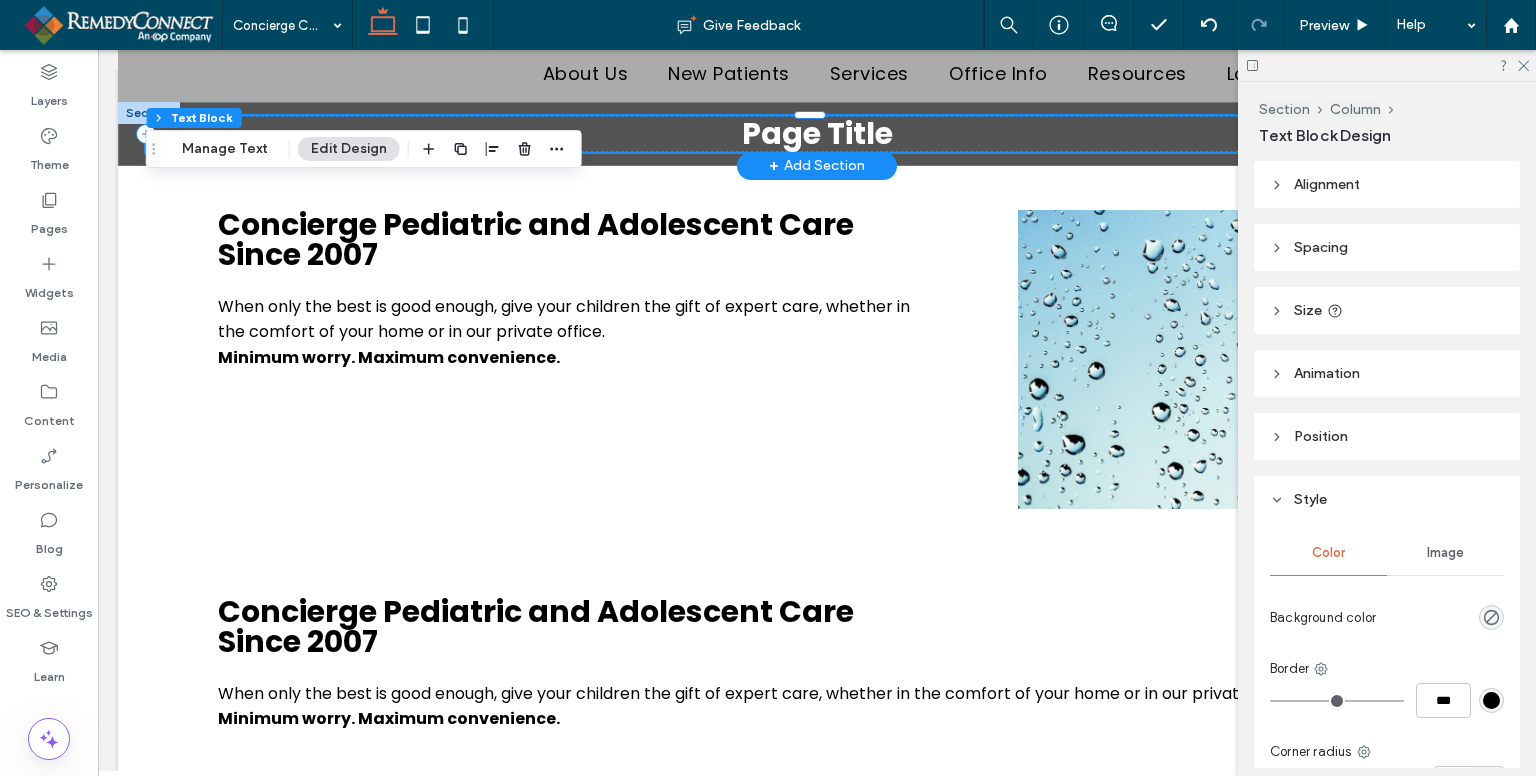 click on "Page Title" at bounding box center (817, 134) 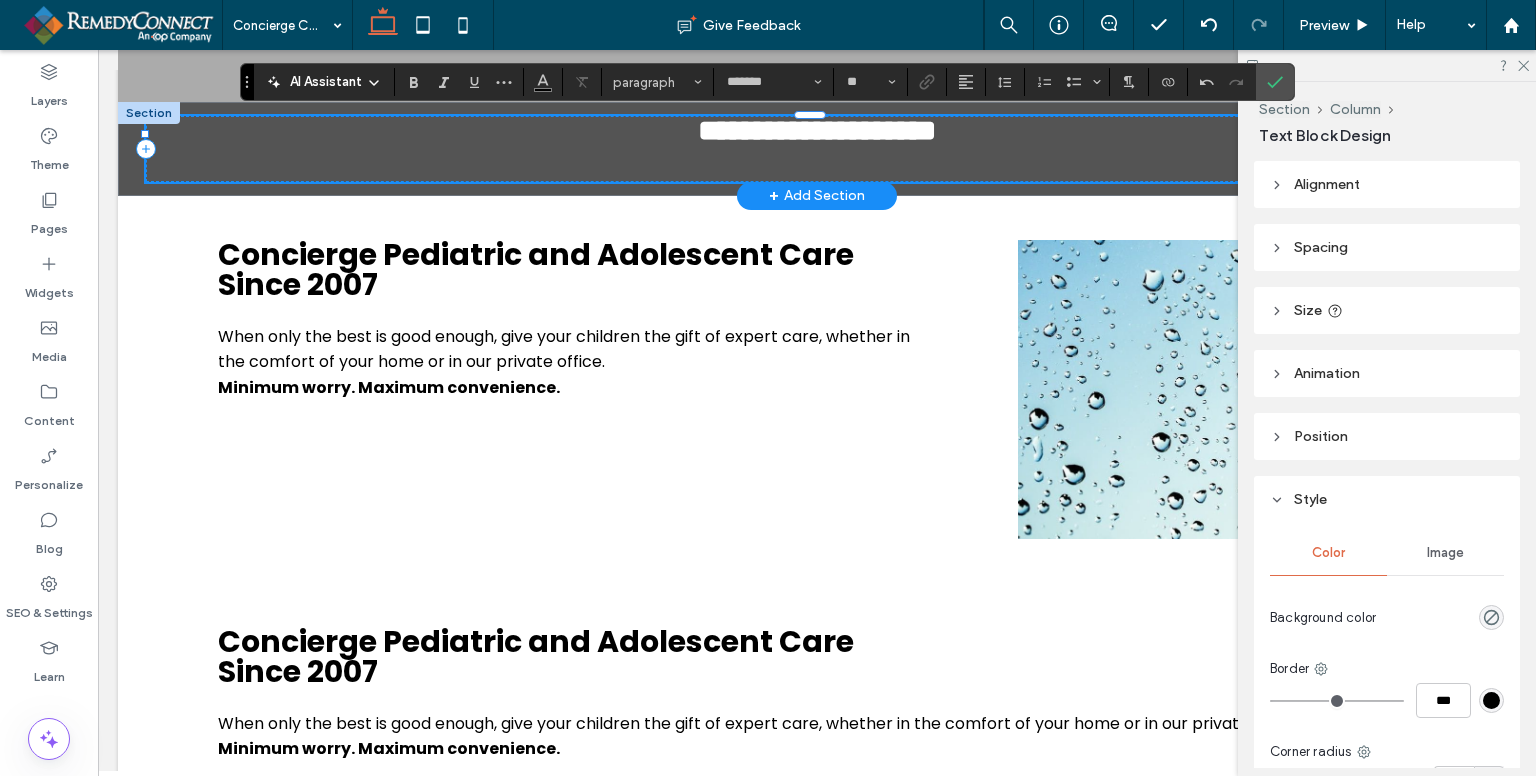 scroll, scrollTop: 0, scrollLeft: 0, axis: both 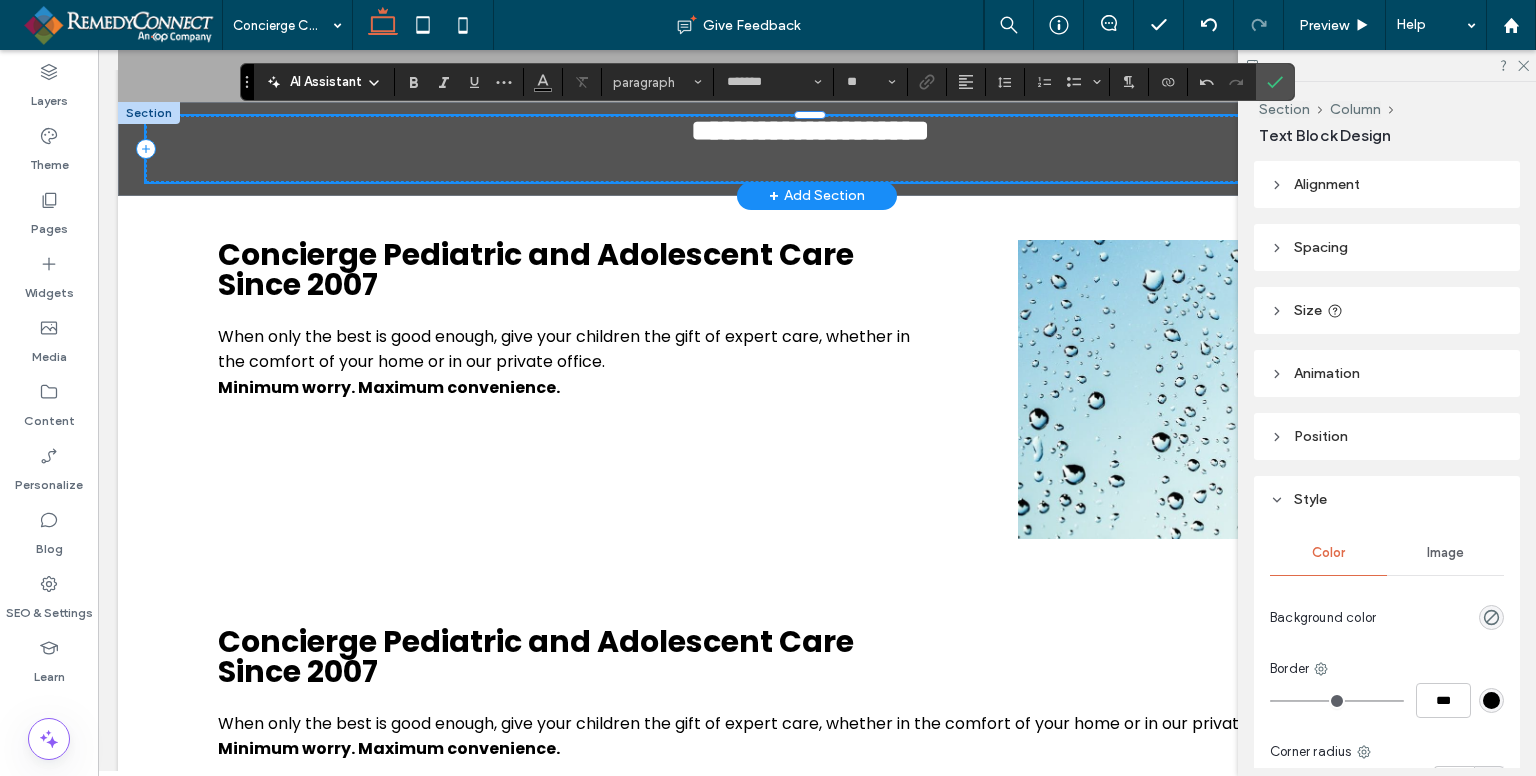 type on "**" 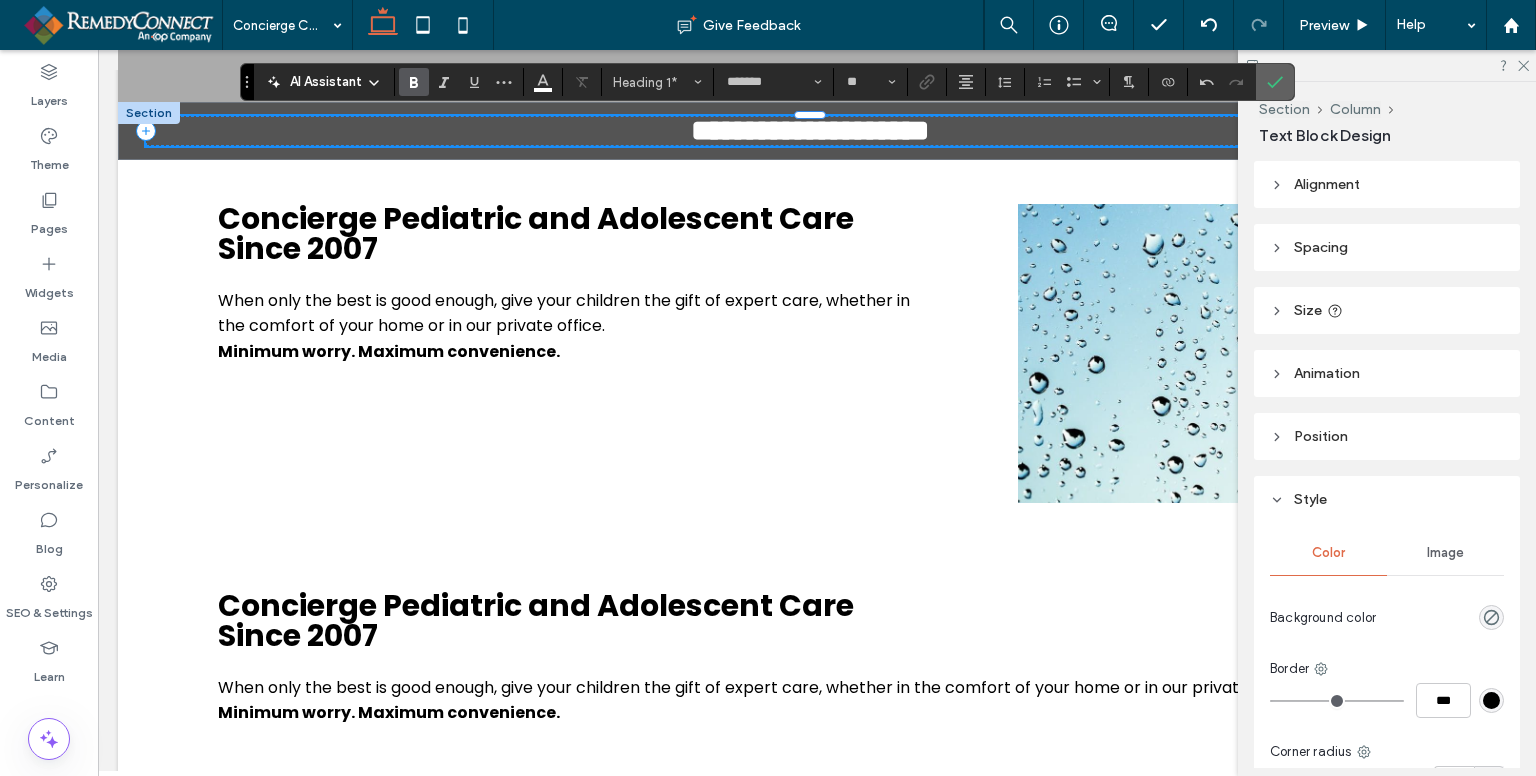click 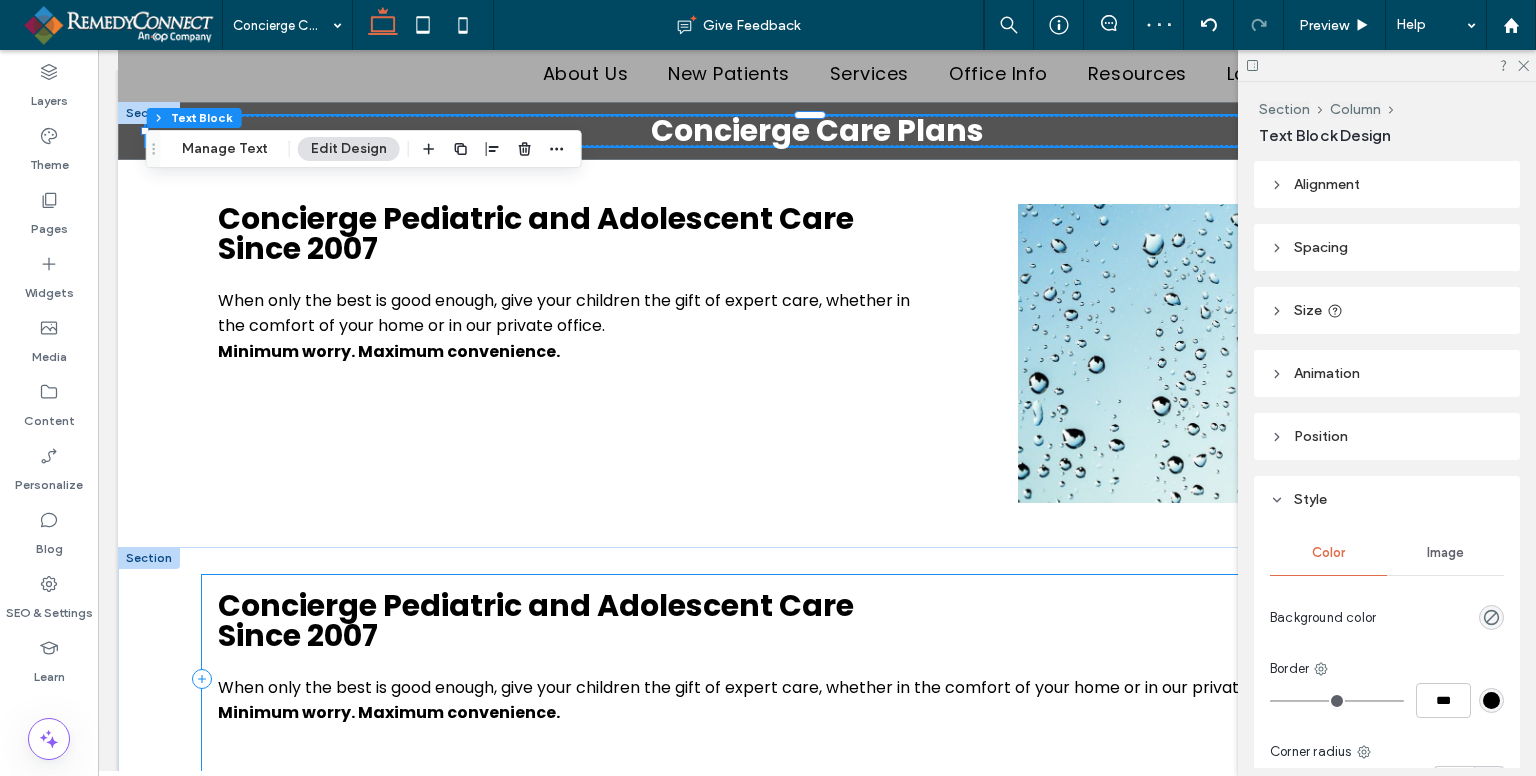 click on "Concierge Pediatric and Adolescent Care Since 2007 ﻿" at bounding box center (817, 621) 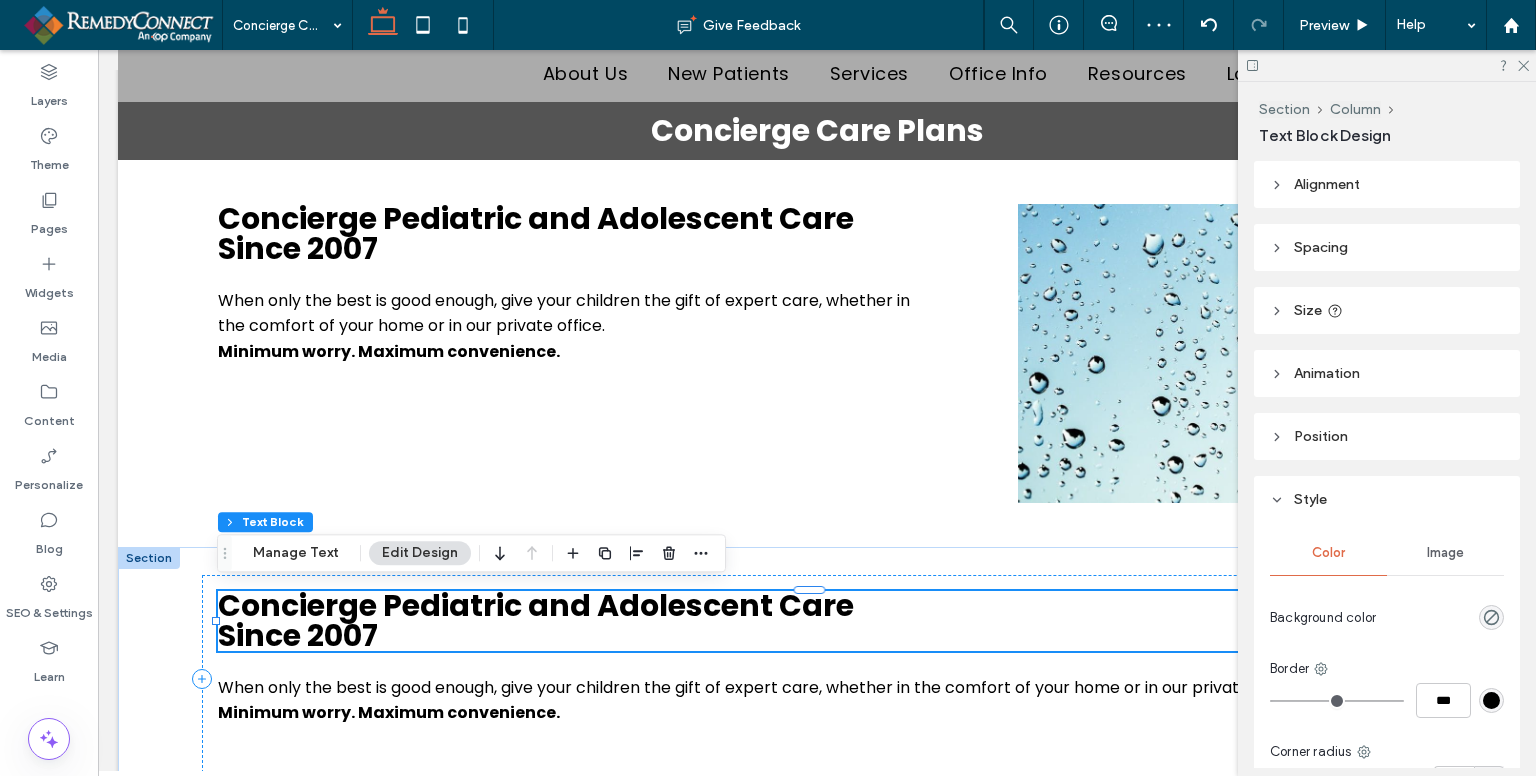 click on "Concierge Pediatric and Adolescent Care Since 2007 ﻿" at bounding box center [817, 621] 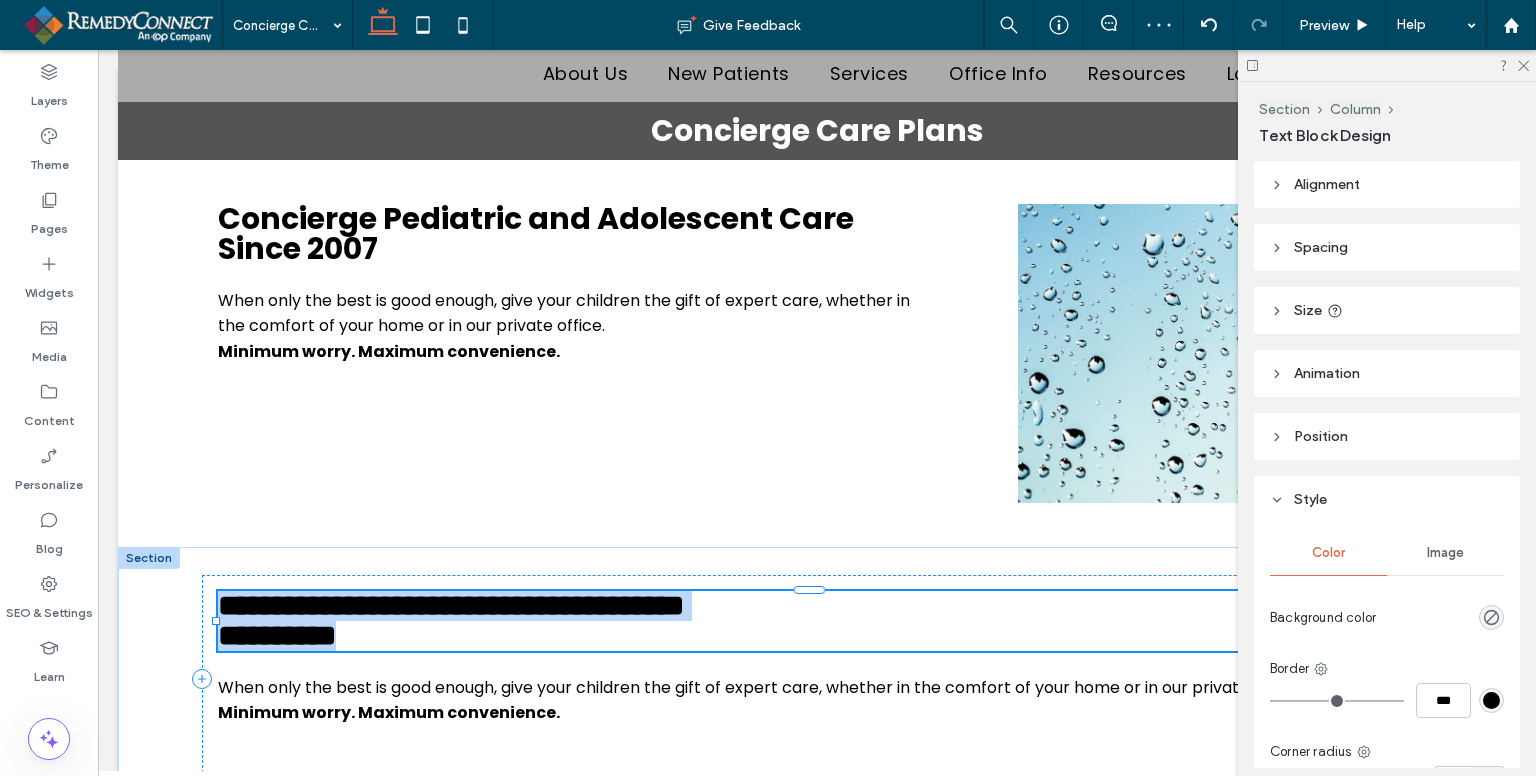 type on "*******" 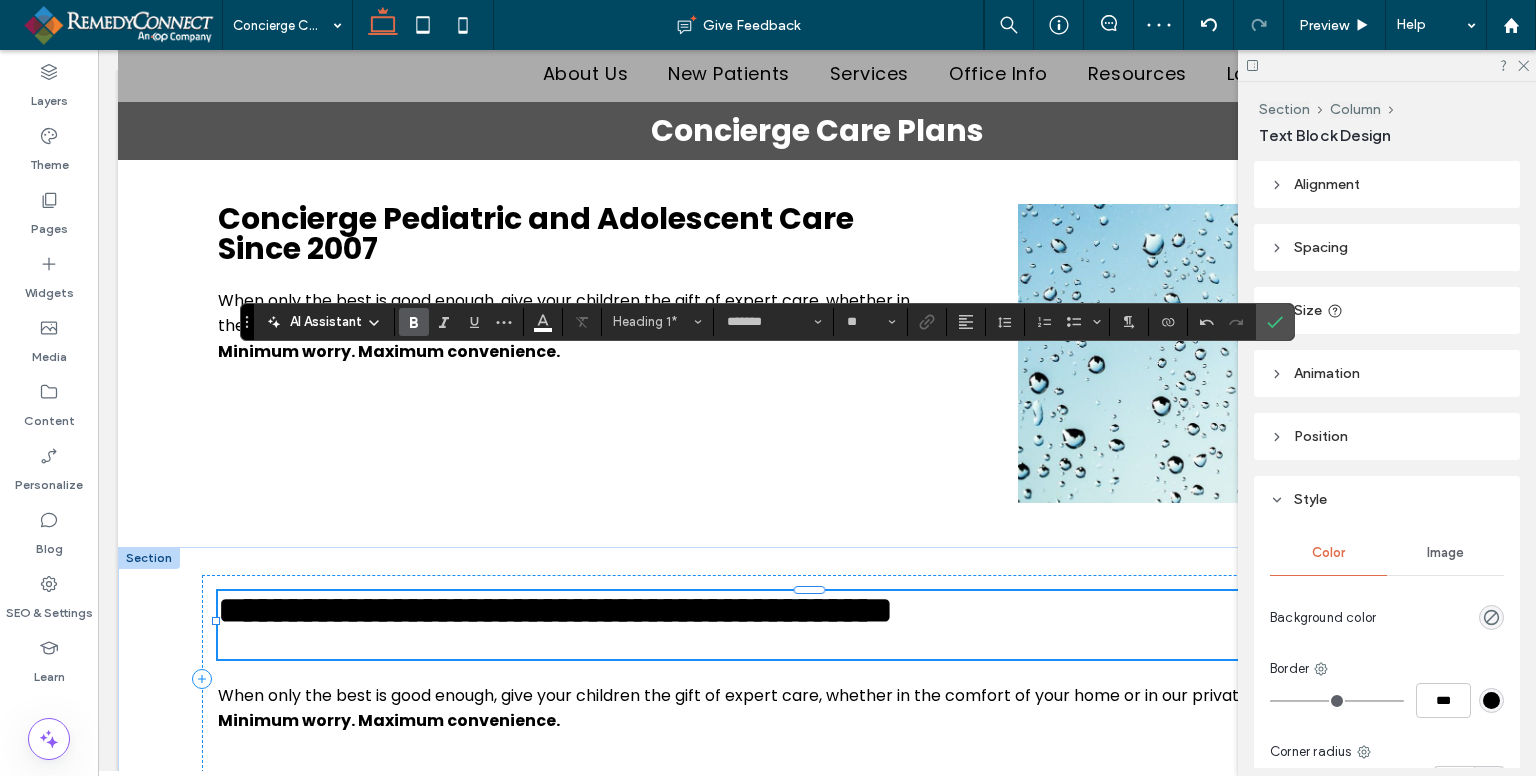 scroll, scrollTop: 330, scrollLeft: 0, axis: vertical 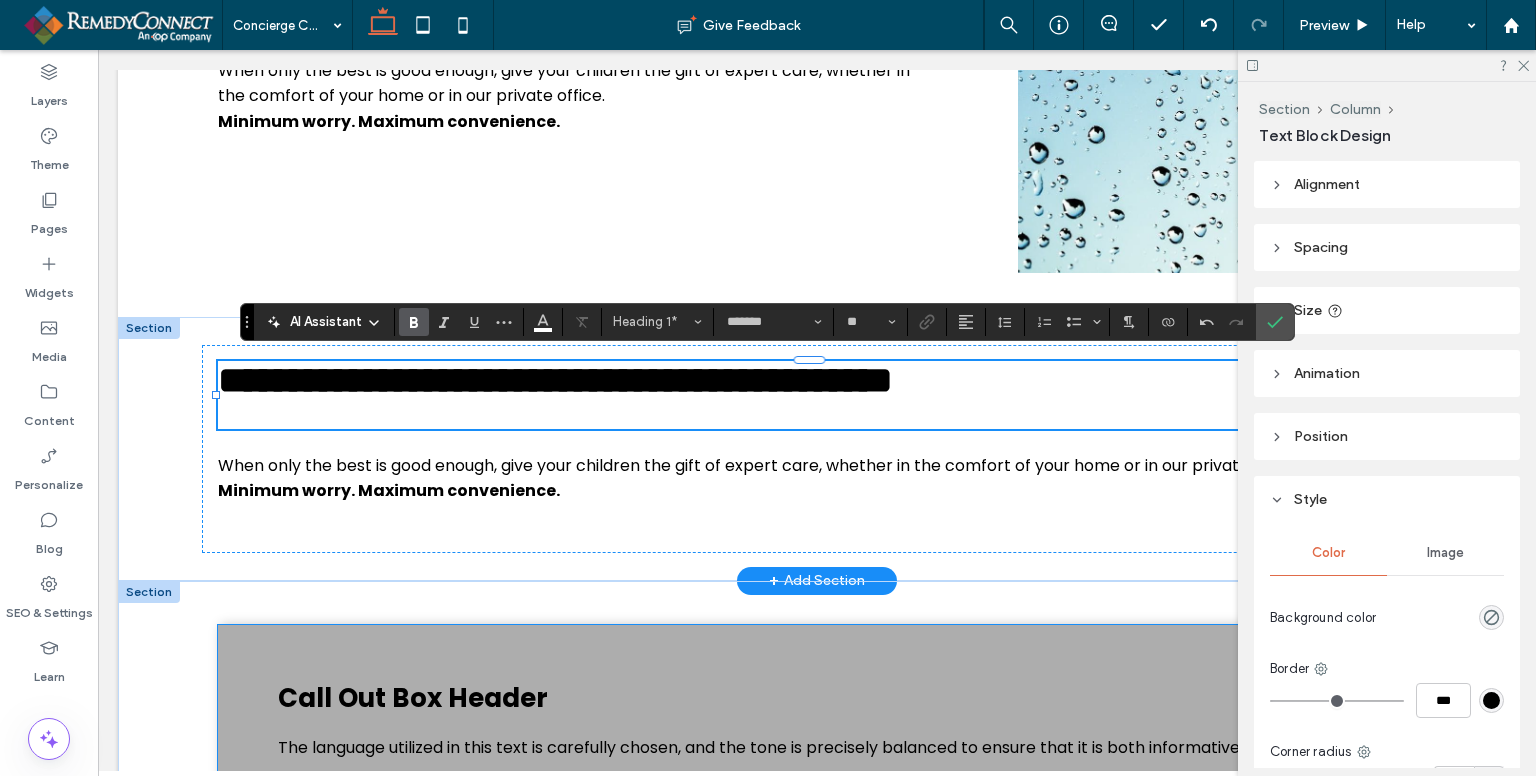 type on "**" 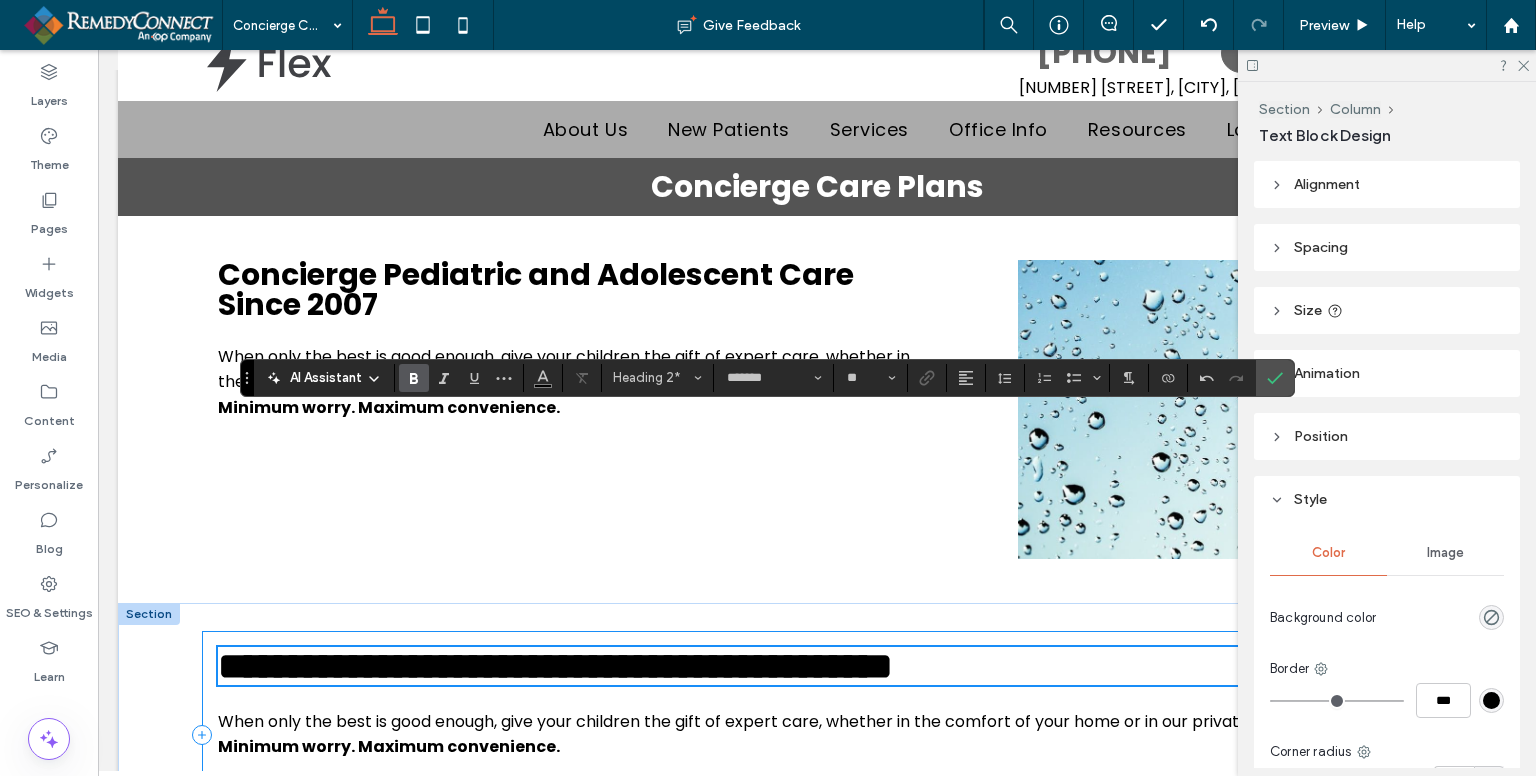 scroll, scrollTop: 30, scrollLeft: 0, axis: vertical 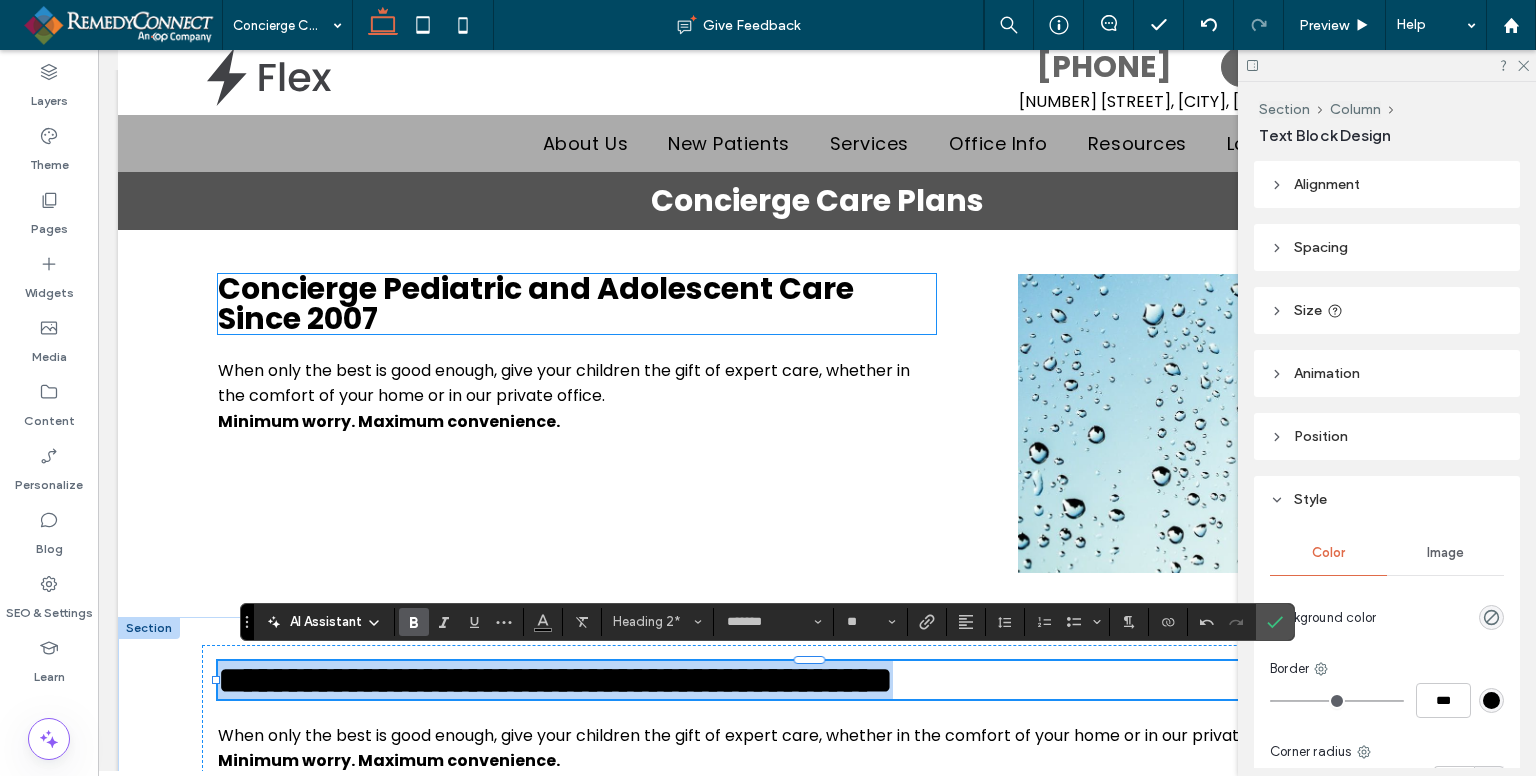 click on "Concierge Pediatric and Adolescent Care Since 2007" at bounding box center (536, 303) 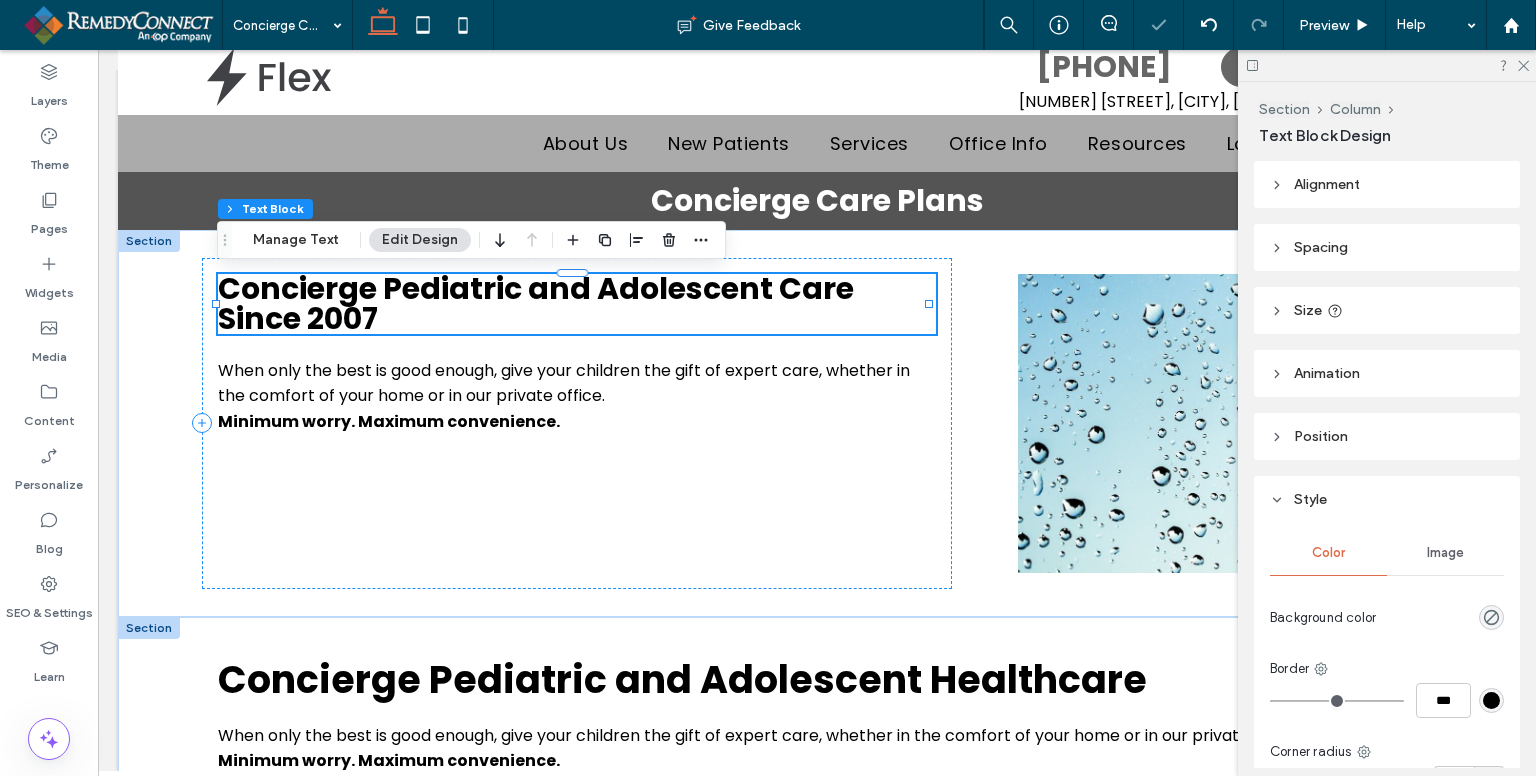 click on "Concierge Pediatric and Adolescent Care Since 2007" at bounding box center (536, 303) 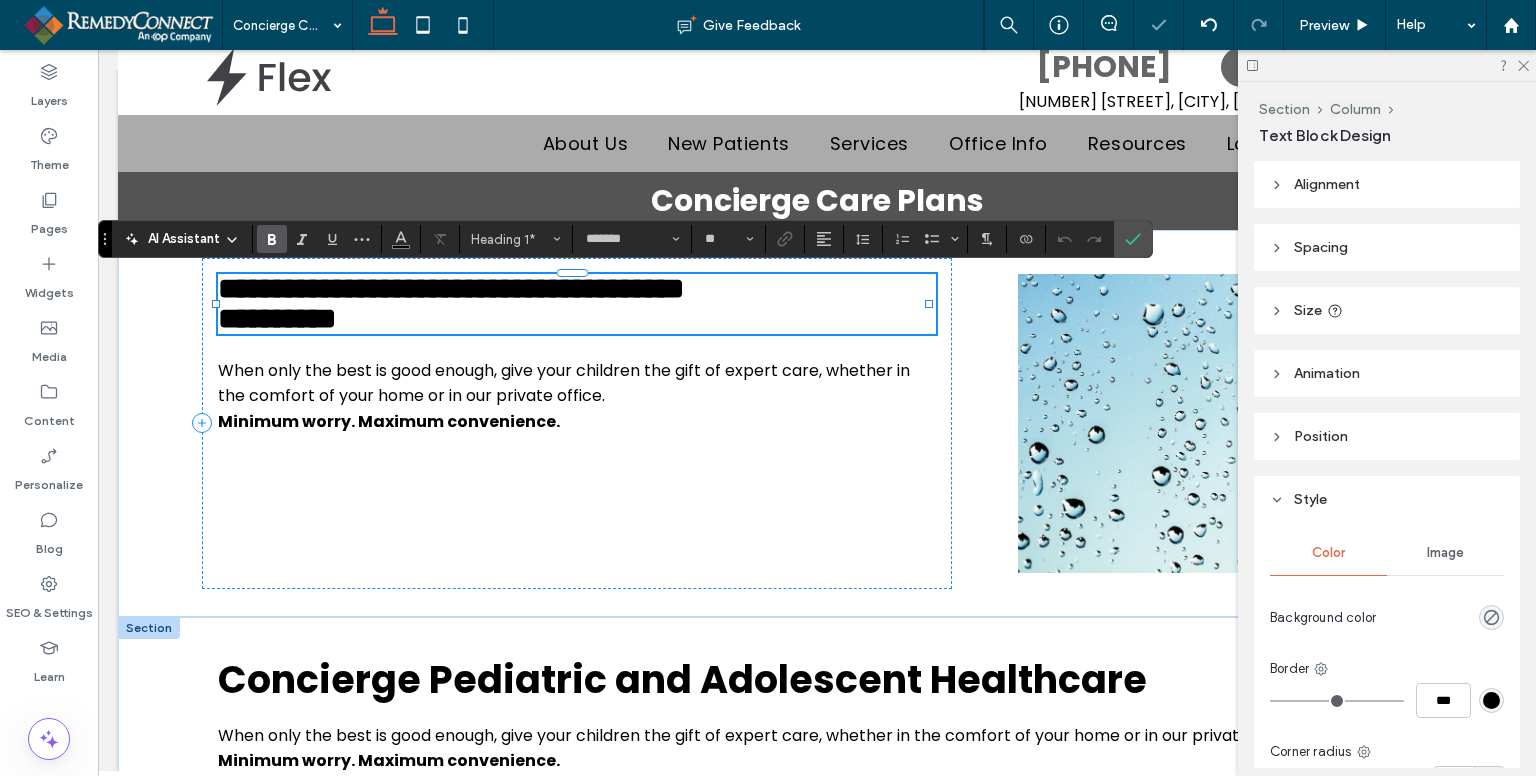 scroll, scrollTop: 0, scrollLeft: 0, axis: both 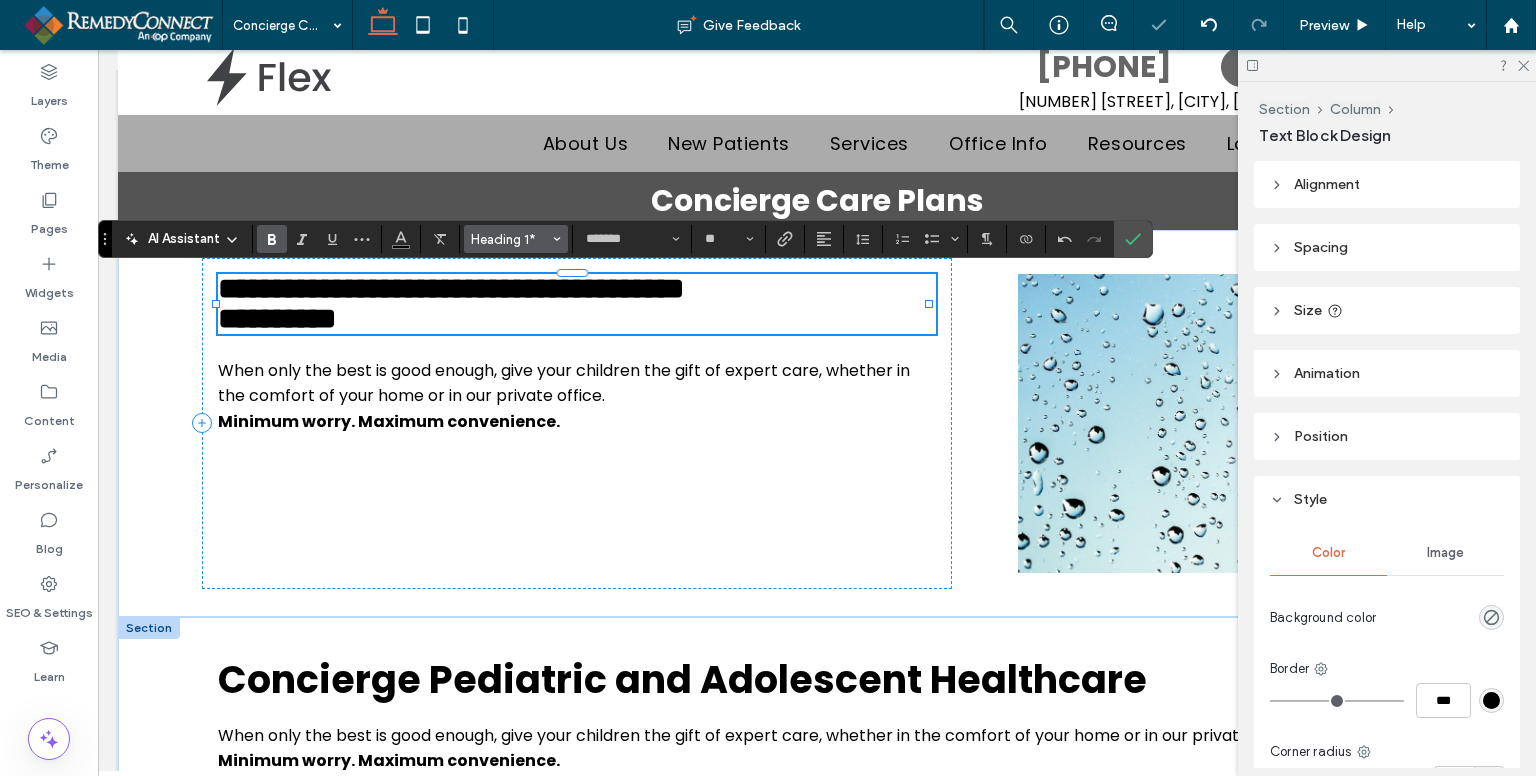 click on "Heading 1*" at bounding box center (510, 239) 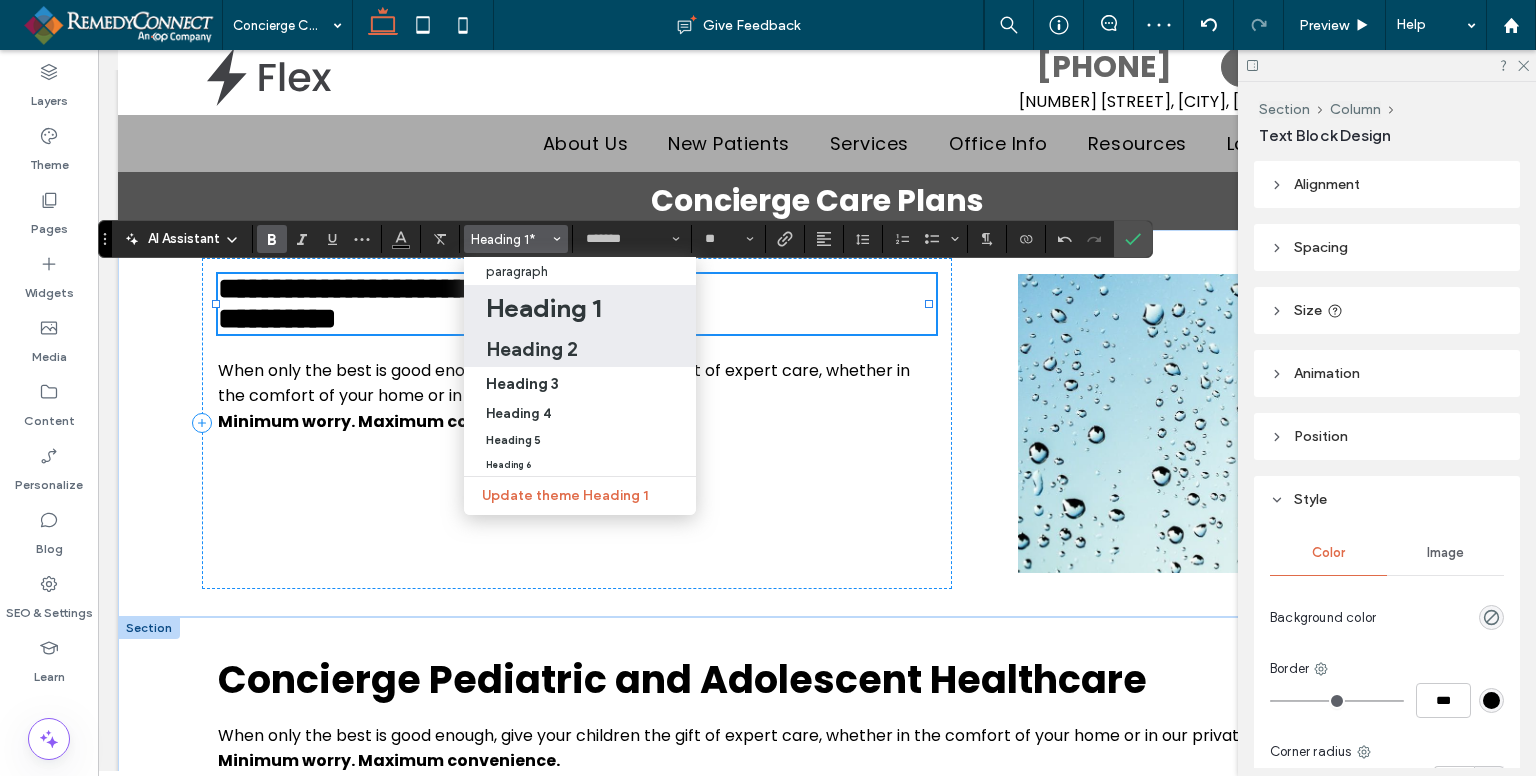 click on "Heading 2" at bounding box center [532, 349] 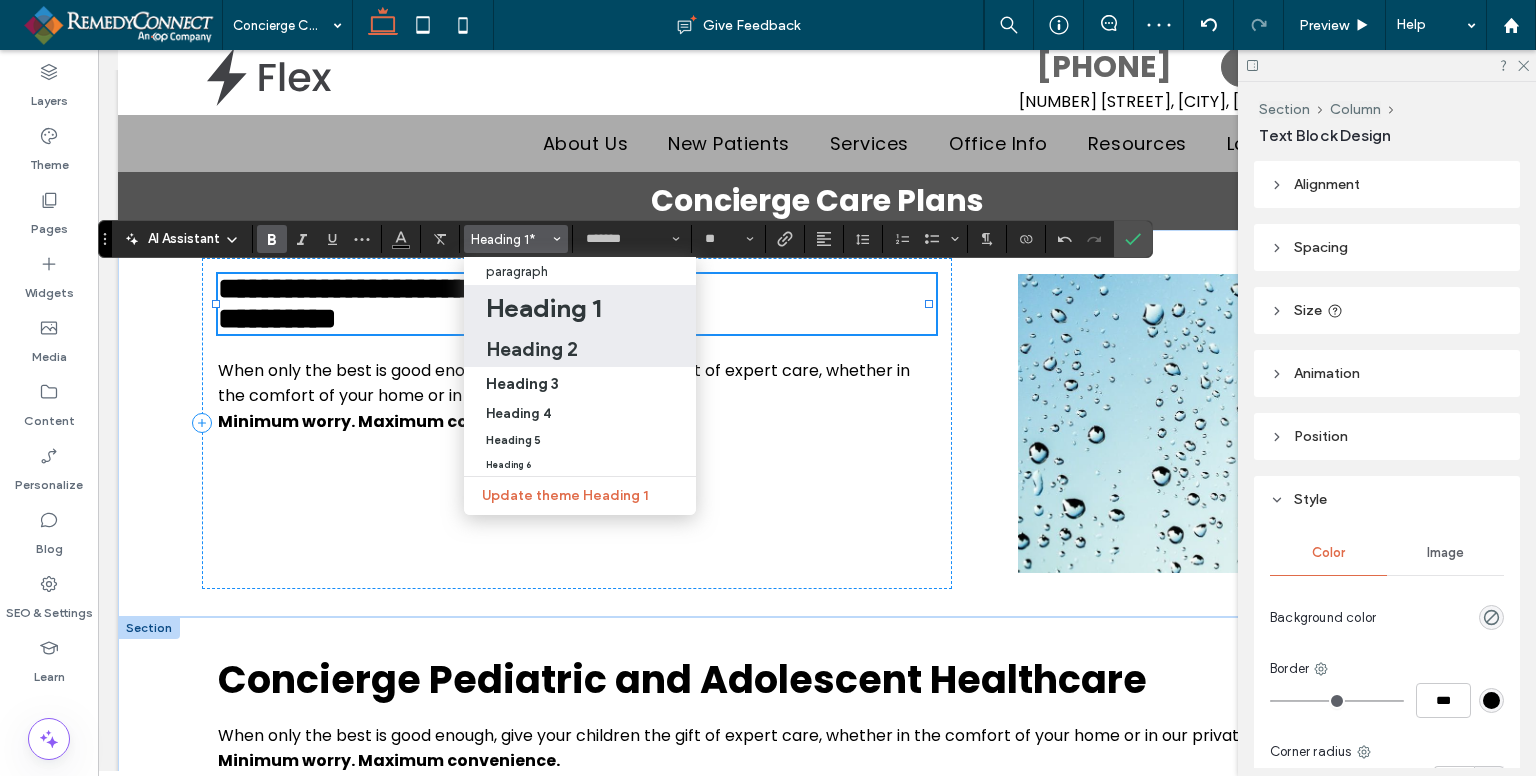 type on "**" 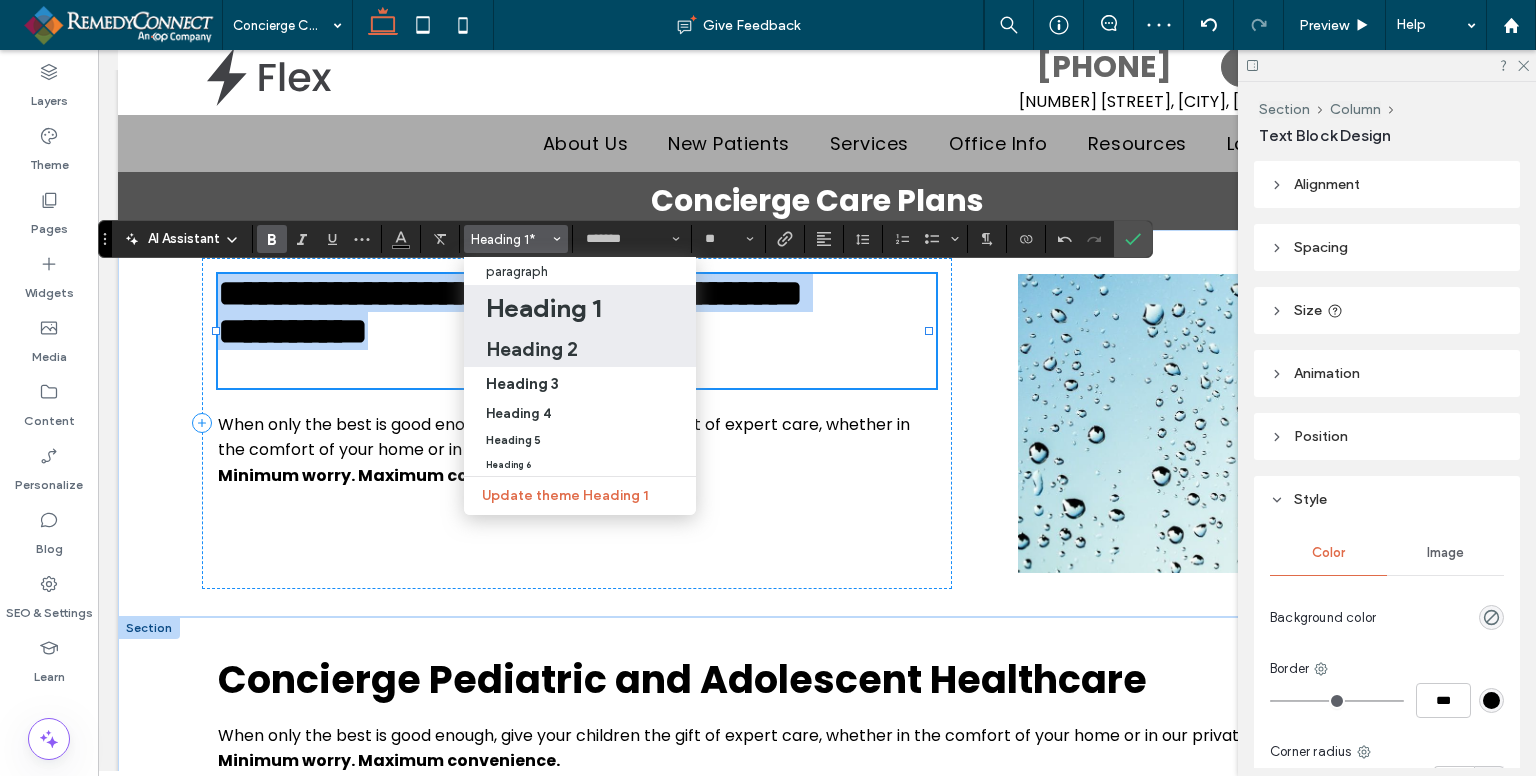 scroll, scrollTop: 0, scrollLeft: 0, axis: both 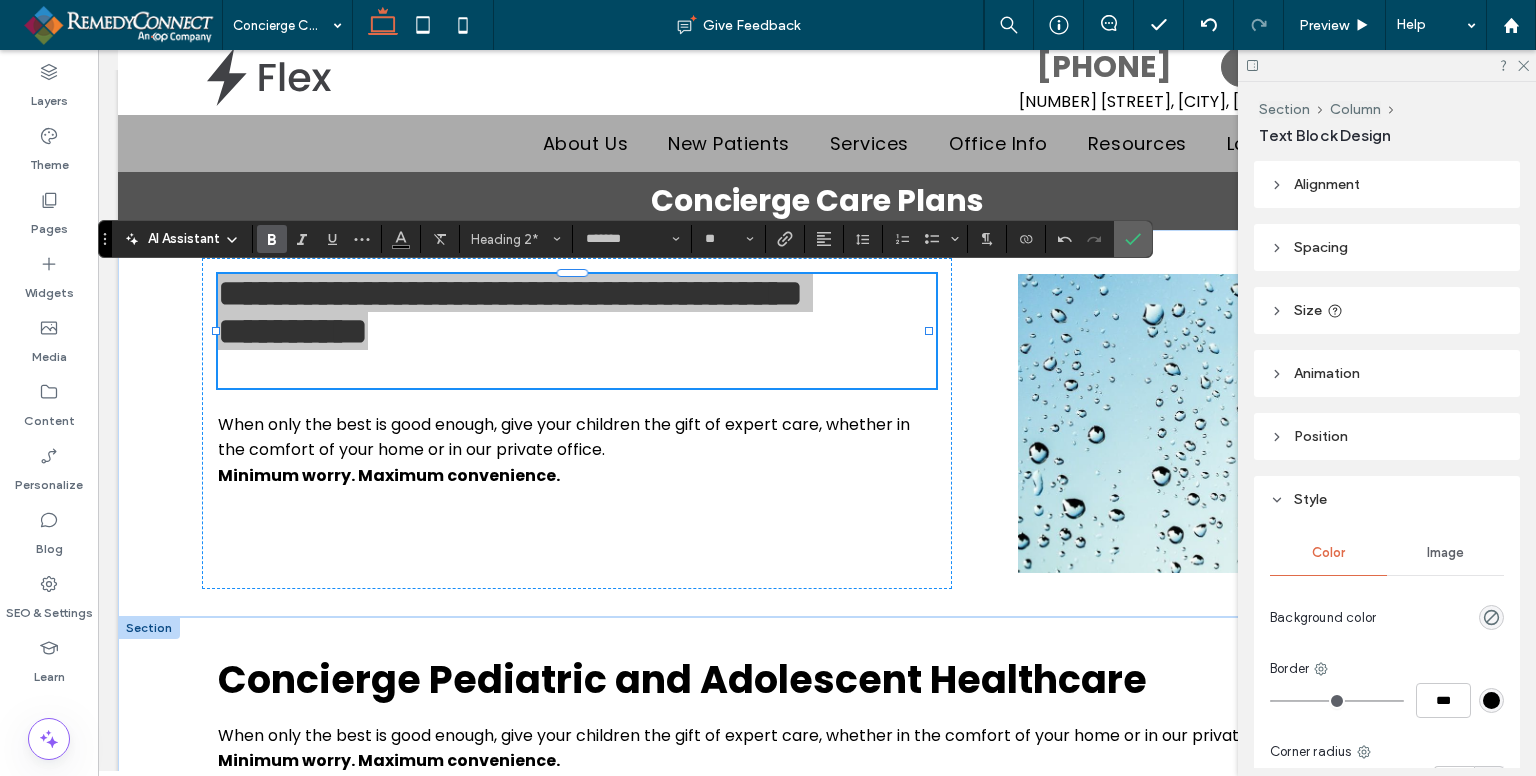 click 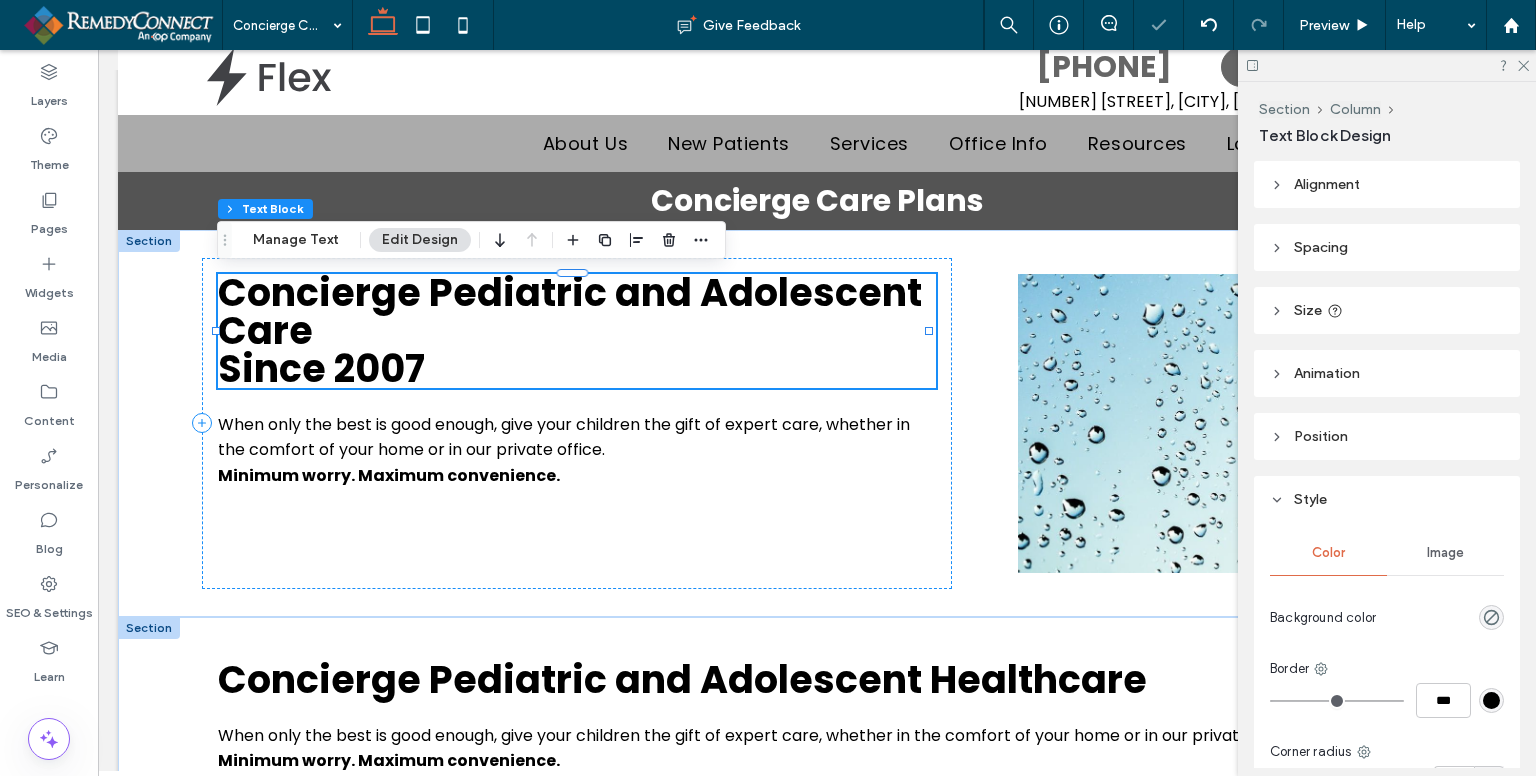 click on "Since 2007" at bounding box center (321, 368) 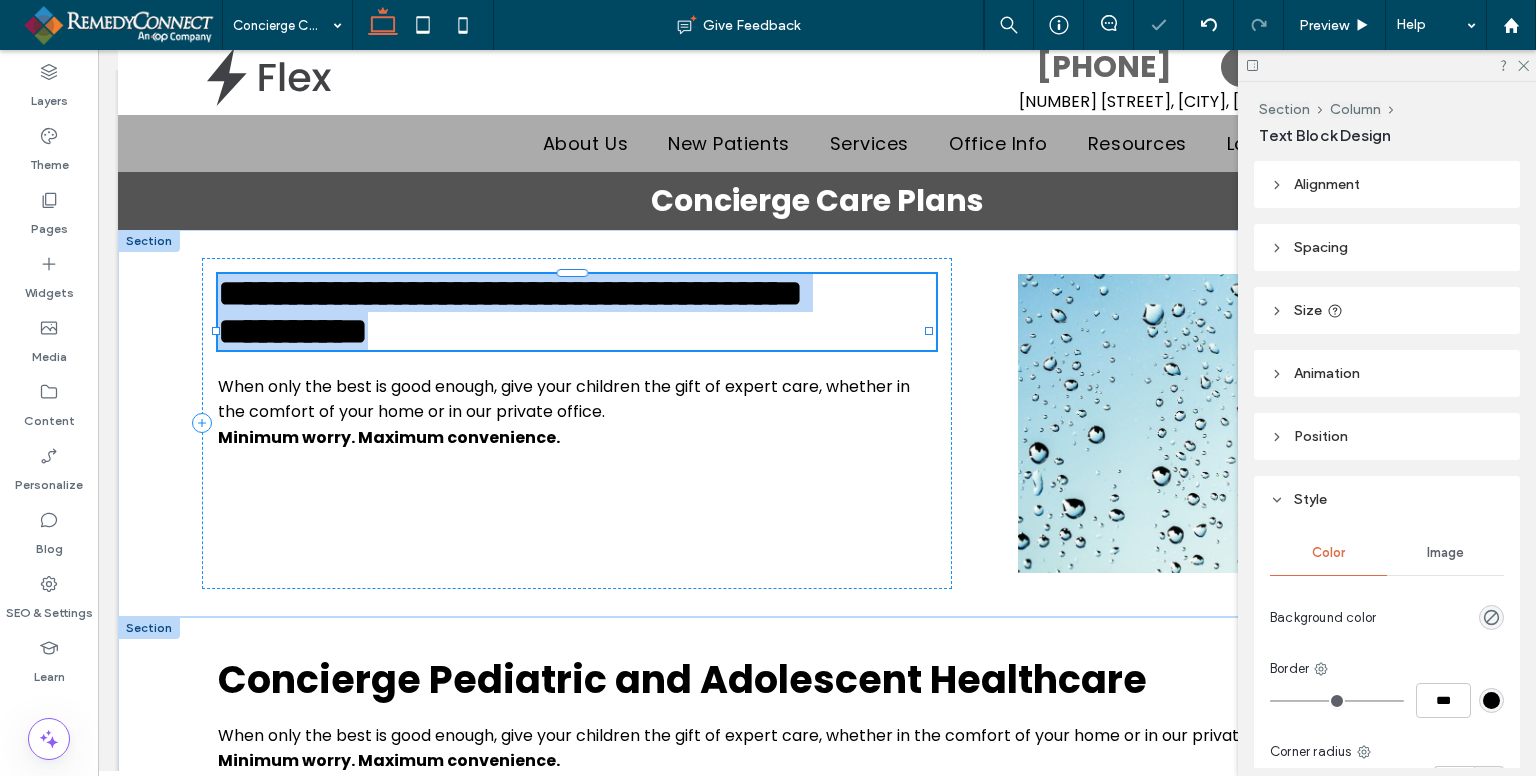click on "**********" at bounding box center [293, 331] 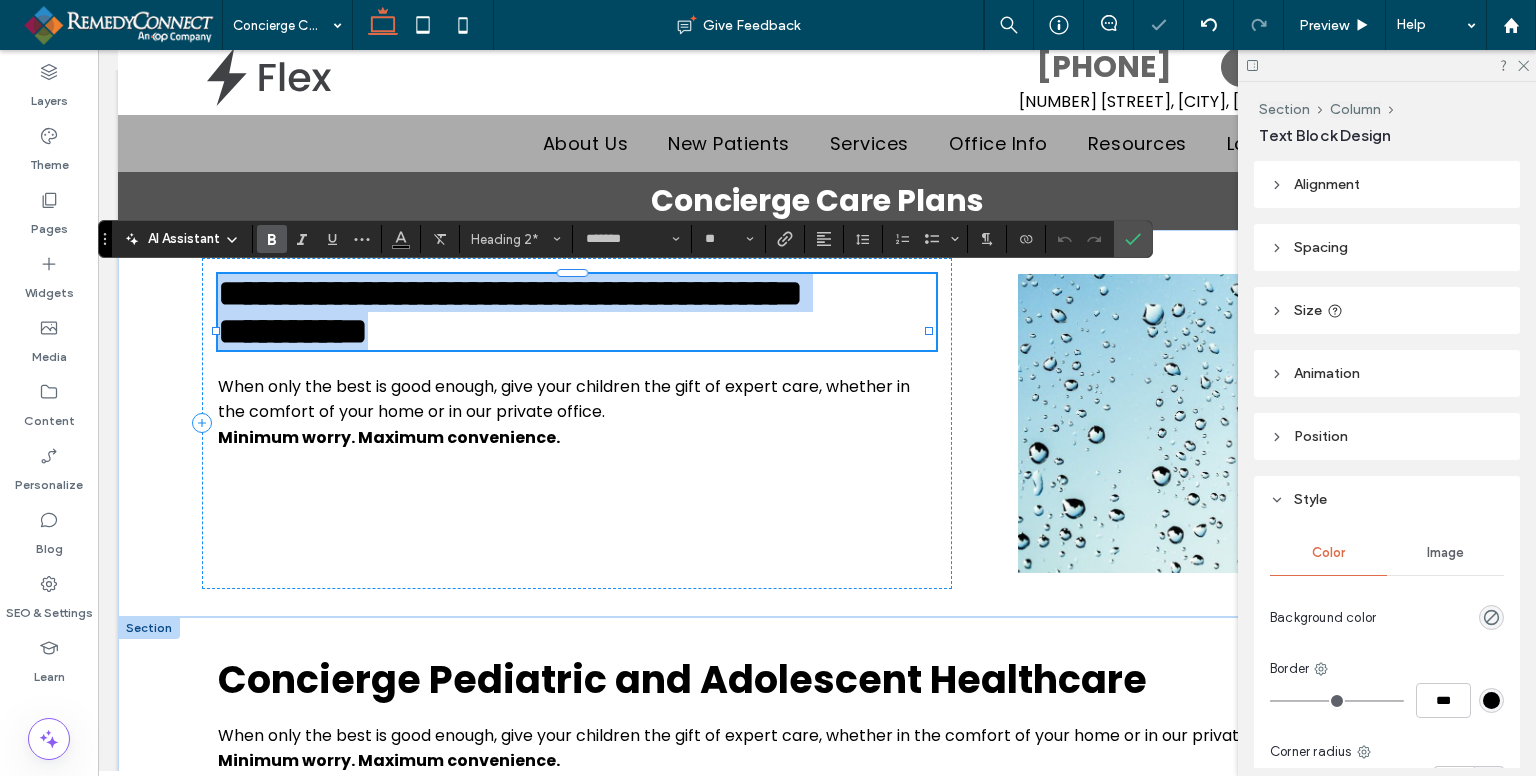click on "**********" at bounding box center (293, 331) 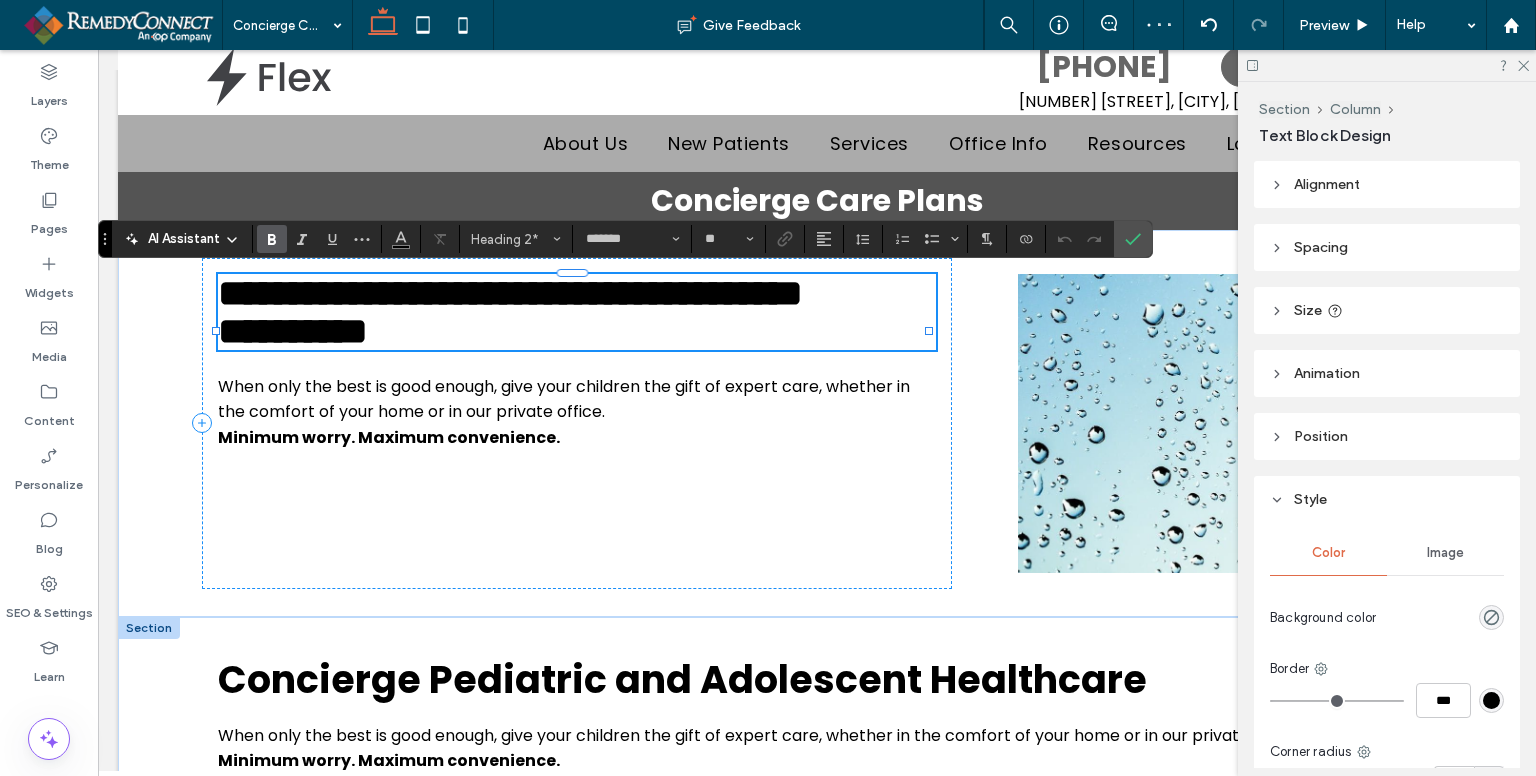 scroll, scrollTop: 8, scrollLeft: 0, axis: vertical 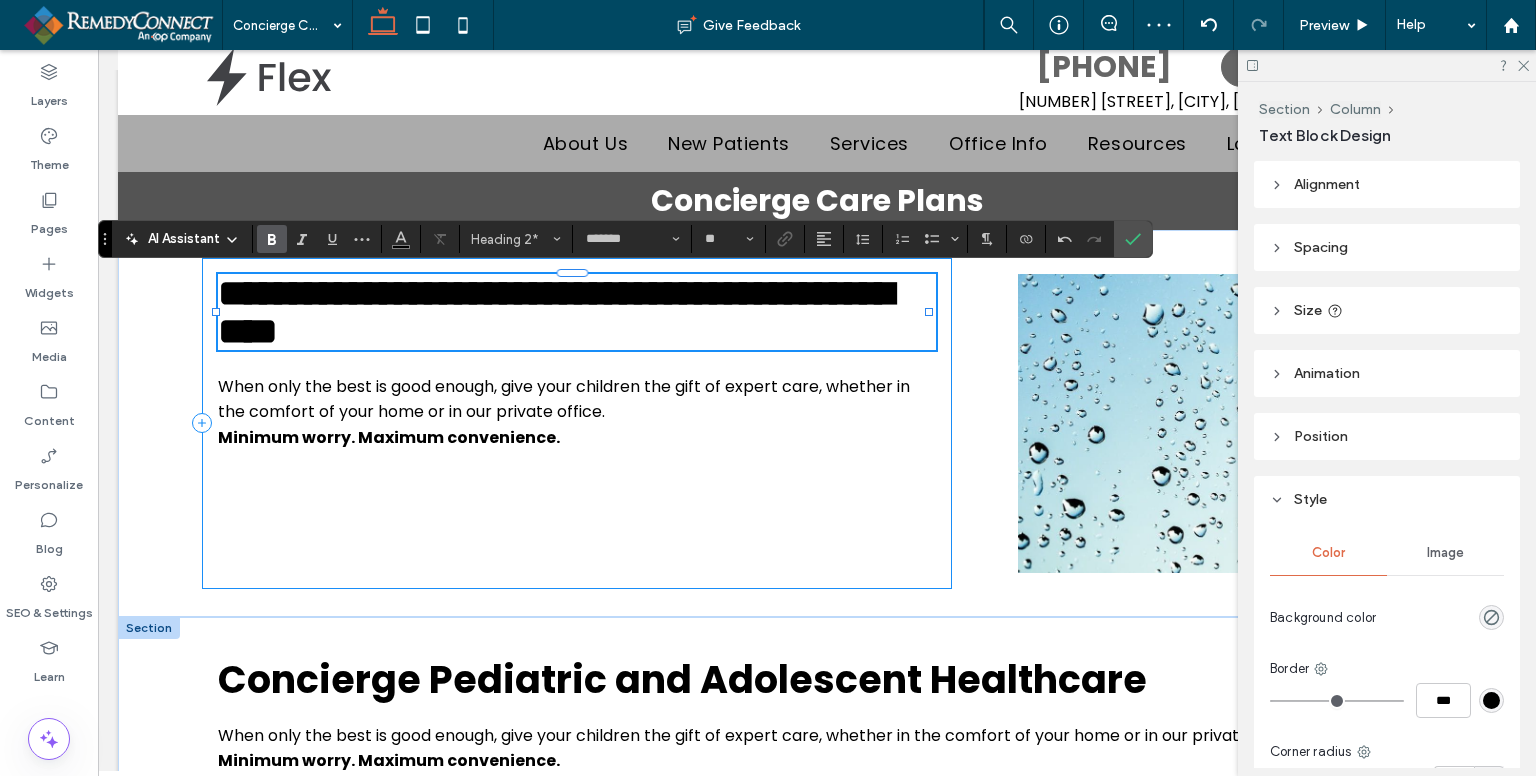 type 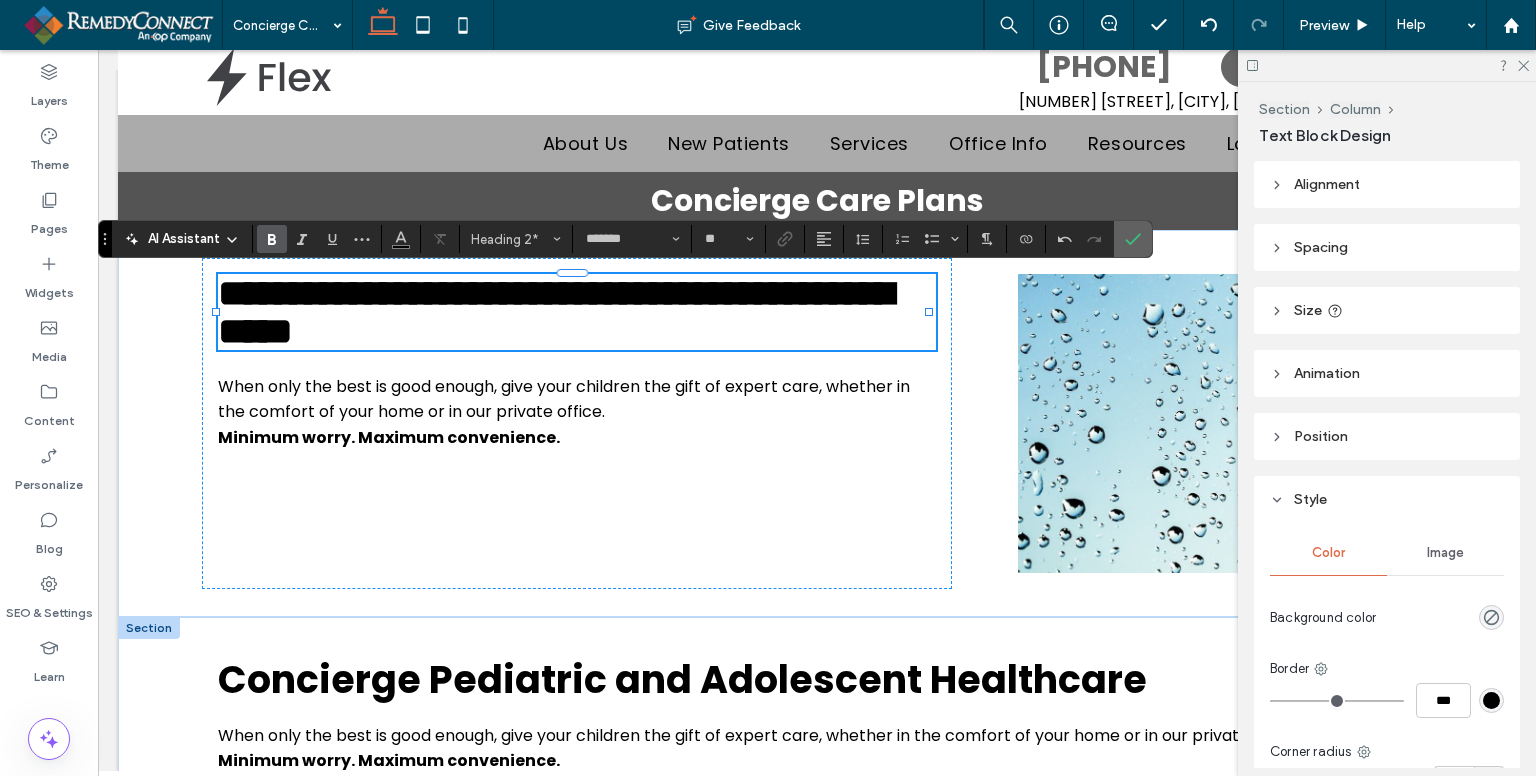 click 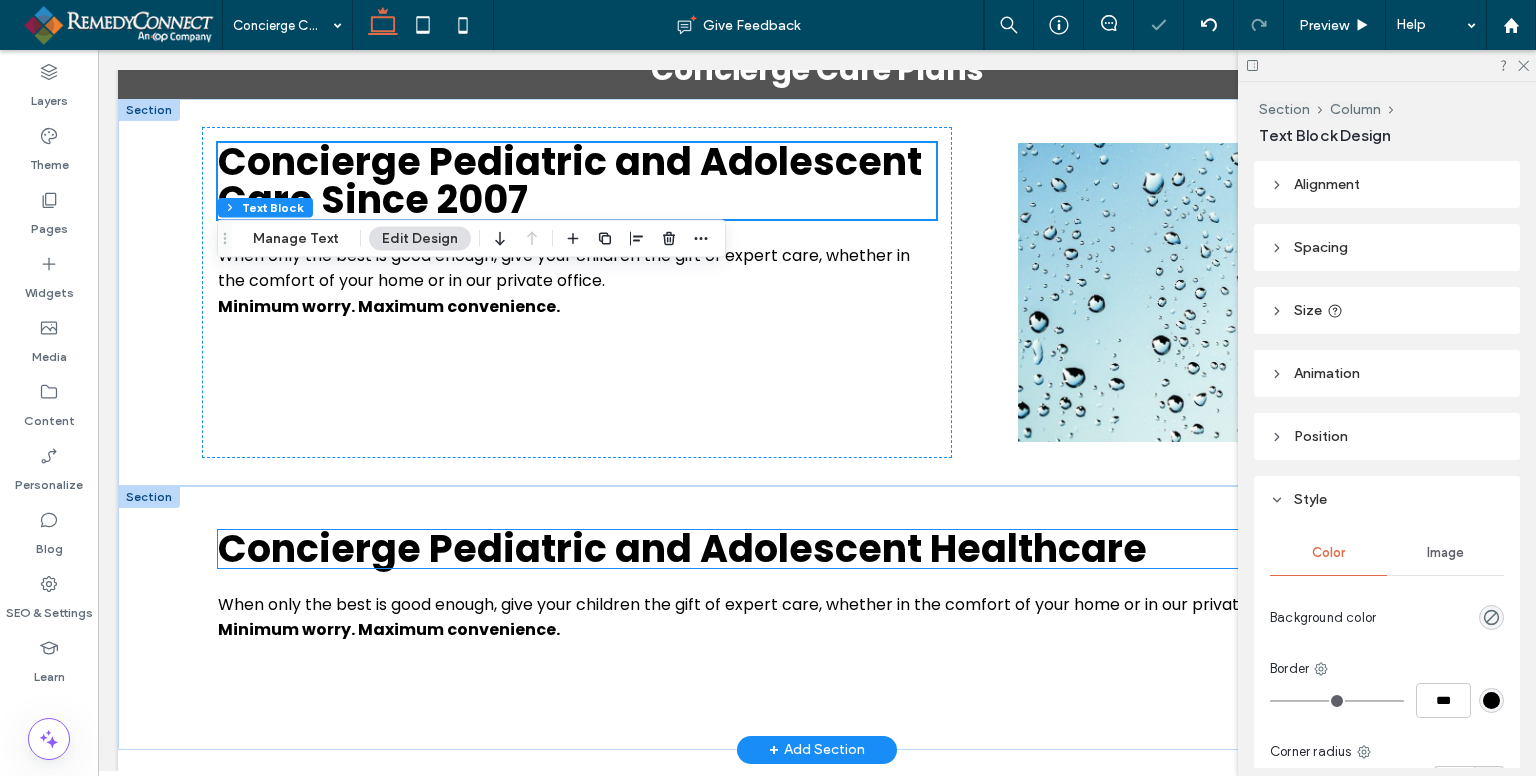 scroll, scrollTop: 330, scrollLeft: 0, axis: vertical 